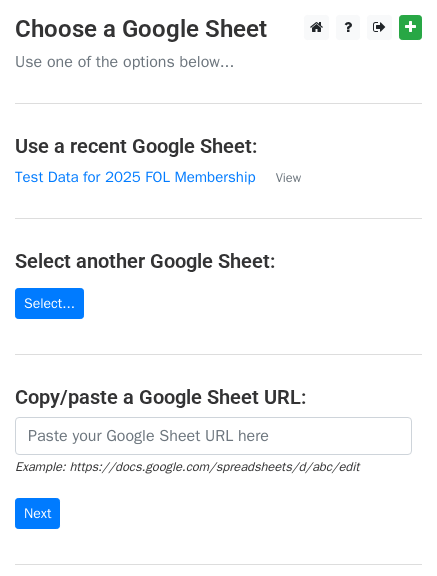 scroll, scrollTop: 0, scrollLeft: 0, axis: both 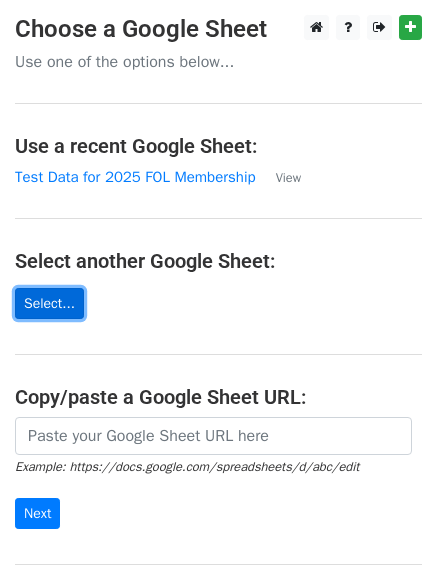 click on "Select..." at bounding box center [49, 303] 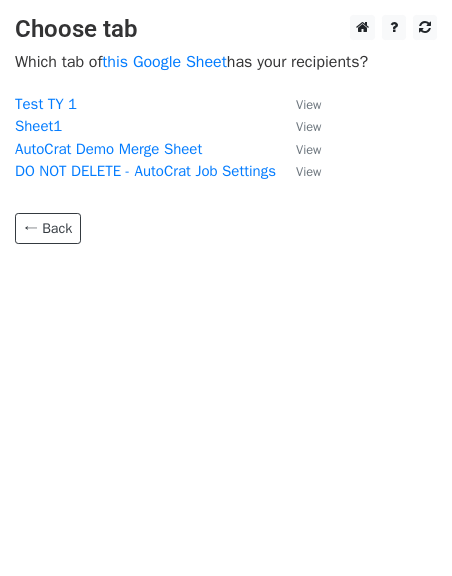 scroll, scrollTop: 0, scrollLeft: 0, axis: both 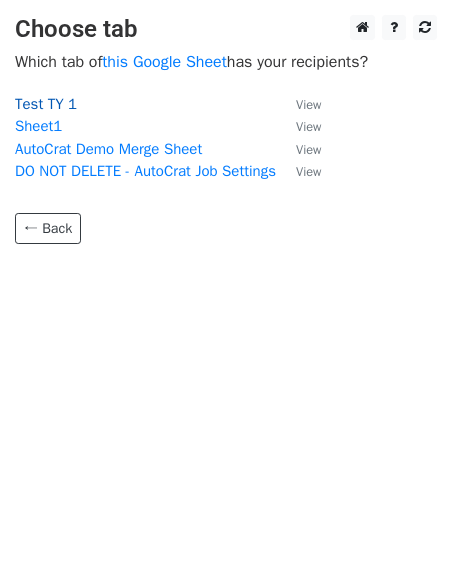 click on "Test TY 1" at bounding box center (46, 104) 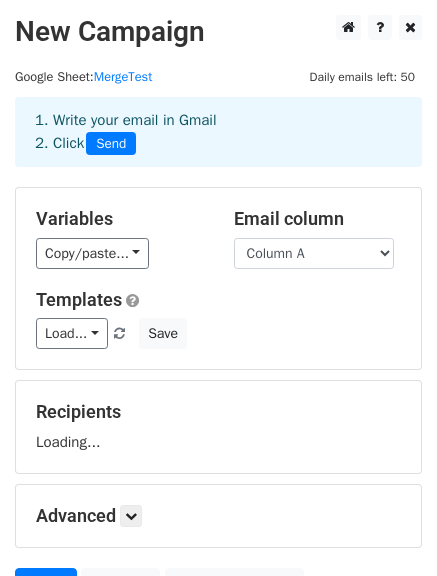 scroll, scrollTop: 0, scrollLeft: 0, axis: both 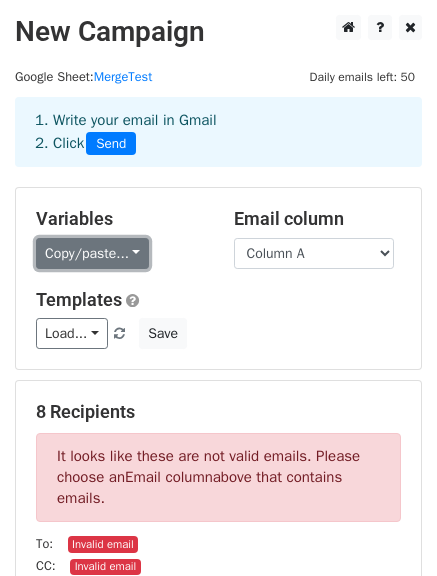 click on "Copy/paste..." at bounding box center (92, 253) 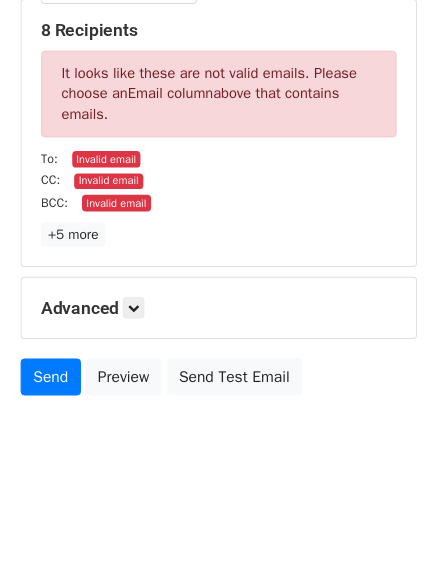 scroll, scrollTop: 0, scrollLeft: 0, axis: both 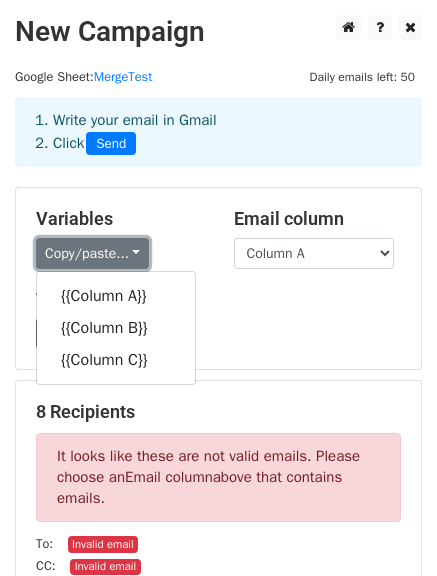 click on "Copy/paste..." at bounding box center (92, 253) 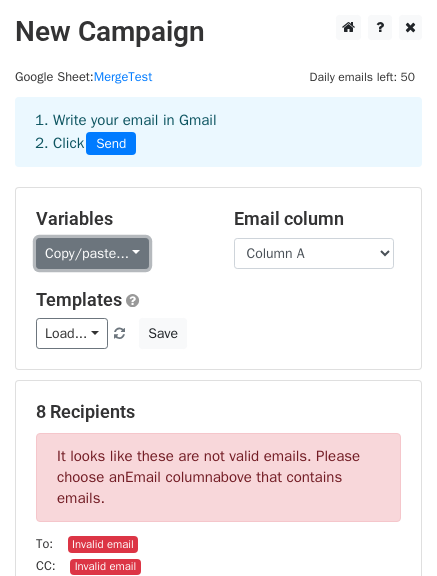 click on "Copy/paste..." at bounding box center [92, 253] 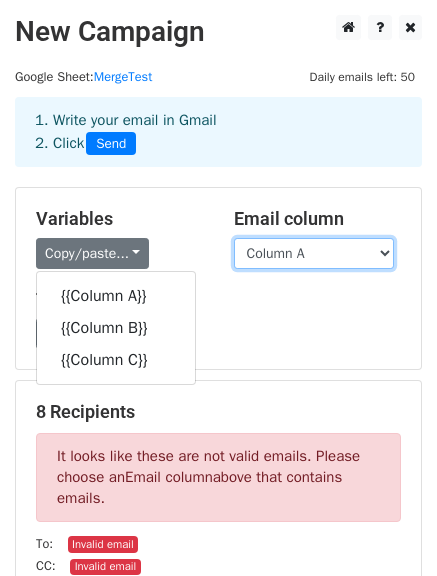click on "Column A
Column B
Column C" at bounding box center [314, 253] 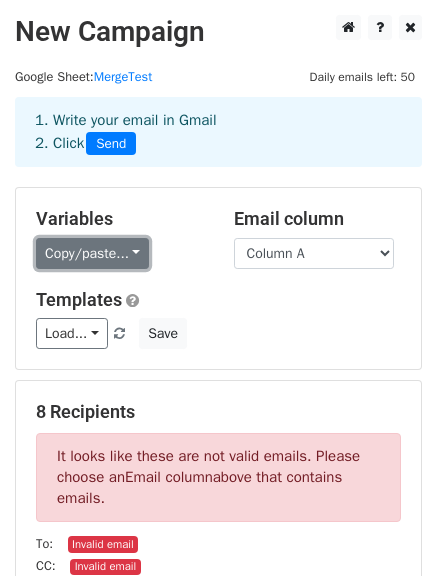 click on "Copy/paste..." at bounding box center (92, 253) 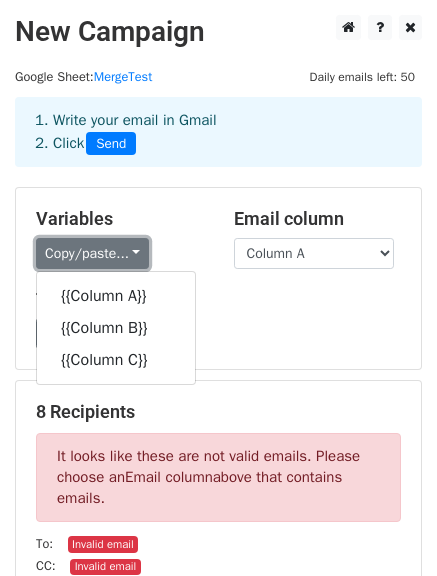click on "Copy/paste..." at bounding box center [92, 253] 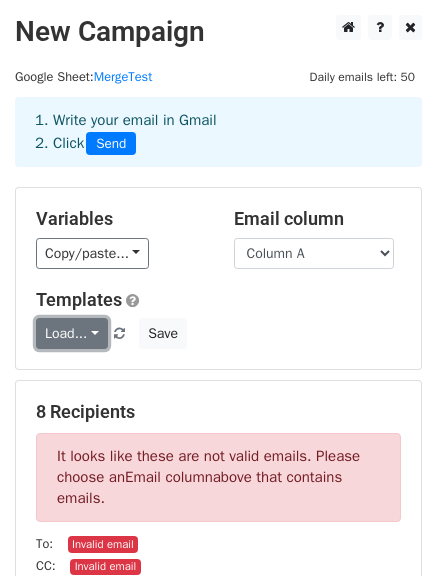click on "Load..." at bounding box center [72, 333] 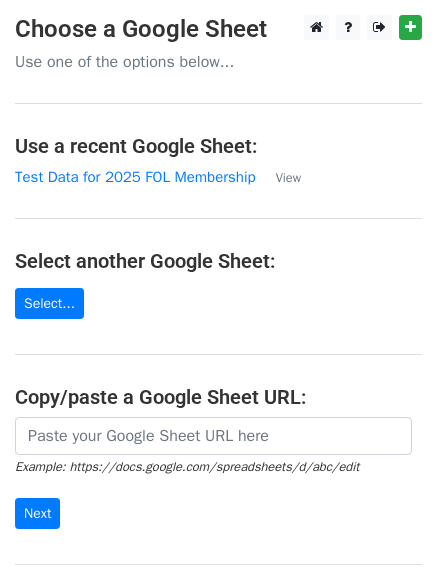 scroll, scrollTop: 0, scrollLeft: 0, axis: both 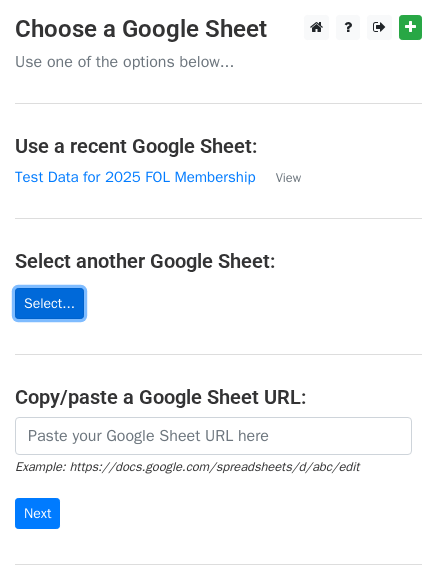 click on "Select..." at bounding box center [49, 303] 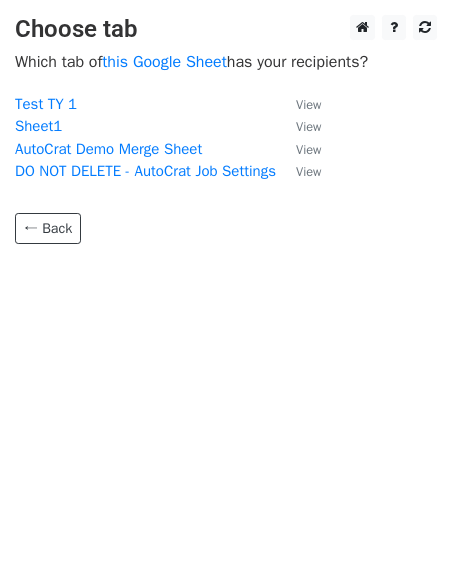 scroll, scrollTop: 0, scrollLeft: 0, axis: both 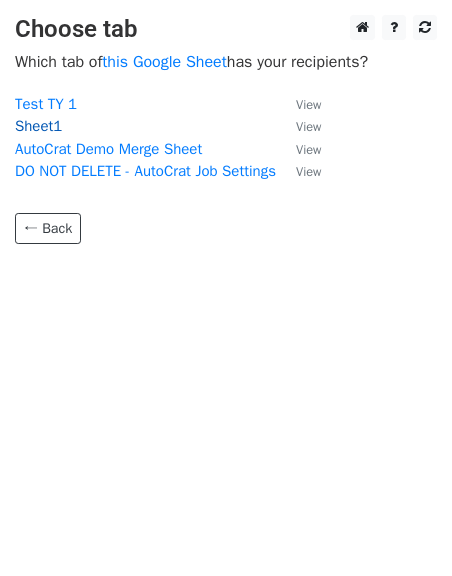 click on "Sheet1" at bounding box center (38, 126) 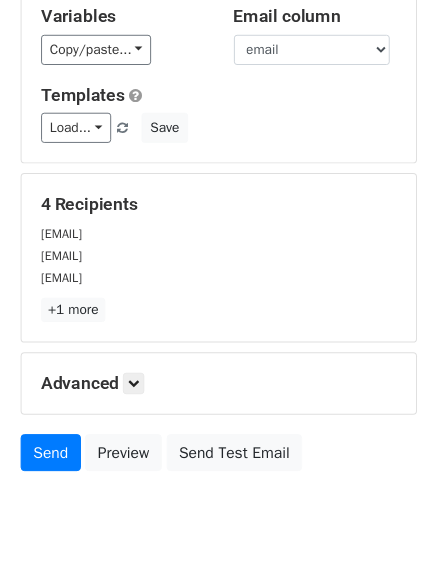 scroll, scrollTop: 180, scrollLeft: 0, axis: vertical 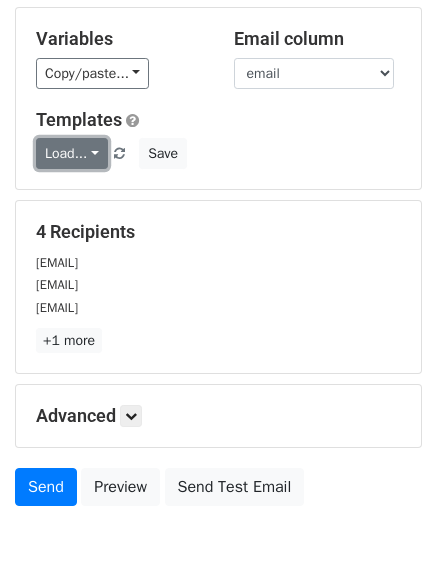 click on "Load..." at bounding box center (72, 153) 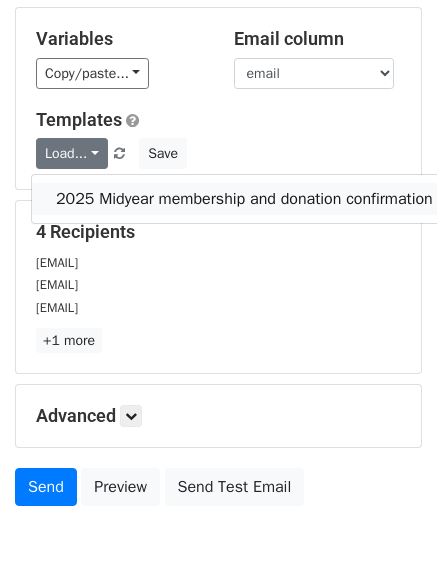click on "2025 Midyear membership and donation confirmation" at bounding box center (244, 199) 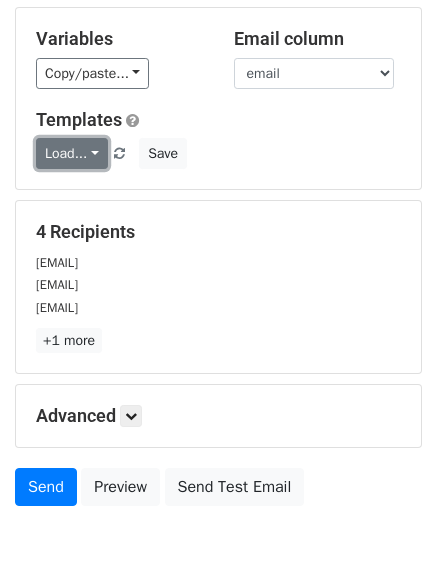 click on "Load..." at bounding box center [72, 153] 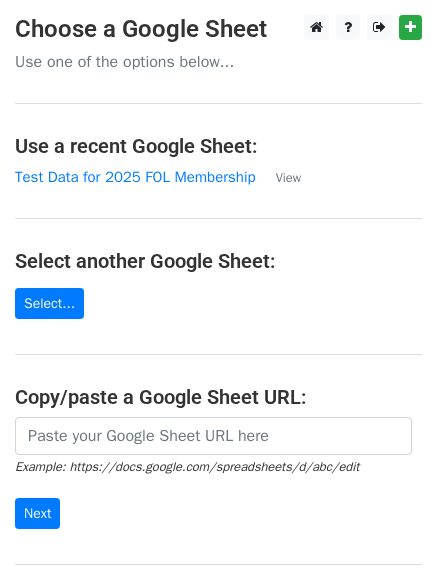 scroll, scrollTop: 0, scrollLeft: 0, axis: both 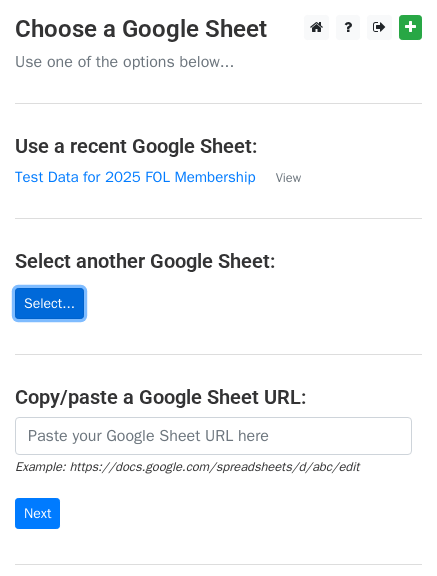 click on "Select..." at bounding box center (49, 303) 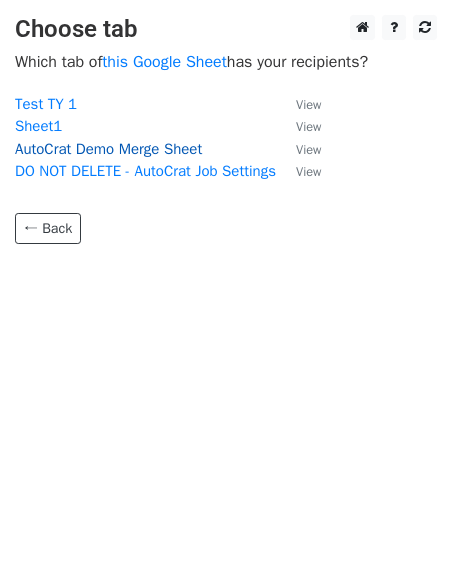 scroll, scrollTop: 0, scrollLeft: 0, axis: both 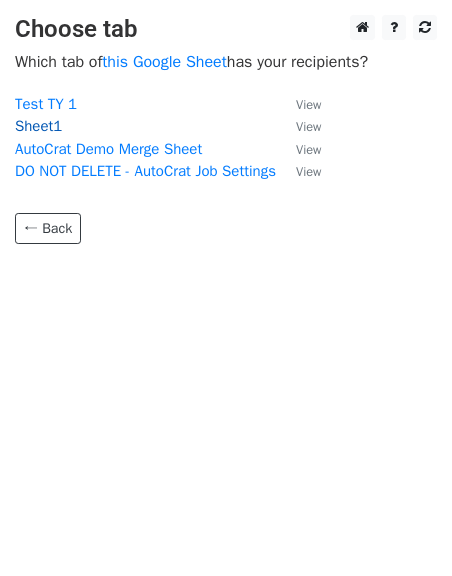 click on "Sheet1" at bounding box center [38, 126] 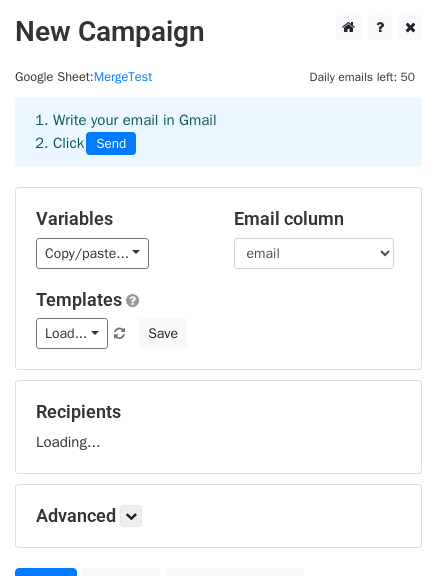scroll, scrollTop: 0, scrollLeft: 0, axis: both 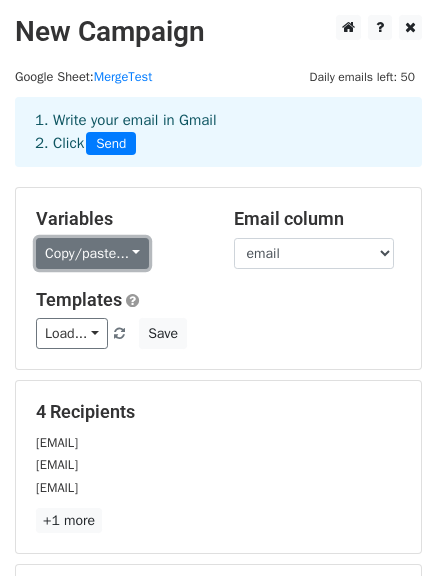 click on "Copy/paste..." at bounding box center (92, 253) 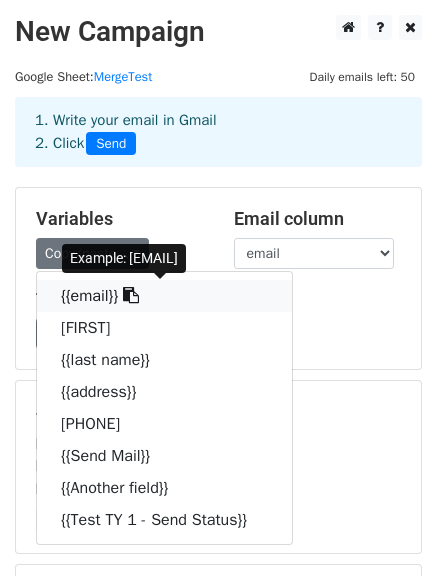click on "{{email}}" at bounding box center (164, 296) 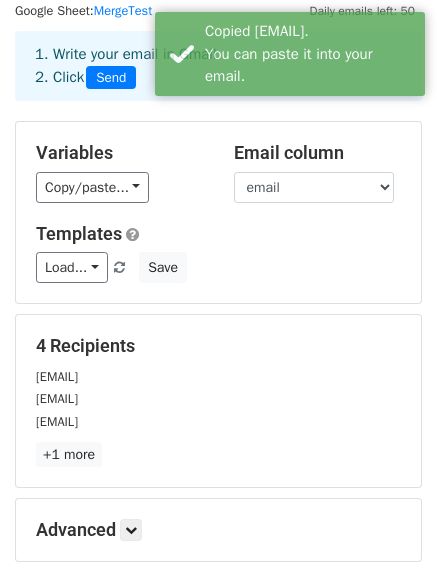 scroll, scrollTop: 100, scrollLeft: 0, axis: vertical 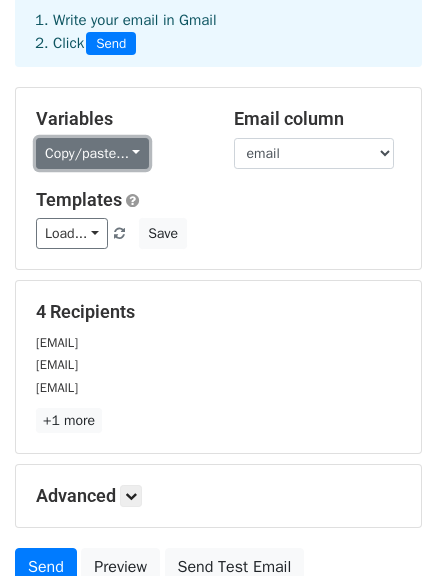 click on "Copy/paste..." at bounding box center [92, 153] 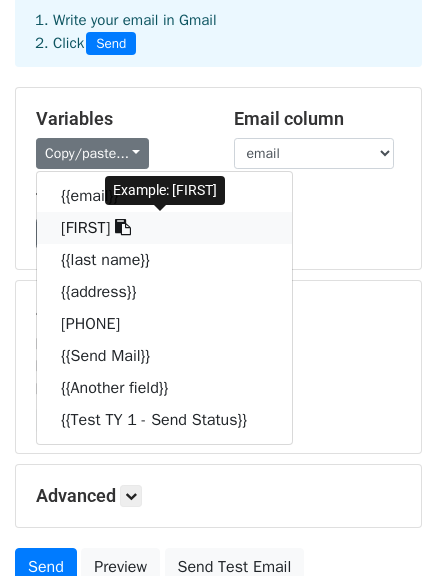 click on "{{first name}}" at bounding box center [164, 228] 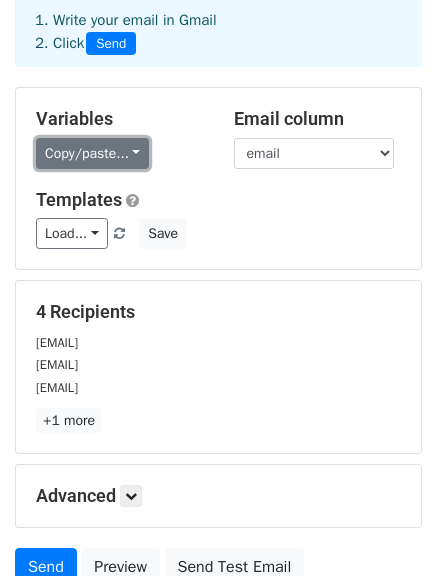 click on "Copy/paste..." at bounding box center [92, 153] 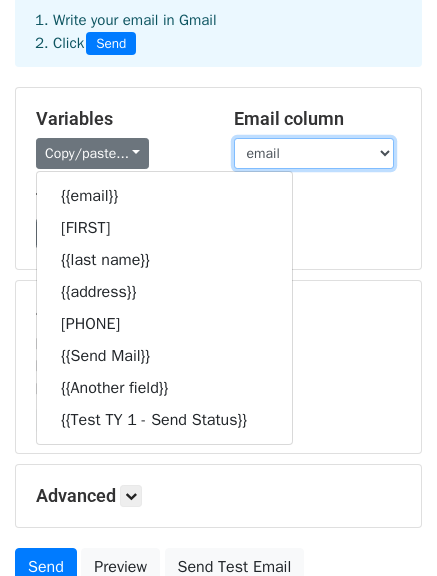 click on "email
first name
last name
address
phone
Send Mail
Another field
Test TY 1 - Send Status" at bounding box center (314, 153) 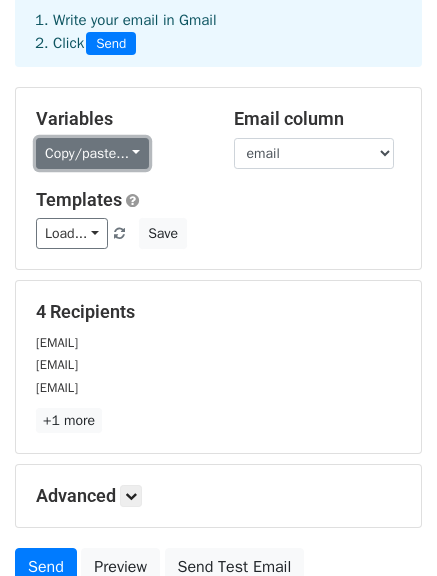 click on "Copy/paste..." at bounding box center [92, 153] 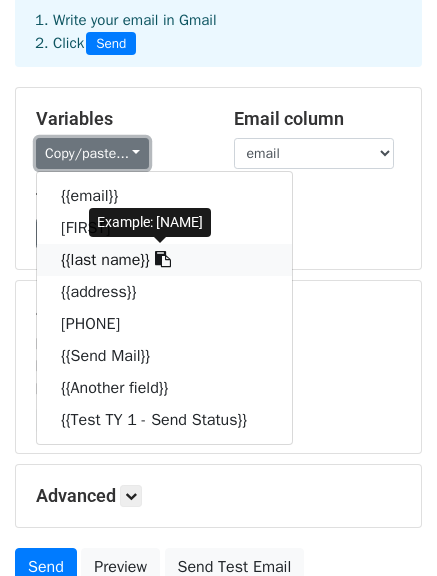 scroll, scrollTop: 280, scrollLeft: 0, axis: vertical 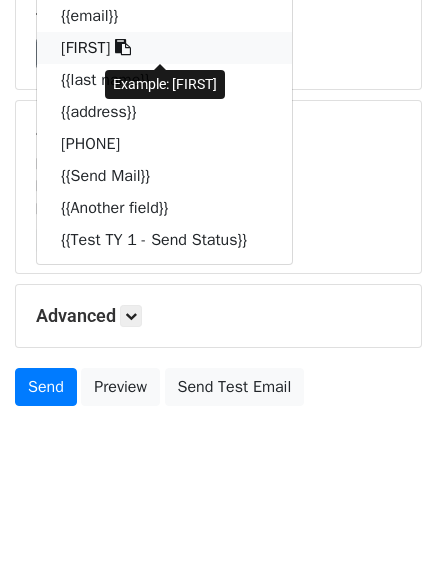 click on "{{first name}}" at bounding box center [164, 48] 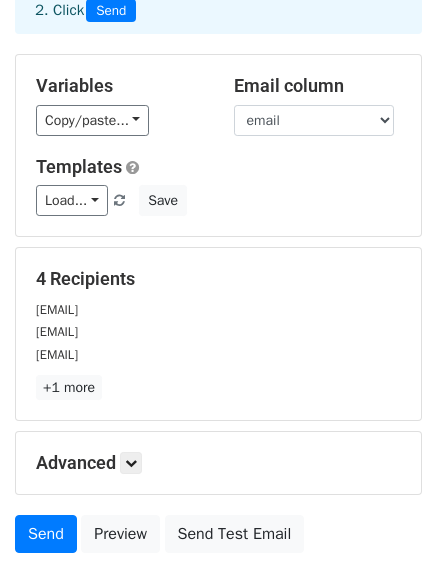 scroll, scrollTop: 0, scrollLeft: 0, axis: both 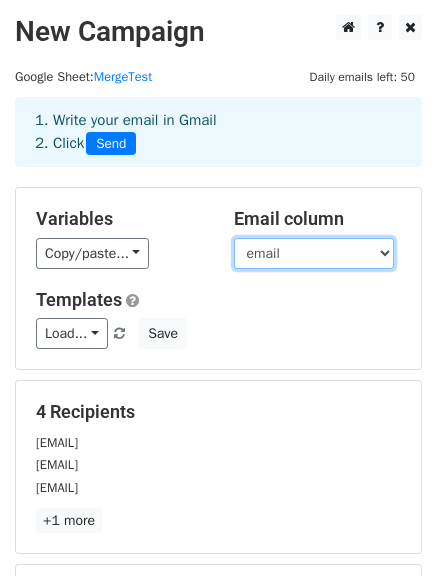 click on "email
first name
last name
address
phone
Send Mail
Another field
Test TY 1 - Send Status" at bounding box center (314, 253) 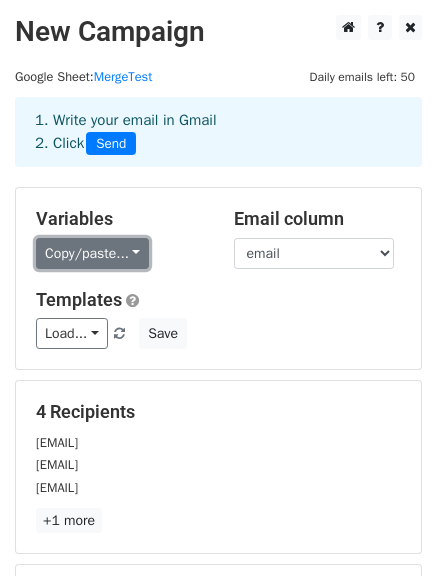 click on "Copy/paste..." at bounding box center [92, 253] 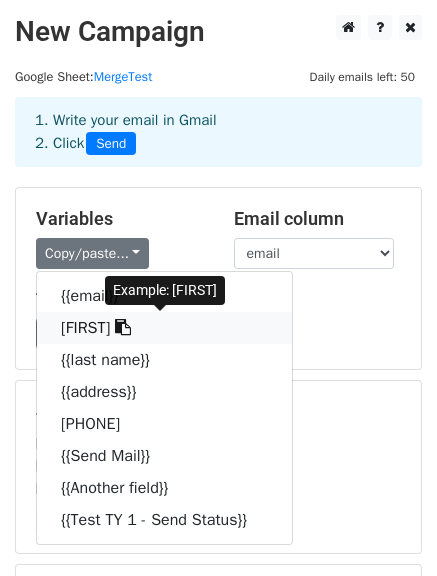click on "{{first name}}" at bounding box center [164, 328] 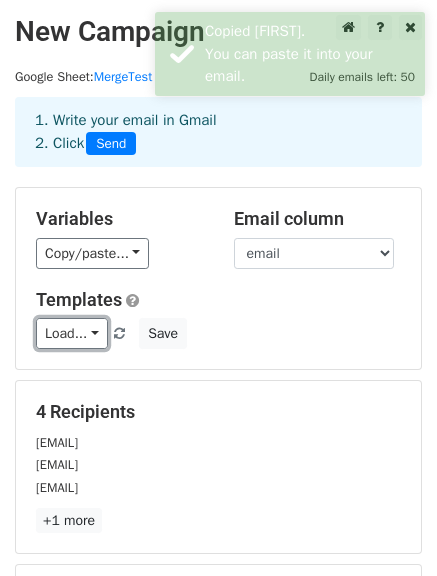 click on "Load..." at bounding box center (72, 333) 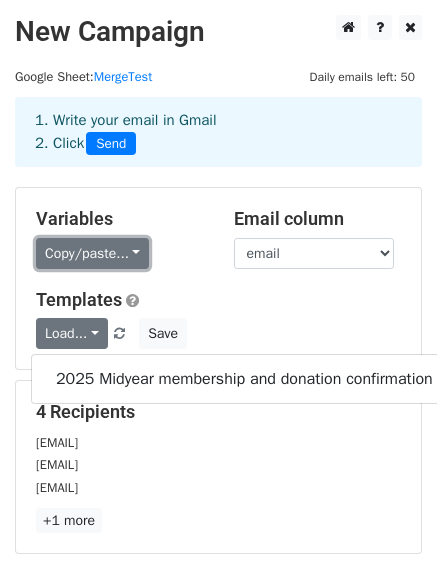 click on "Copy/paste..." at bounding box center [92, 253] 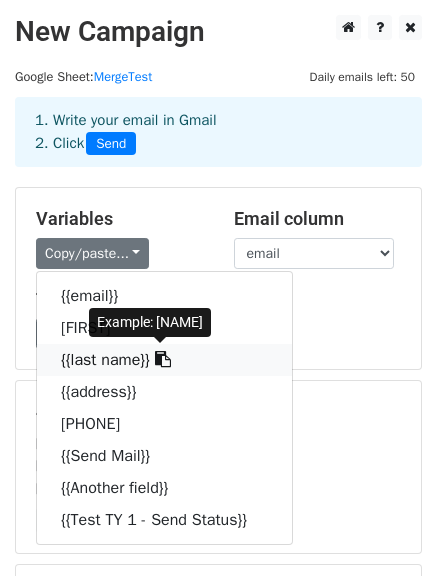click on "{{last name}}" at bounding box center [164, 360] 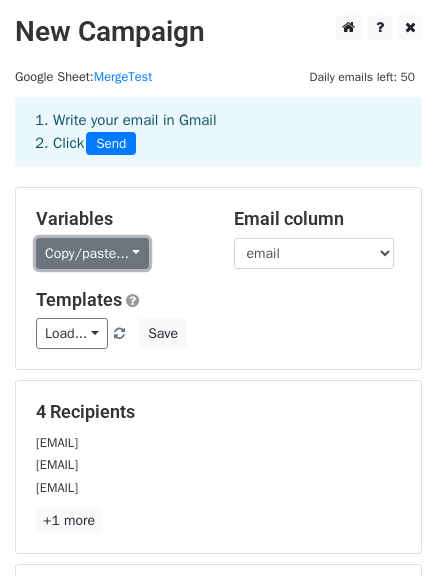 click on "Copy/paste..." at bounding box center (92, 253) 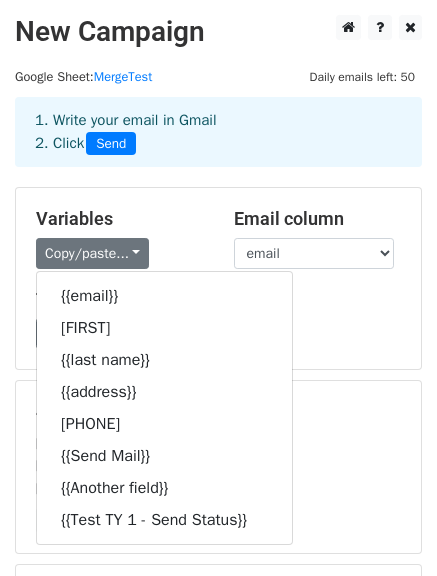 click on "Variables" at bounding box center (120, 219) 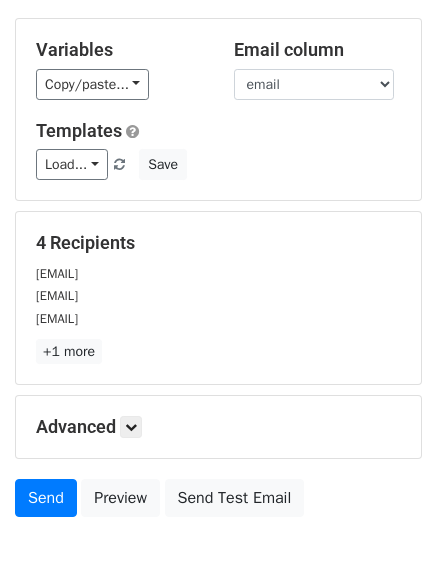 scroll, scrollTop: 280, scrollLeft: 0, axis: vertical 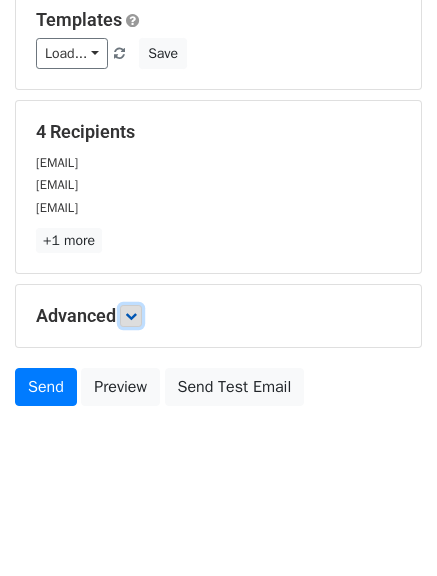 click at bounding box center (131, 316) 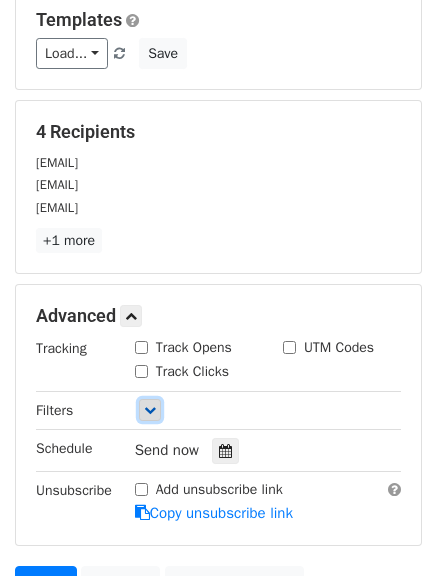 click at bounding box center [150, 410] 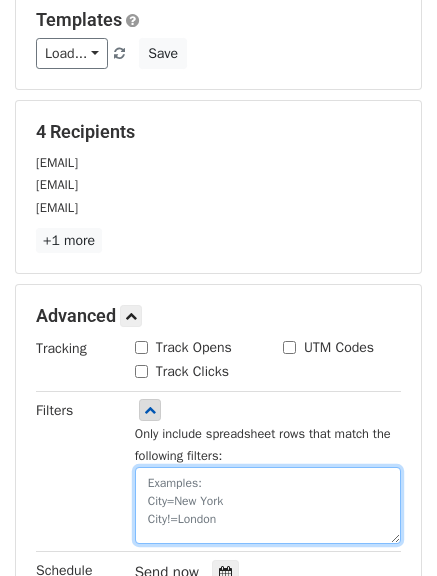 click at bounding box center [268, 505] 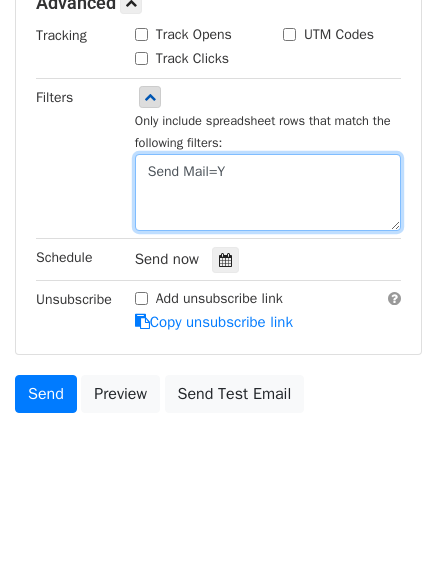 scroll, scrollTop: 563, scrollLeft: 0, axis: vertical 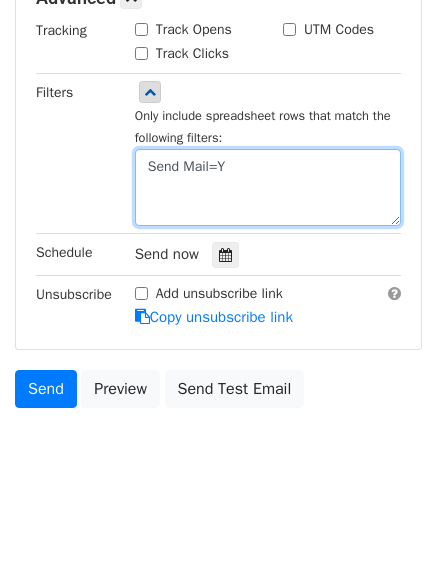 type on "Send Mail=Y" 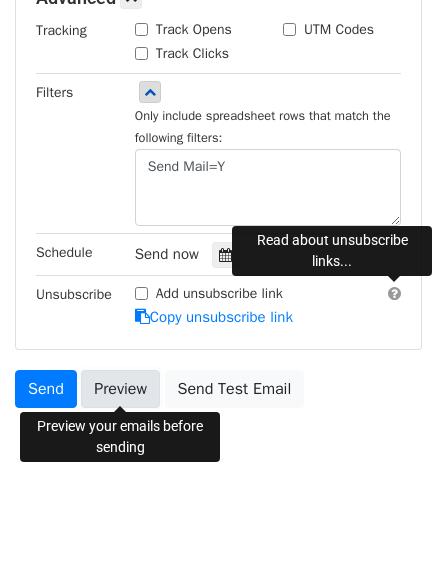click on "Preview" at bounding box center (120, 389) 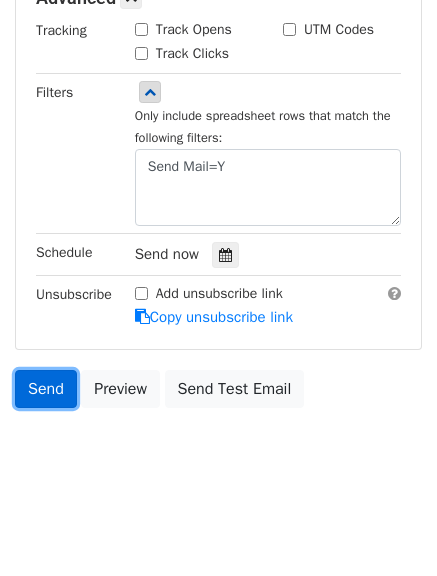 click on "Send" at bounding box center (46, 389) 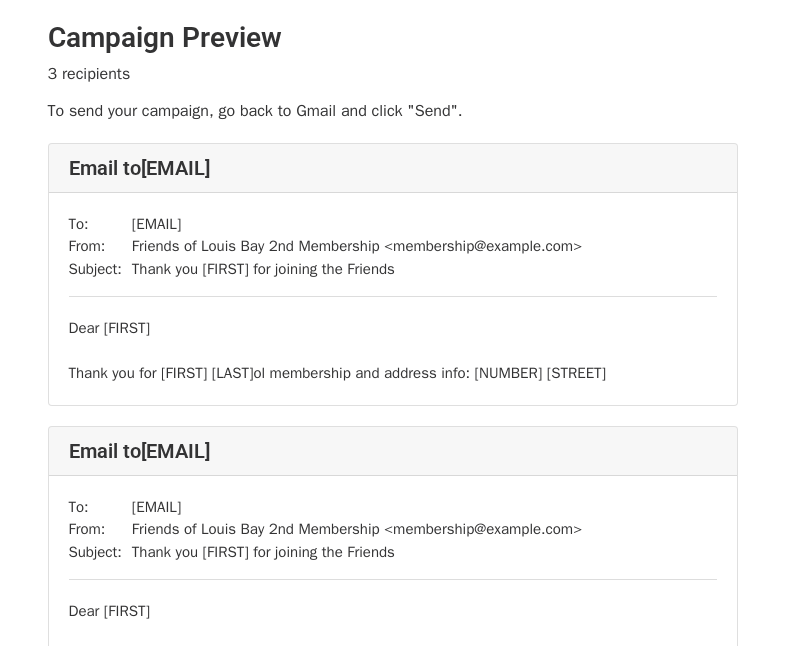 scroll, scrollTop: 0, scrollLeft: 0, axis: both 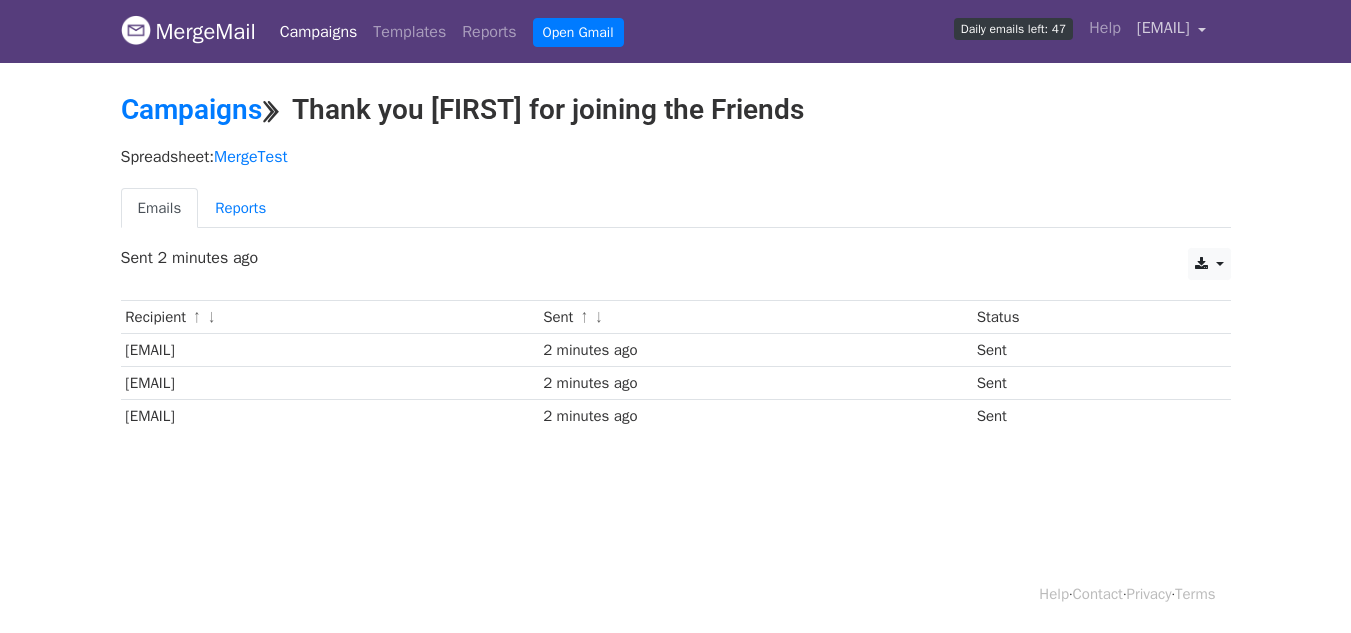 click on "[USERNAME]@[DOMAIN]" at bounding box center (1172, 31) 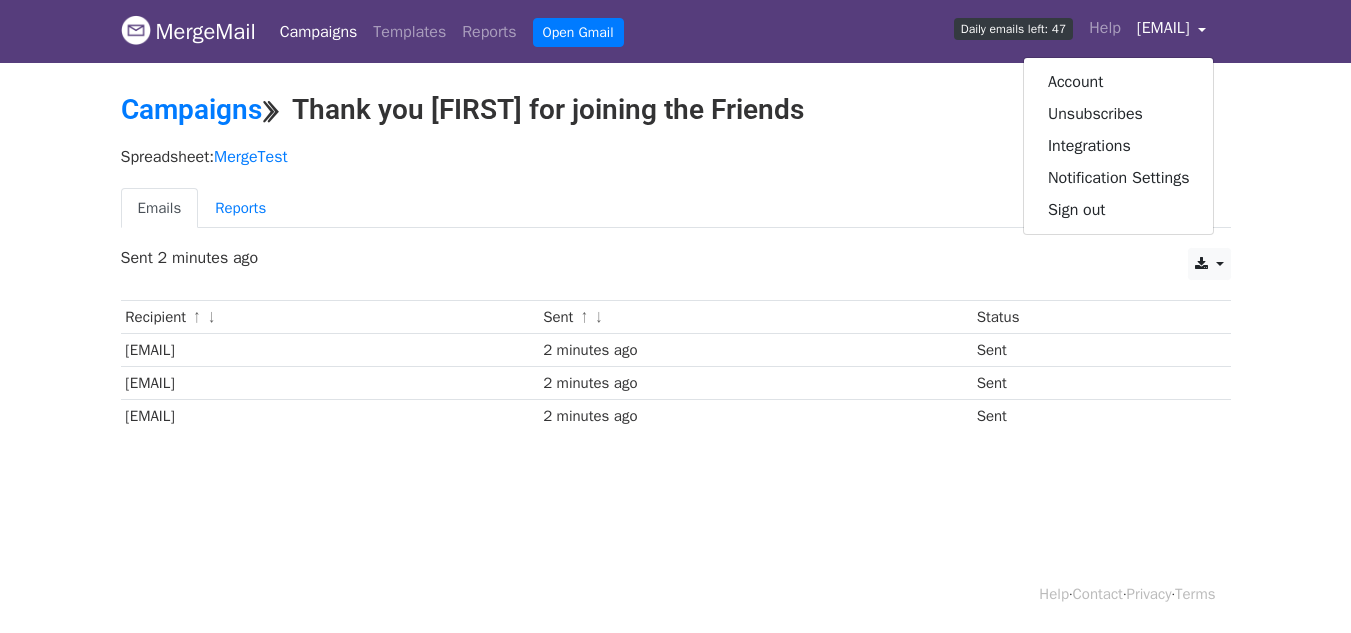 click on "[USERNAME]@[DOMAIN]" at bounding box center [1172, 31] 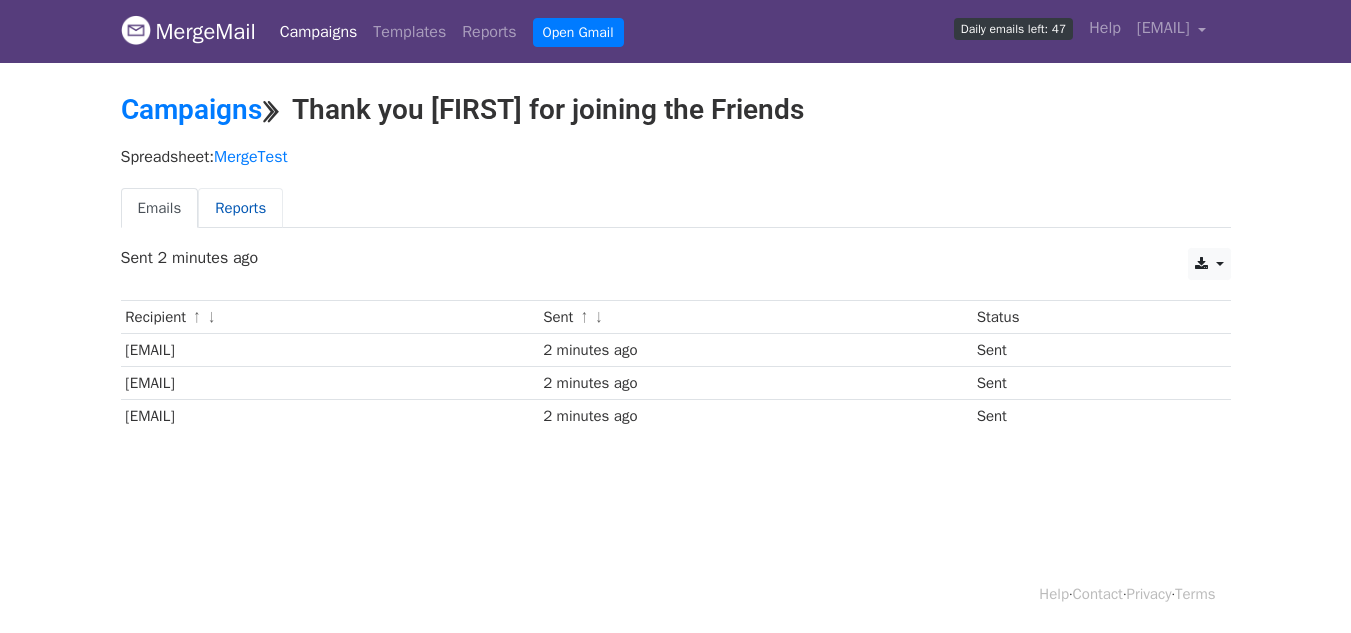 click on "Reports" at bounding box center [240, 208] 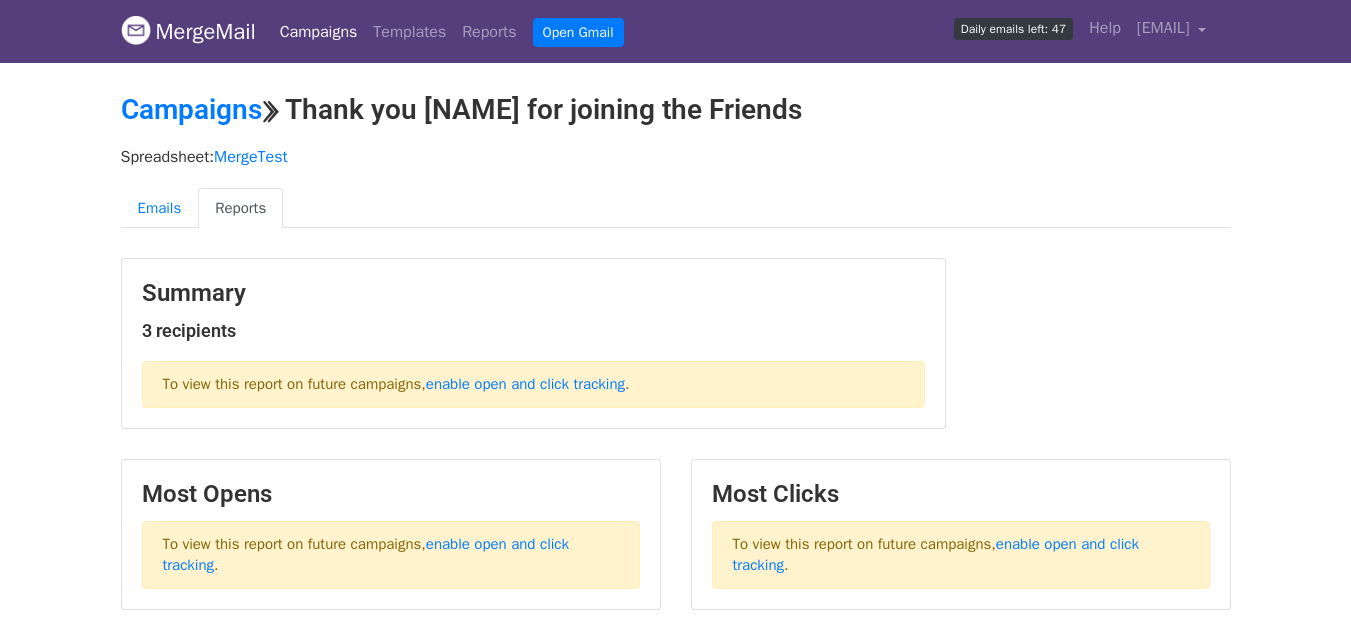 scroll, scrollTop: 0, scrollLeft: 0, axis: both 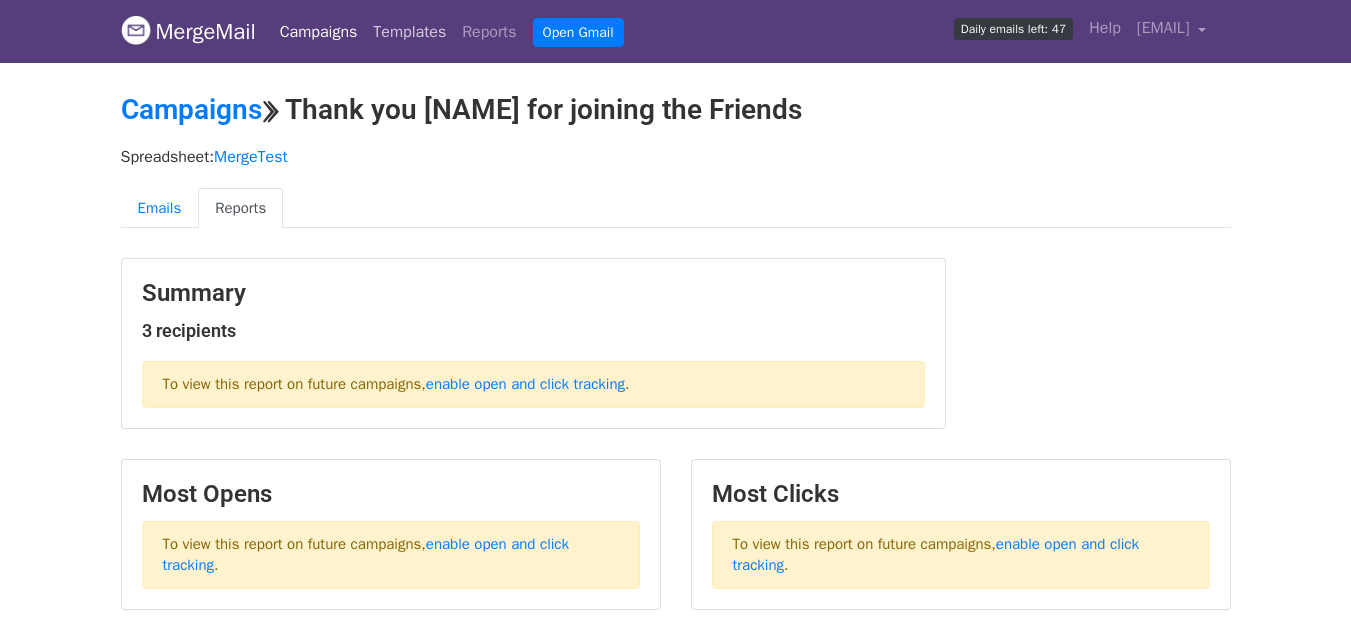 click on "Templates" at bounding box center (409, 32) 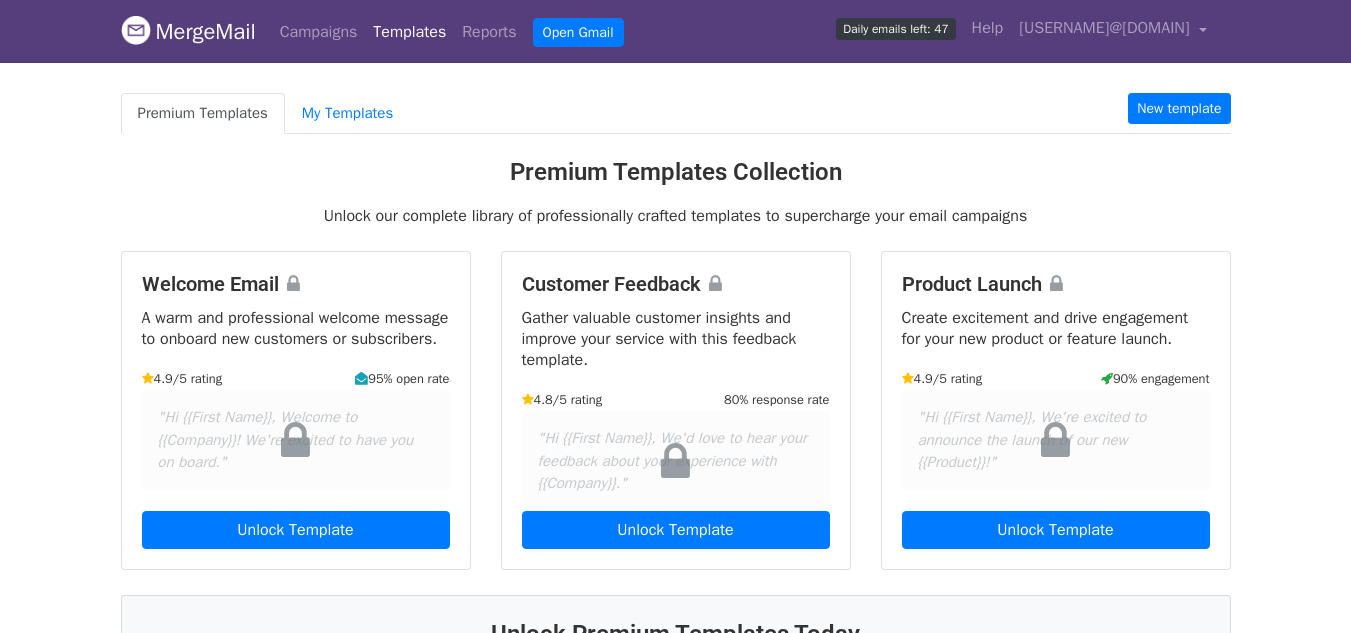 scroll, scrollTop: 0, scrollLeft: 0, axis: both 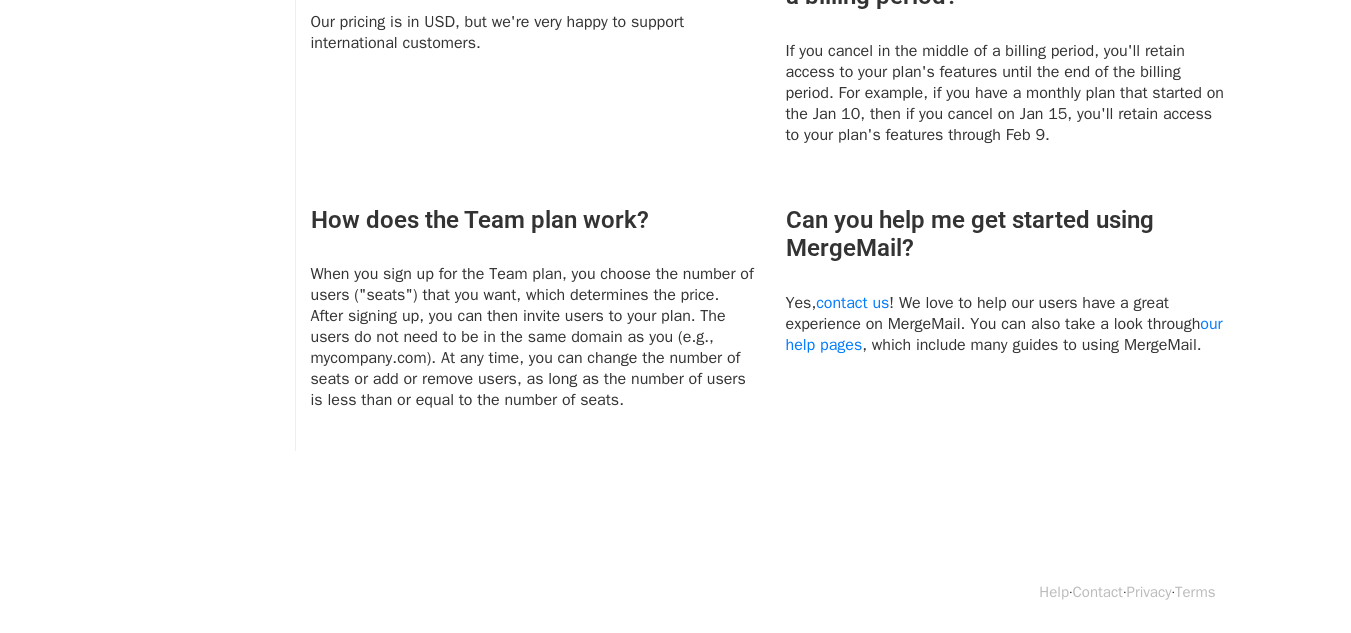 drag, startPoint x: 606, startPoint y: 128, endPoint x: 603, endPoint y: 117, distance: 11.401754 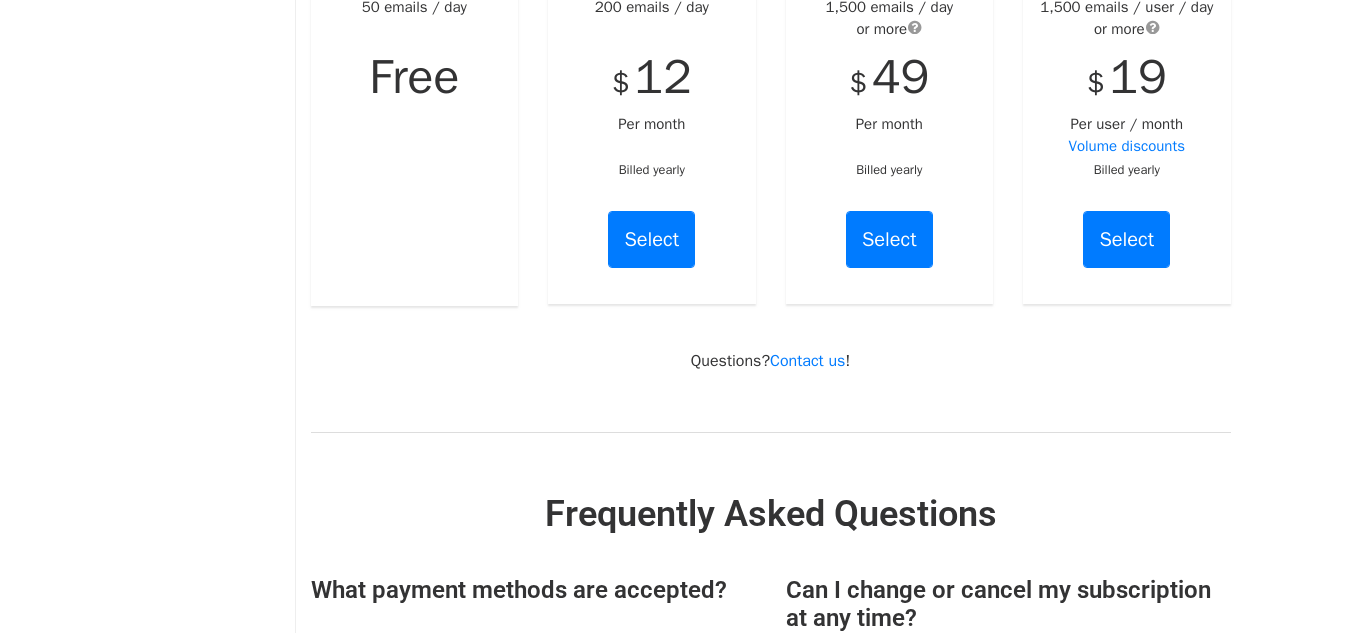 scroll, scrollTop: 0, scrollLeft: 0, axis: both 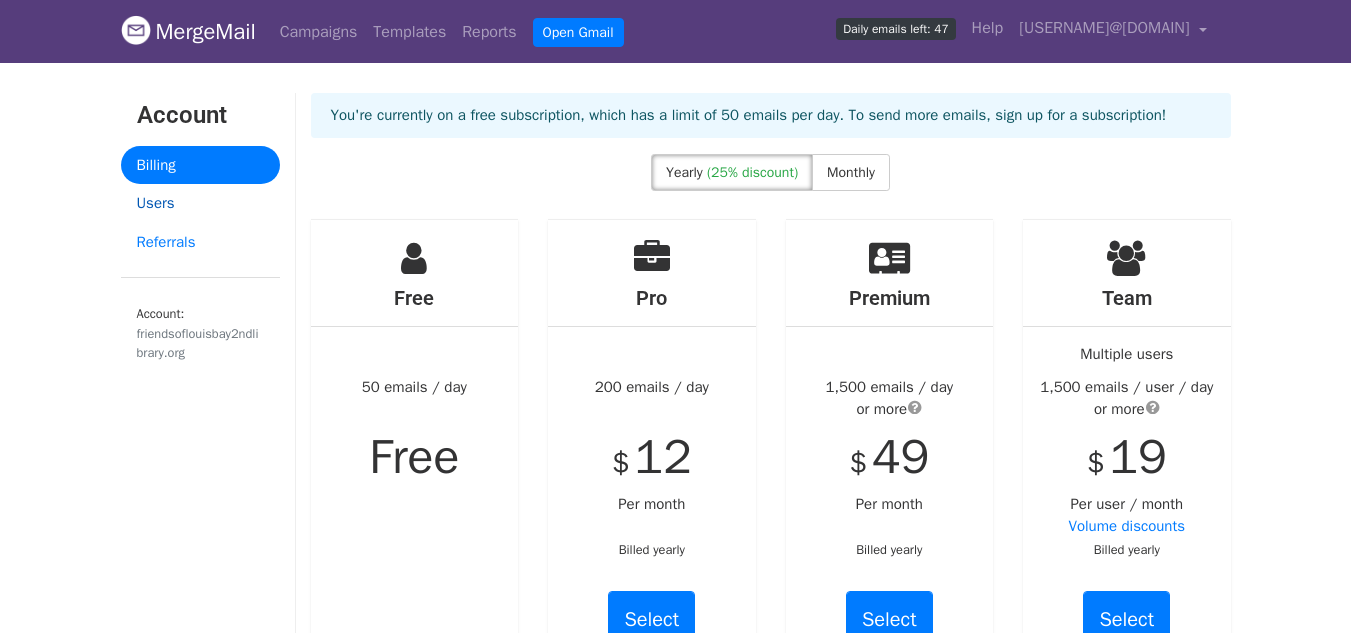 click on "Users" at bounding box center (200, 203) 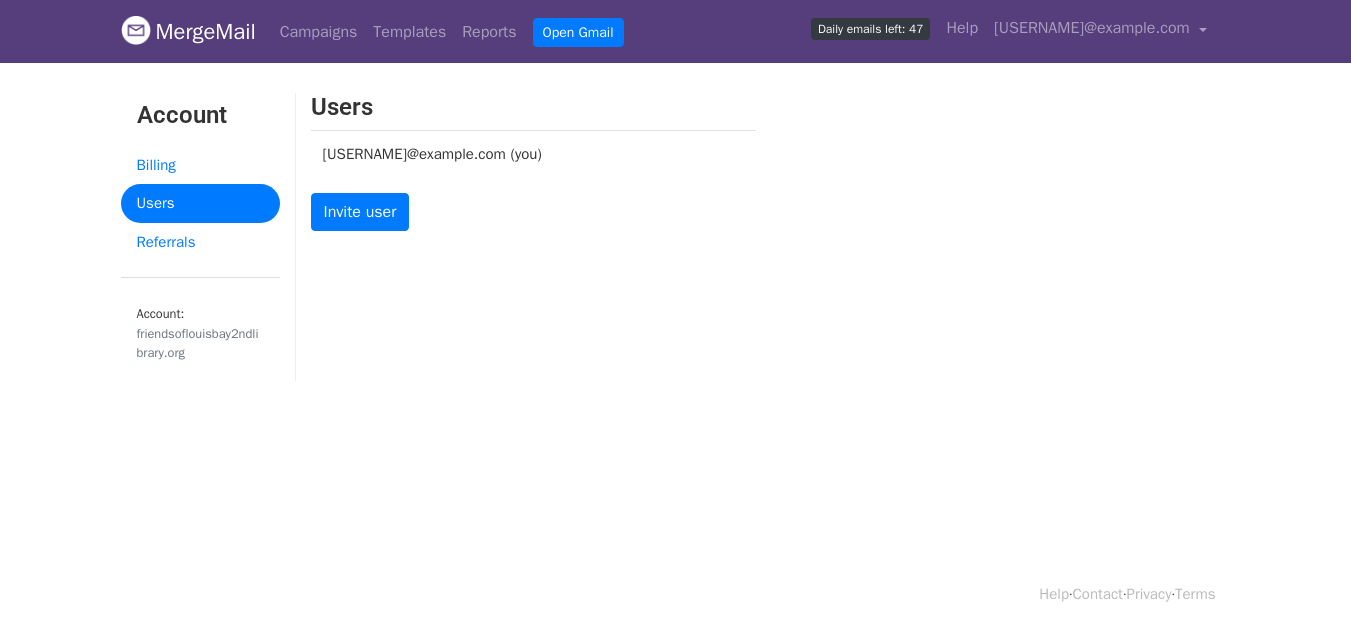 scroll, scrollTop: 0, scrollLeft: 0, axis: both 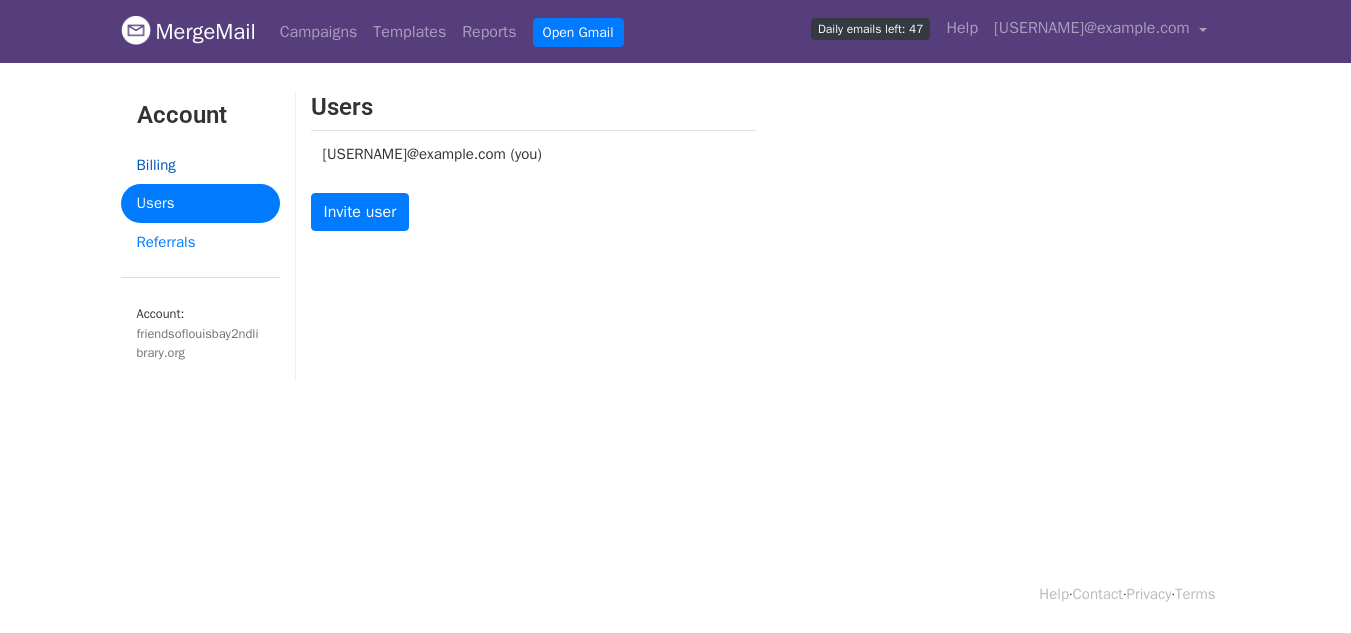click on "Billing" at bounding box center [200, 165] 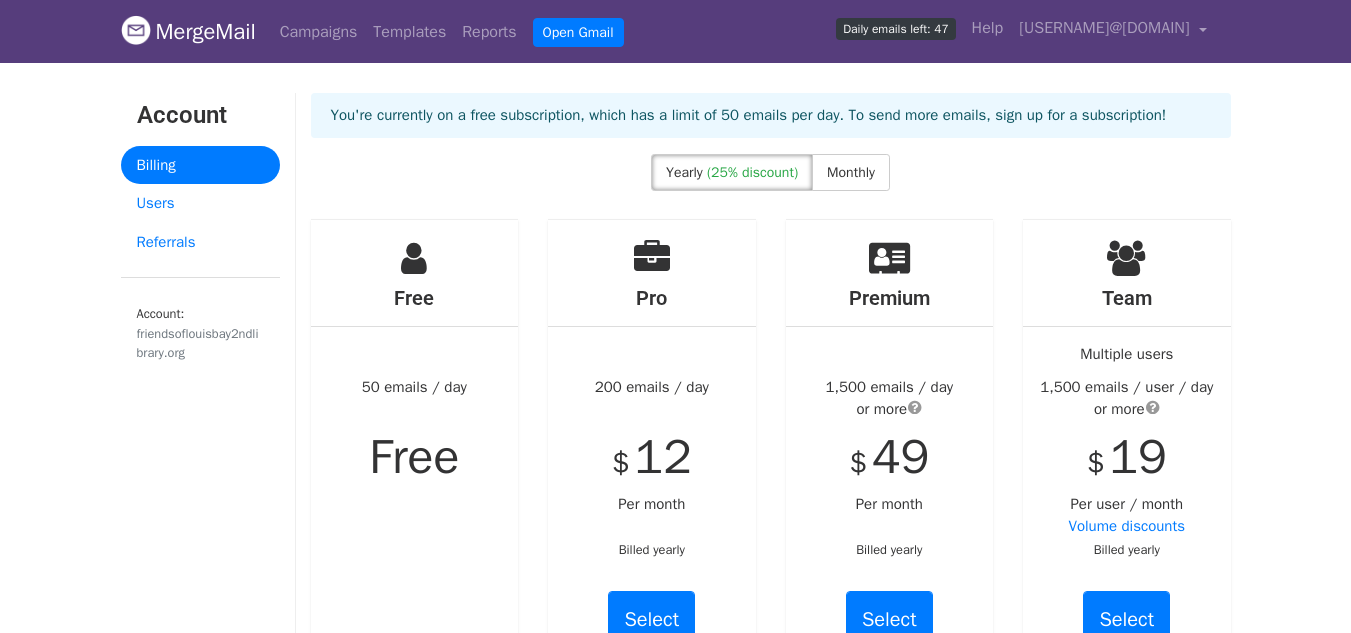 scroll, scrollTop: 0, scrollLeft: 0, axis: both 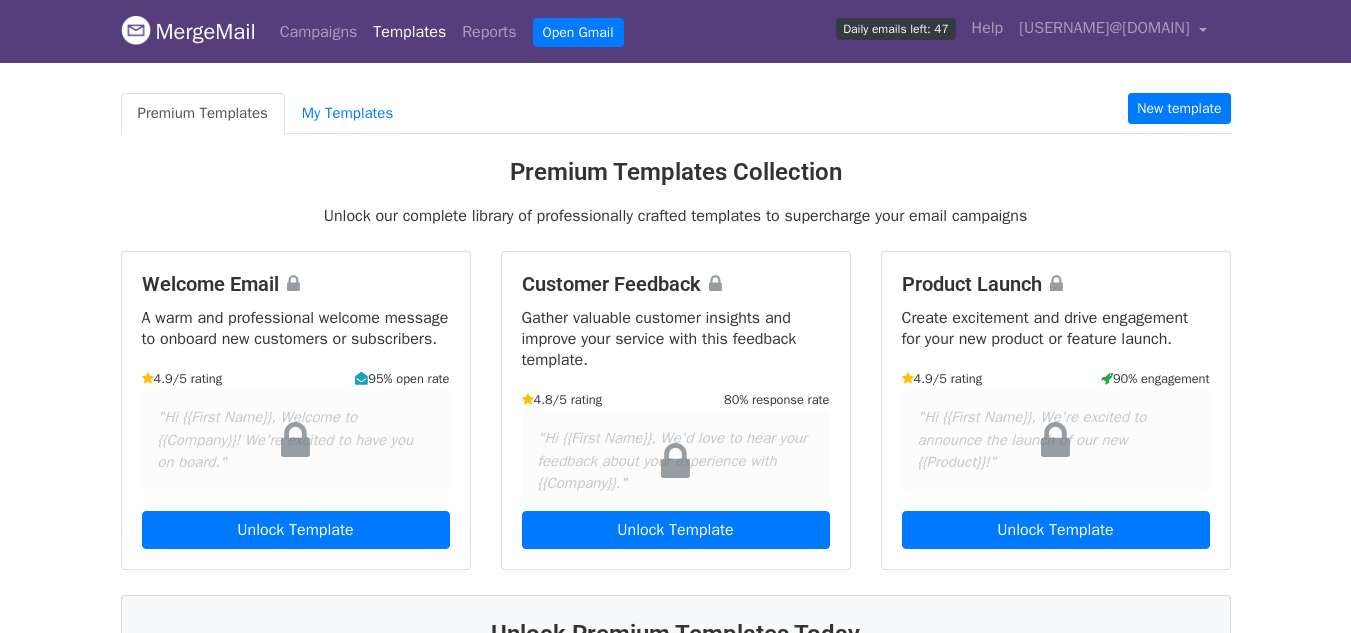 click on "Templates" at bounding box center (409, 32) 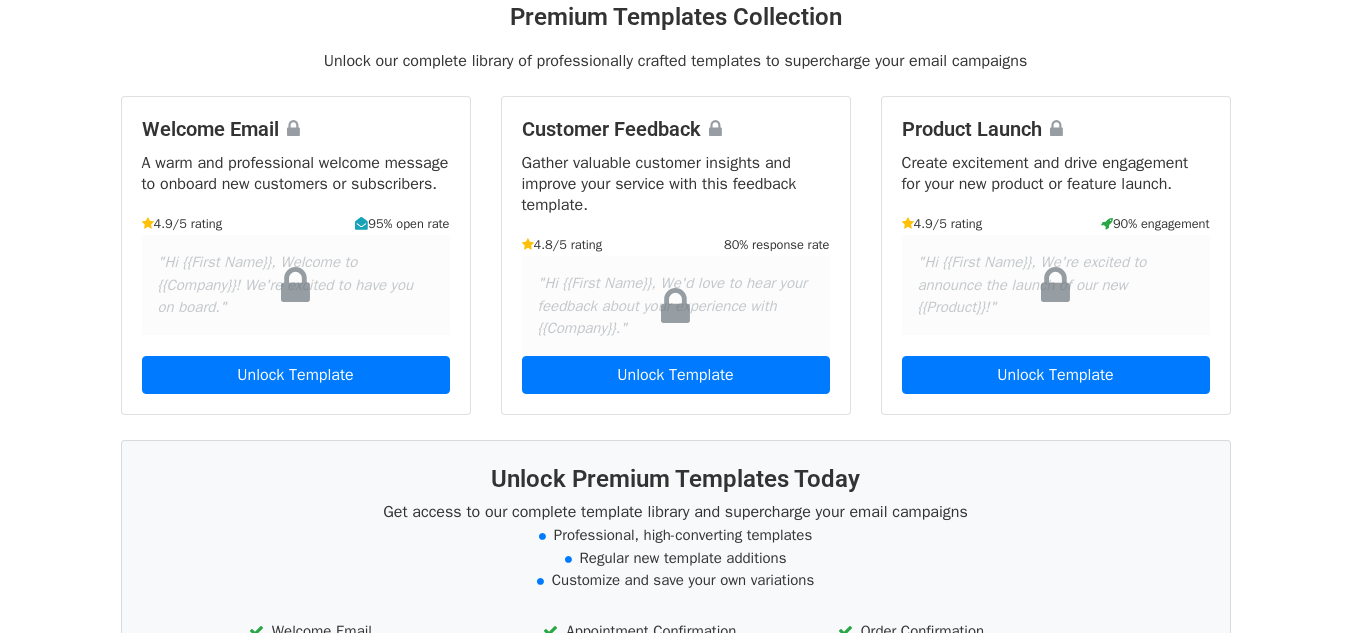 scroll, scrollTop: 0, scrollLeft: 0, axis: both 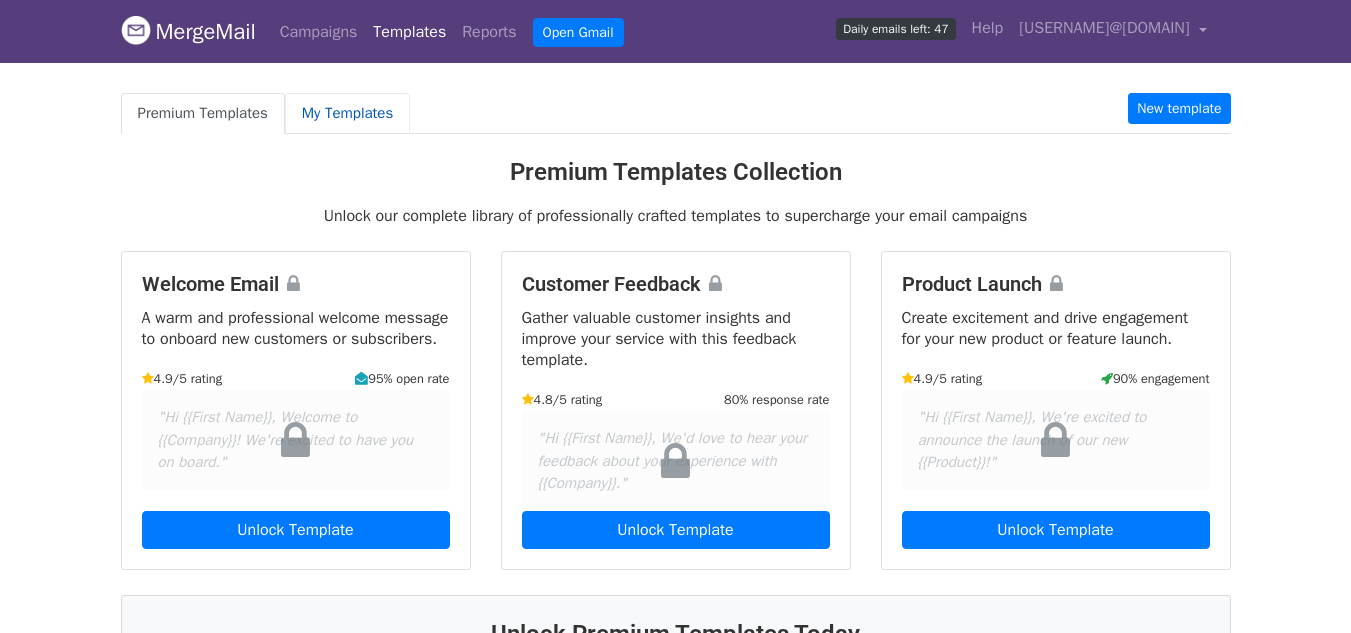 click on "My Templates" at bounding box center (347, 113) 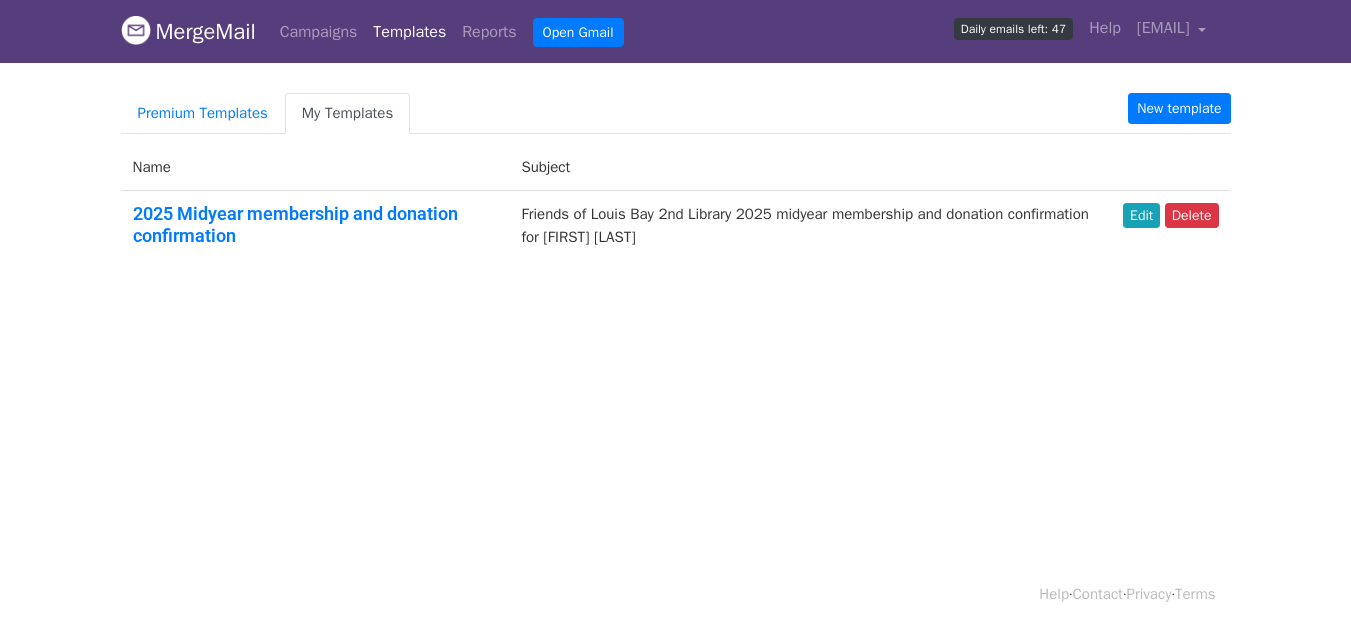 scroll, scrollTop: 0, scrollLeft: 0, axis: both 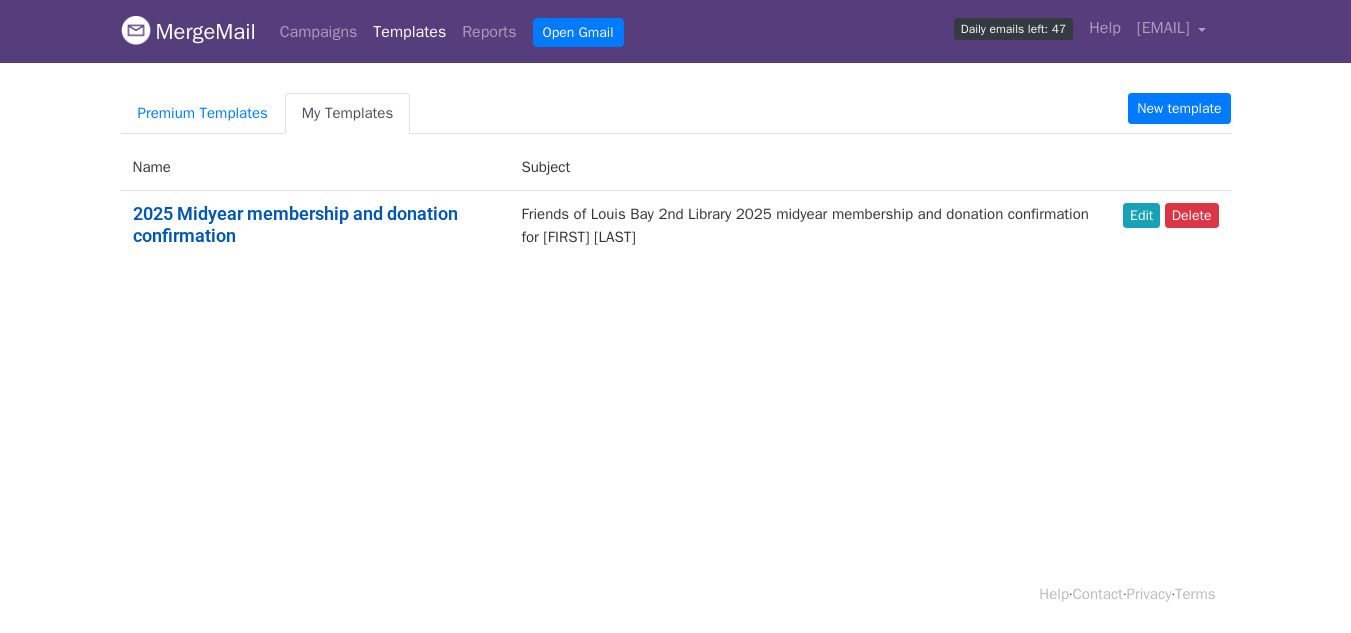 click on "2025 Midyear membership and donation confirmation" at bounding box center [295, 224] 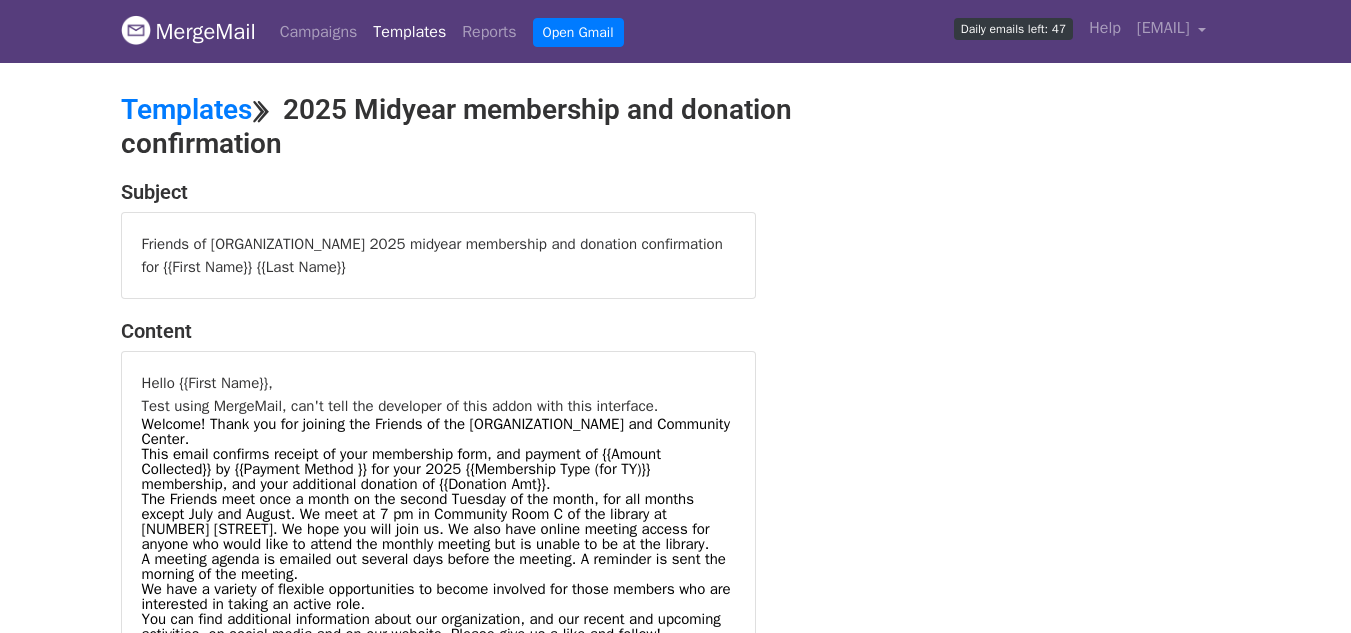 scroll, scrollTop: 0, scrollLeft: 0, axis: both 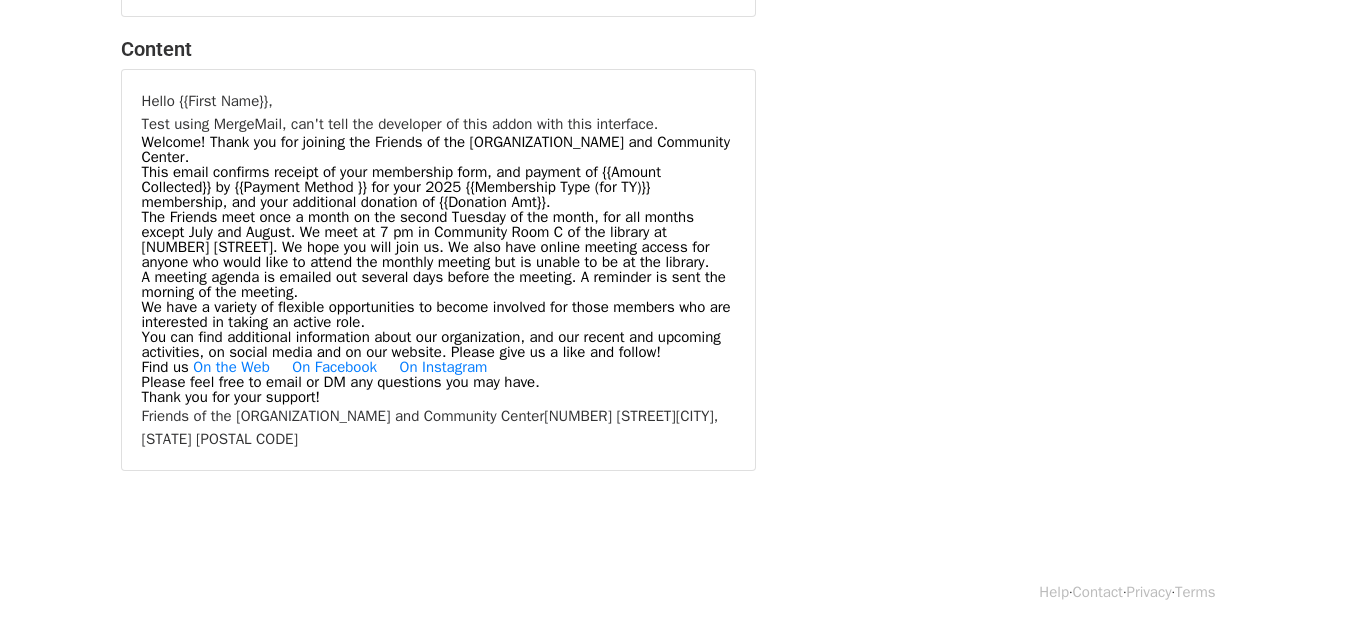click on "Welcome! Thank you for joining the Friends of the Louis Bay 2nd Library and Community Center." at bounding box center (438, 150) 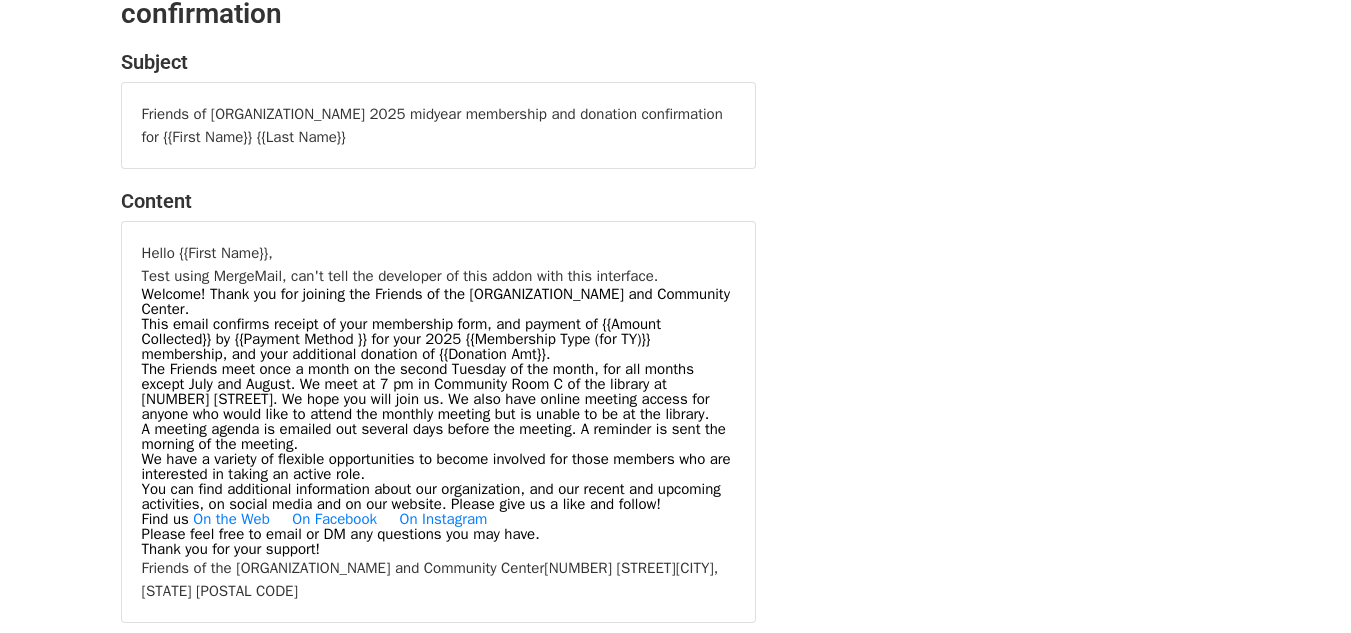 scroll, scrollTop: 0, scrollLeft: 0, axis: both 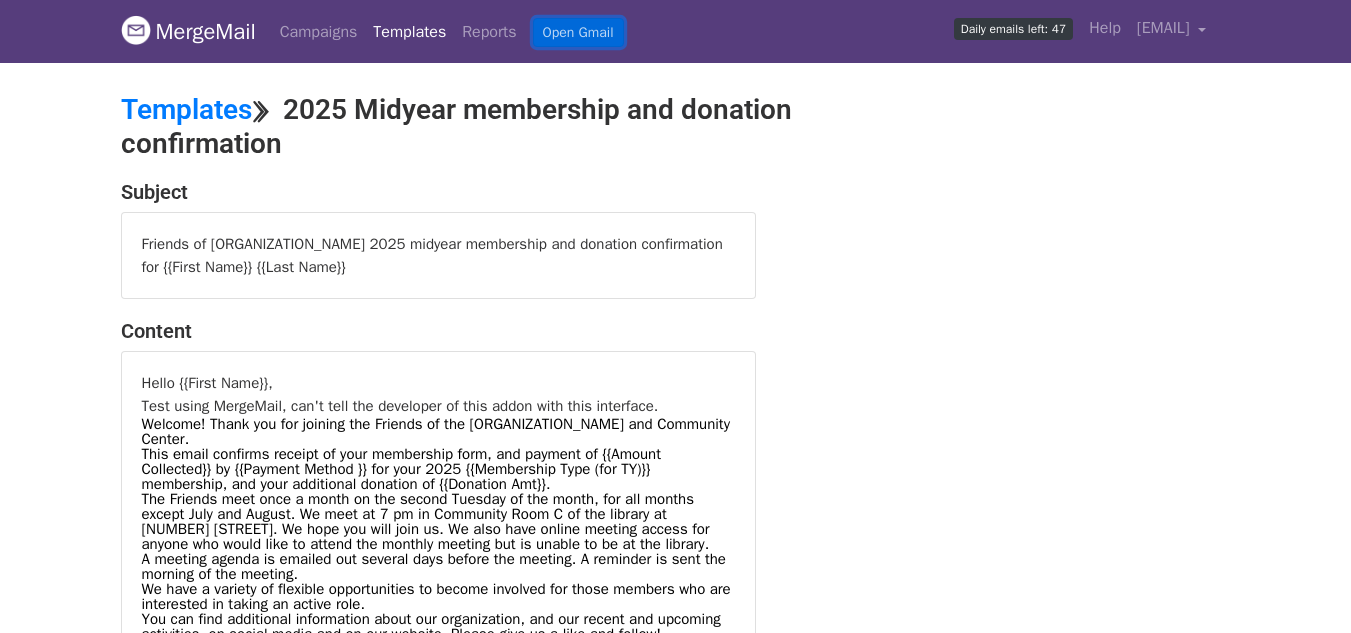 click on "Open Gmail" at bounding box center [578, 32] 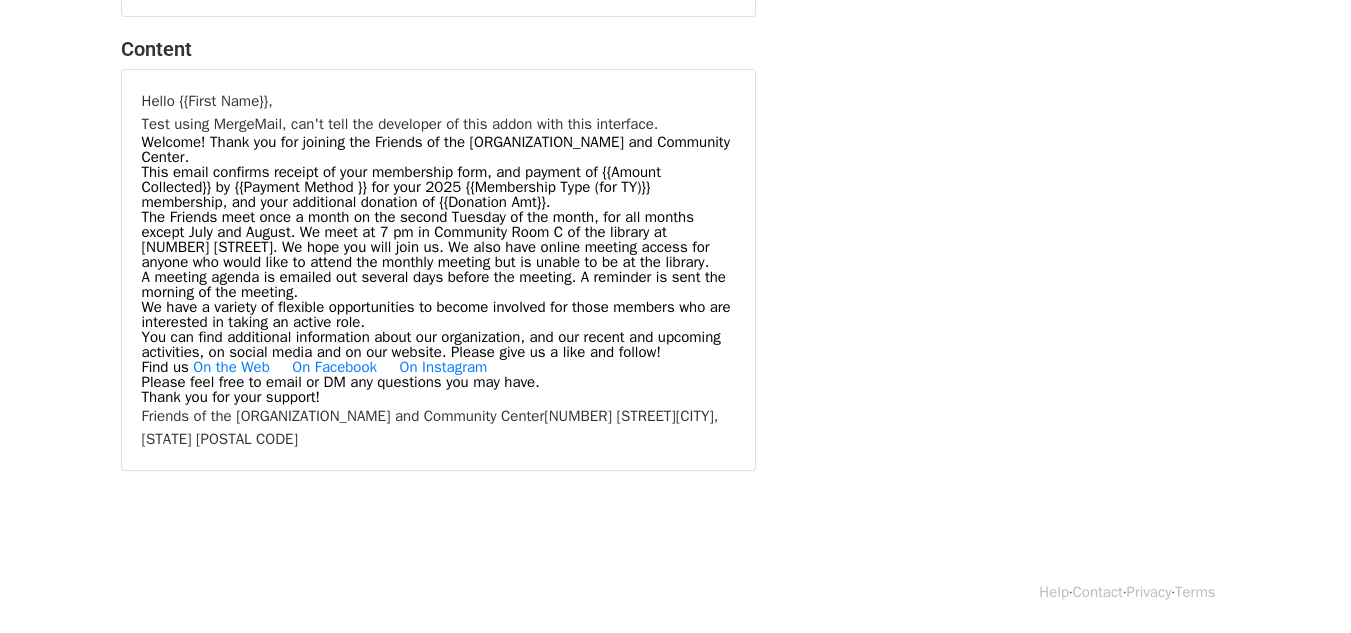 scroll, scrollTop: 0, scrollLeft: 0, axis: both 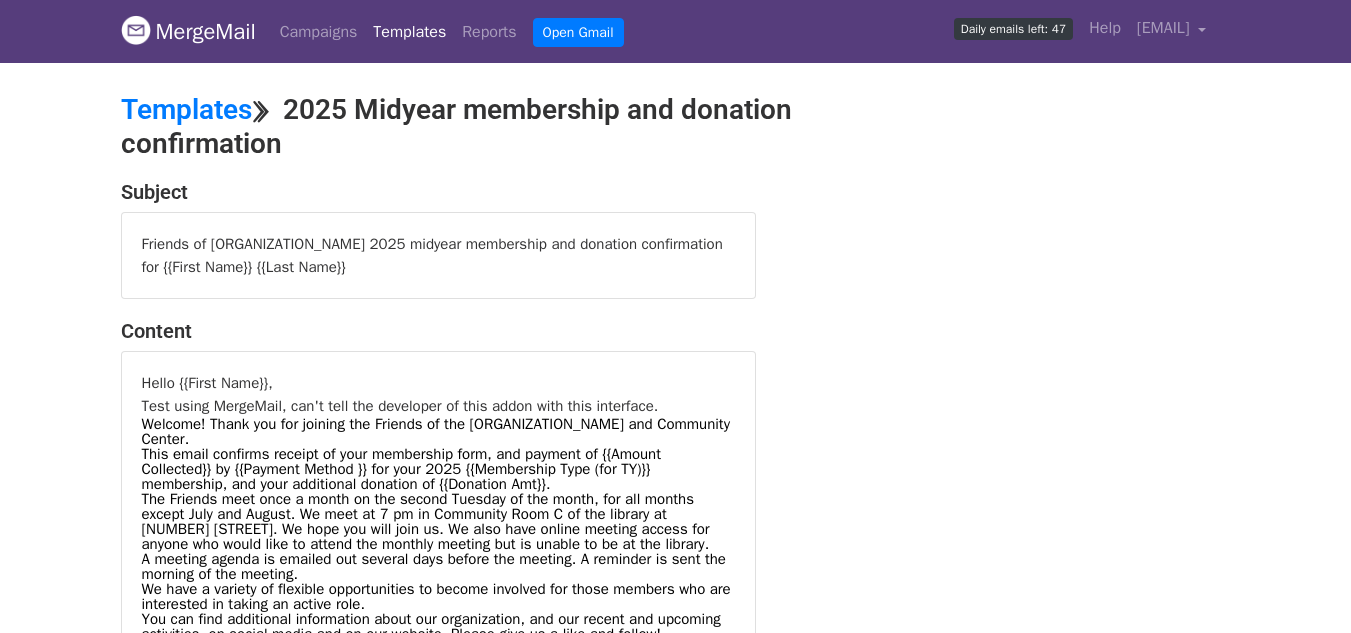 click on "Templates" at bounding box center (409, 32) 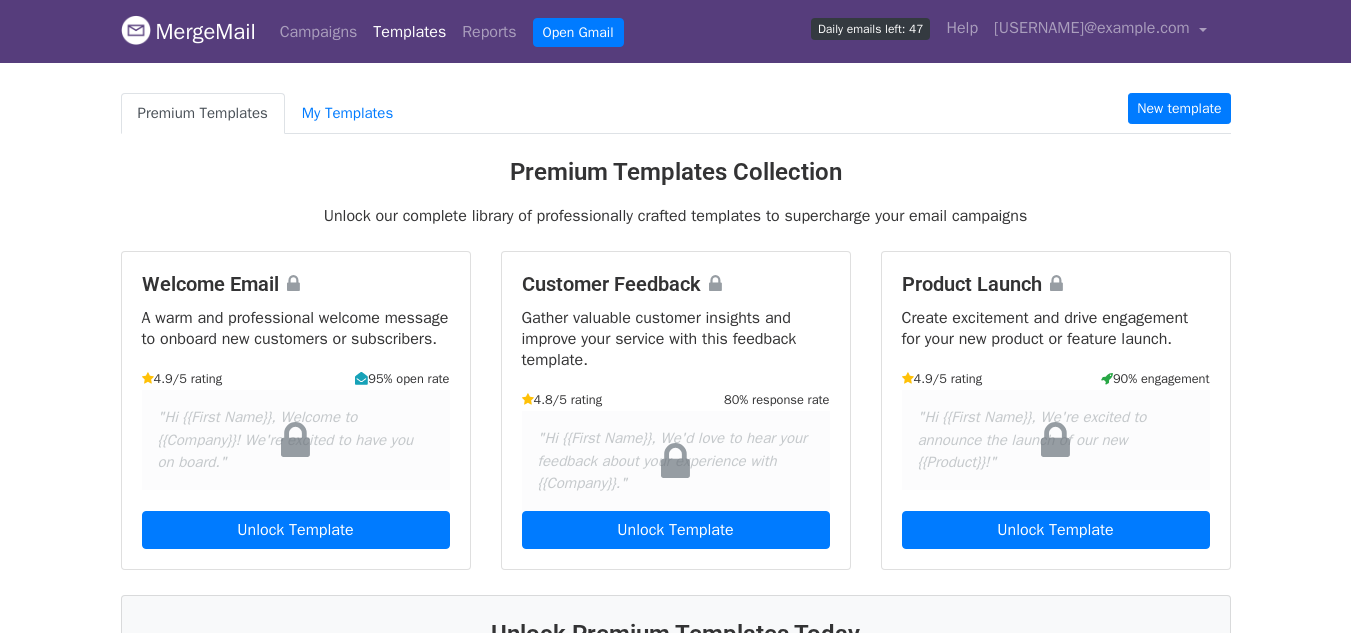 scroll, scrollTop: 0, scrollLeft: 0, axis: both 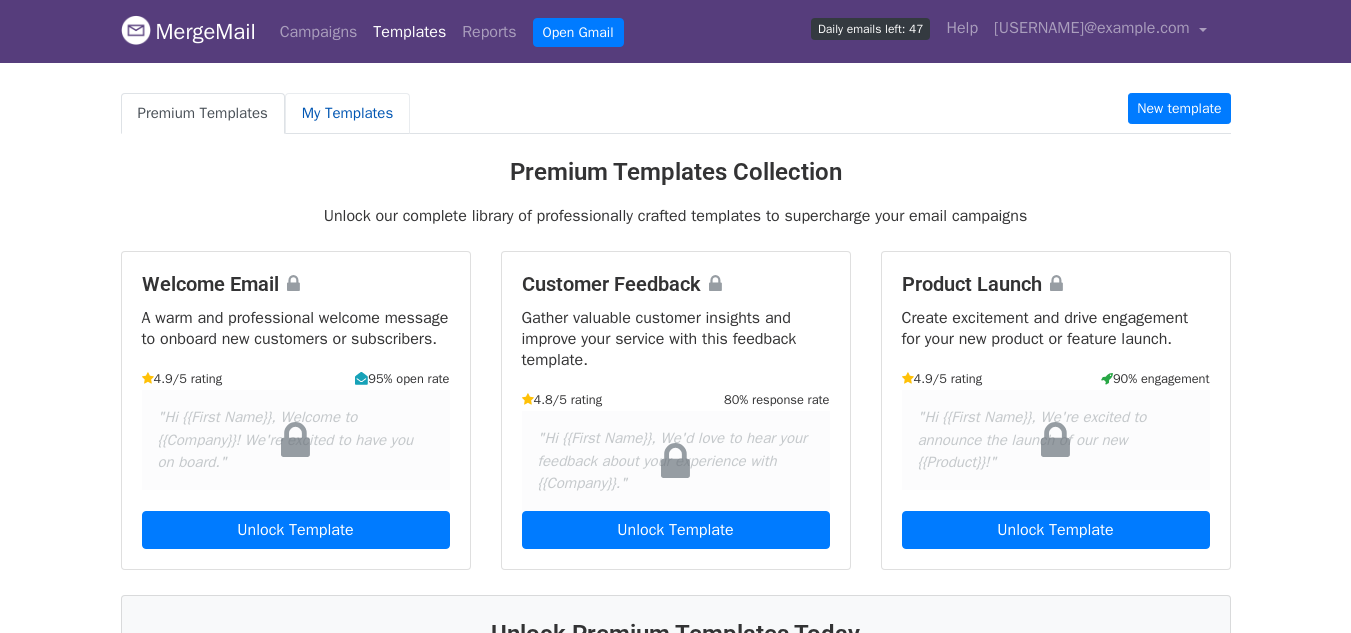 click on "My Templates" at bounding box center (347, 113) 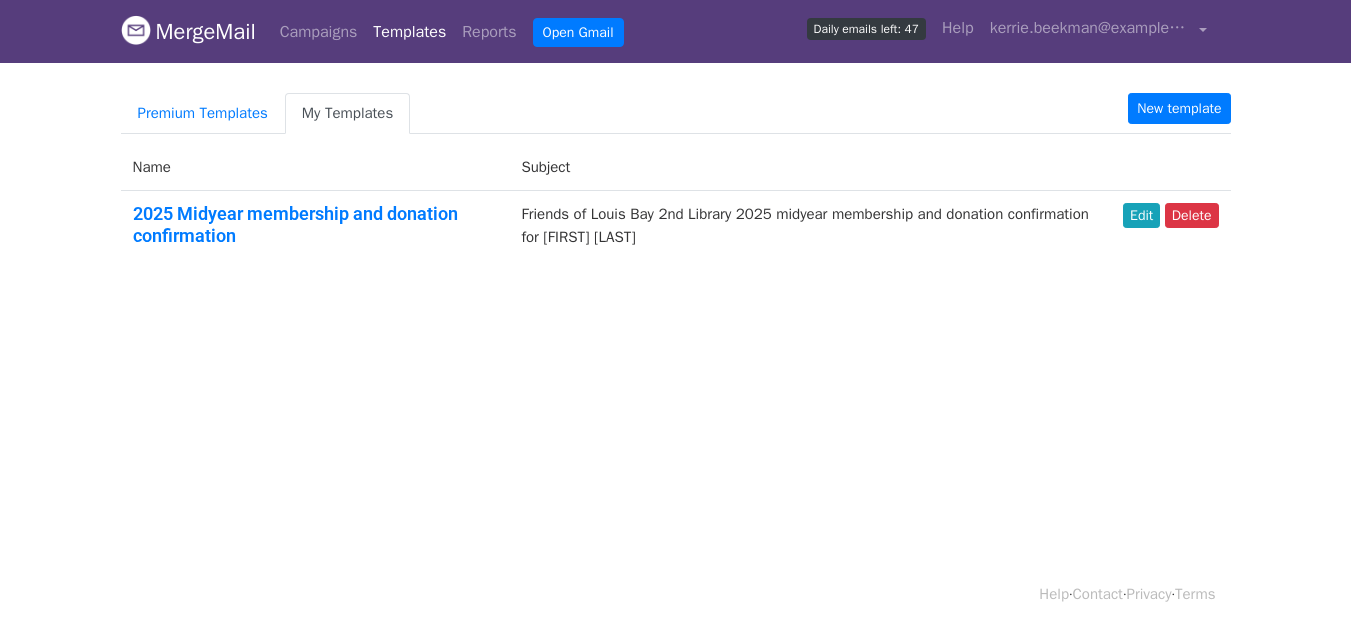 scroll, scrollTop: 0, scrollLeft: 0, axis: both 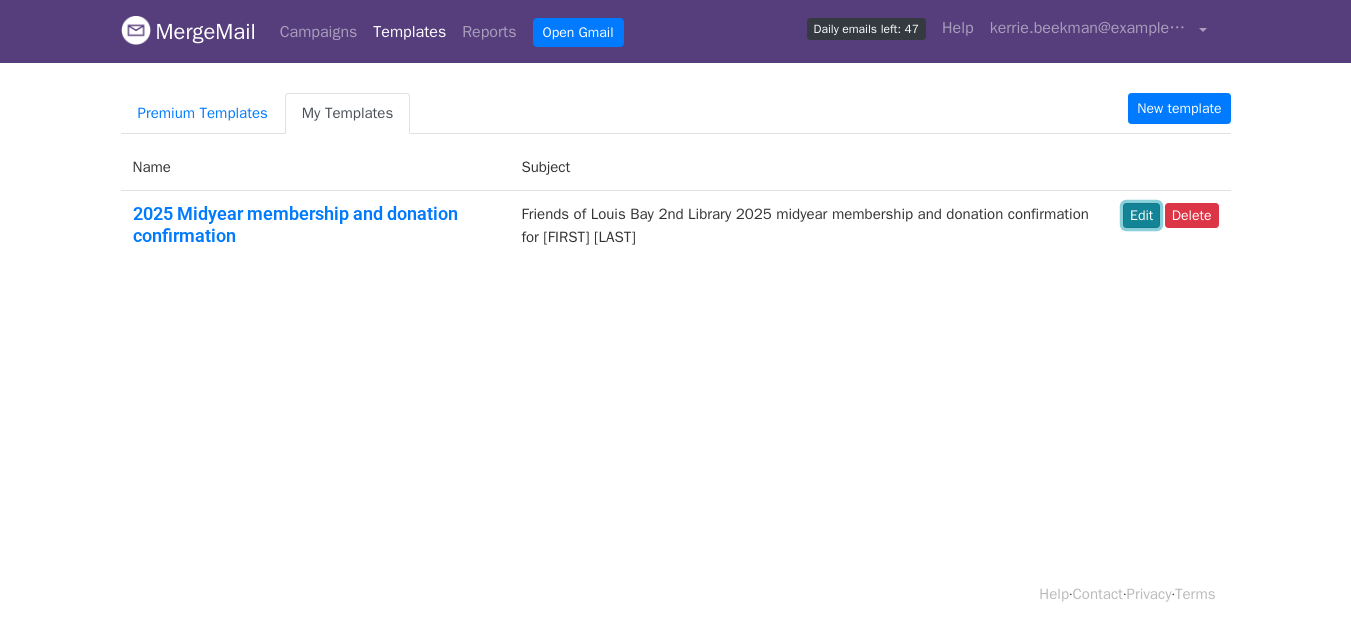 click on "Edit" at bounding box center [1141, 215] 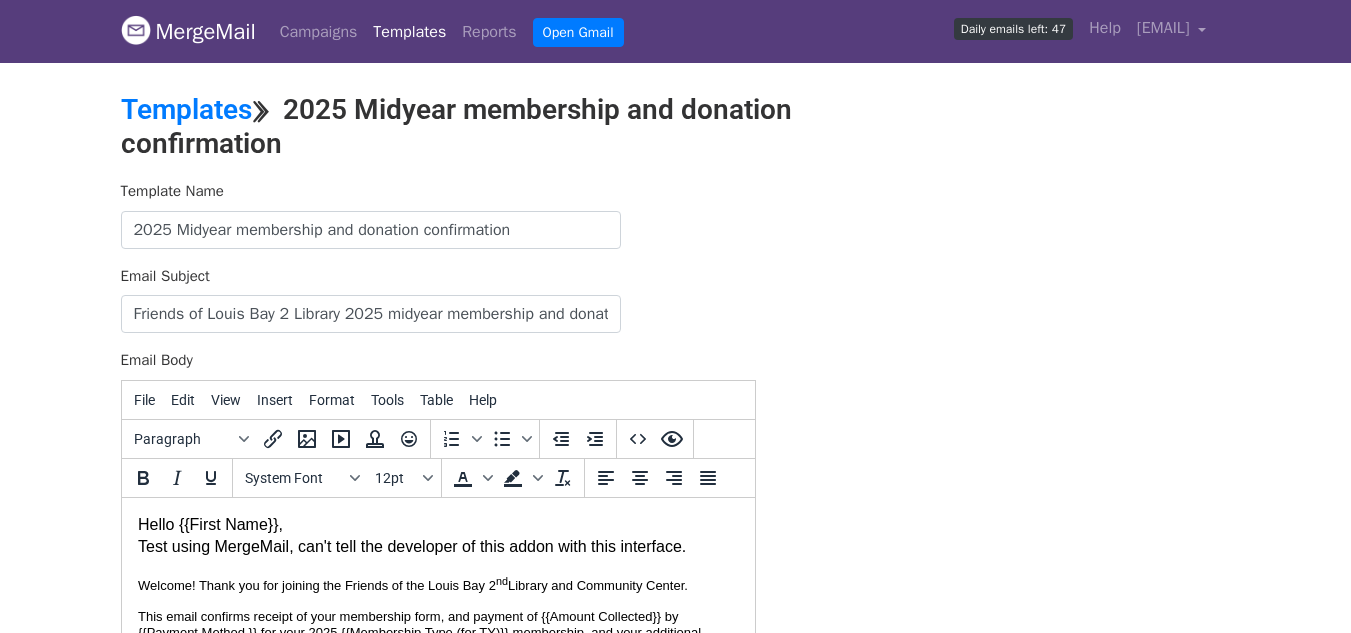 scroll, scrollTop: 0, scrollLeft: 0, axis: both 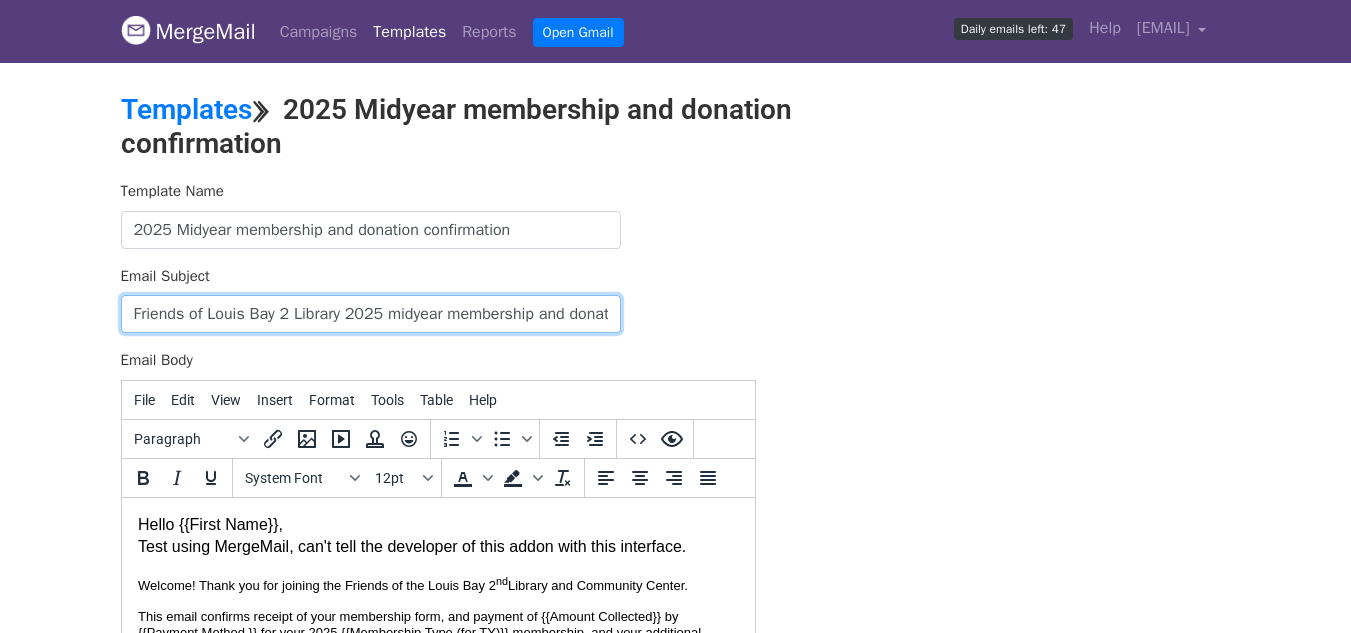 click on "Friends of Louis Bay 2 Library 2025 midyear membership and donation confirmation for {{First Name}} {{Last Name}}" at bounding box center (371, 314) 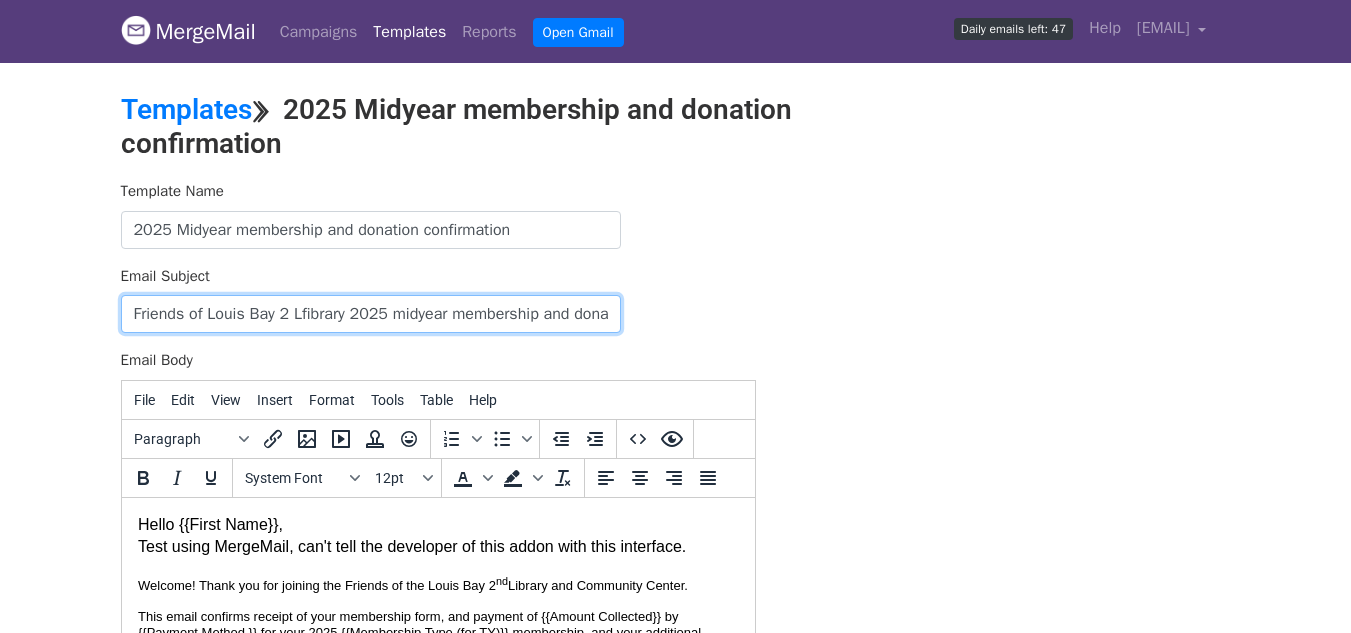 type on "Friends of Louis Bay 2 Library 2025 midyear membership and donation confirmation for {{First Name}} {{Last Name}}" 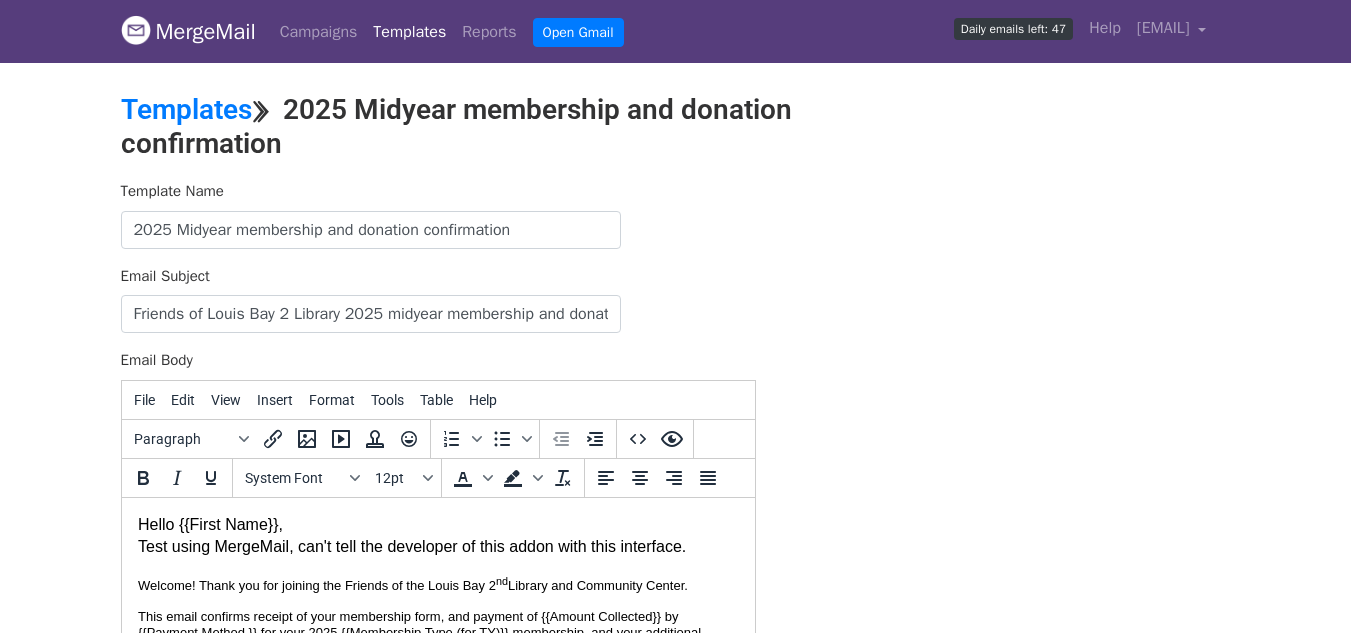 drag, startPoint x: 690, startPoint y: 544, endPoint x: 233, endPoint y: 1042, distance: 675.909 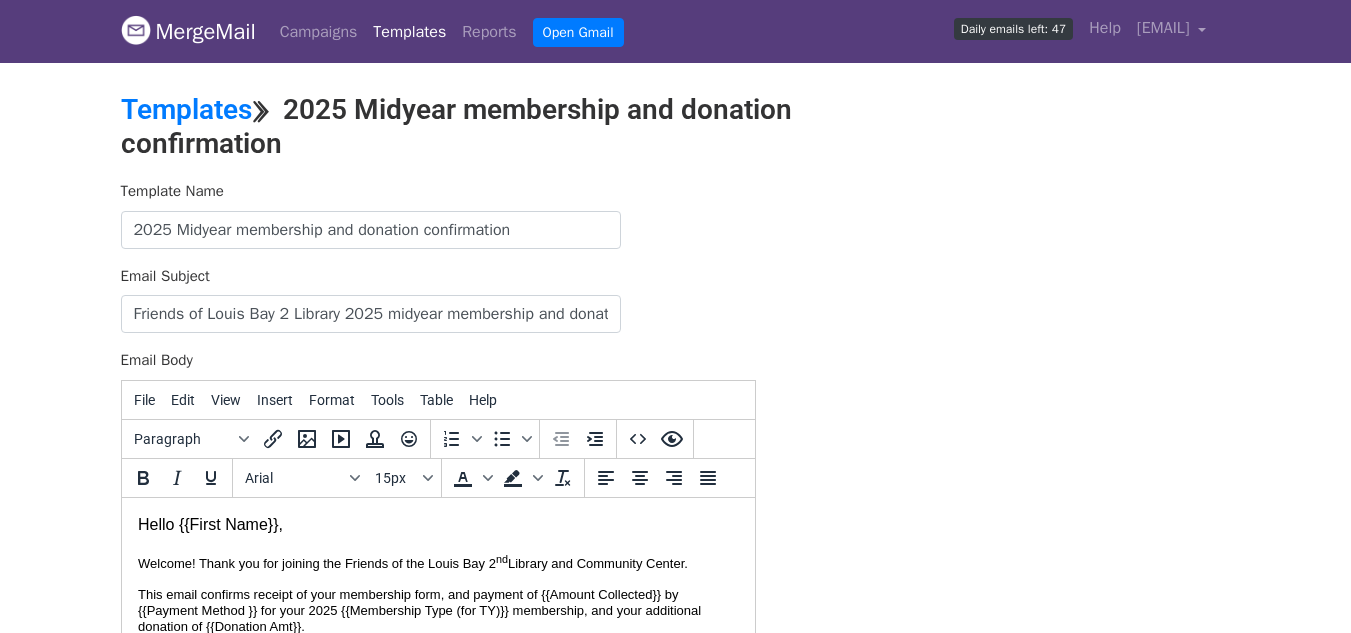 click on "Hello {{First Name}},  Welcome! Thank you for joining the Friends of the Louis Bay 2 nd  Library and Community Center. This email confirms receipt of your membership form, and payment of {{Amount Collected}} by {{Payment Method } for your 2025 {{Membership Type (for TY)}} membership, and your additional donation of {{Donation Amt}}. The Friends meet once a month on the second Tuesday of the month, for all months except July and August. We meet at 7 pm in Community Room C of the library at 345 Lafayette Ave. We hope you will join us. We also have online meeting access for anyone who would like to attend the monthly meeting but is unable to be at the library. A meeting agenda is emailed out several days before the meeting. A reminder is sent the morning of the meeting. We have a variety of flexible opportunities to become involved for those members who are interested in taking an active role.  Find us    On the Web       On Facebook       On Instagram Thank you for your support! 862-263-4797" at bounding box center (437, 785) 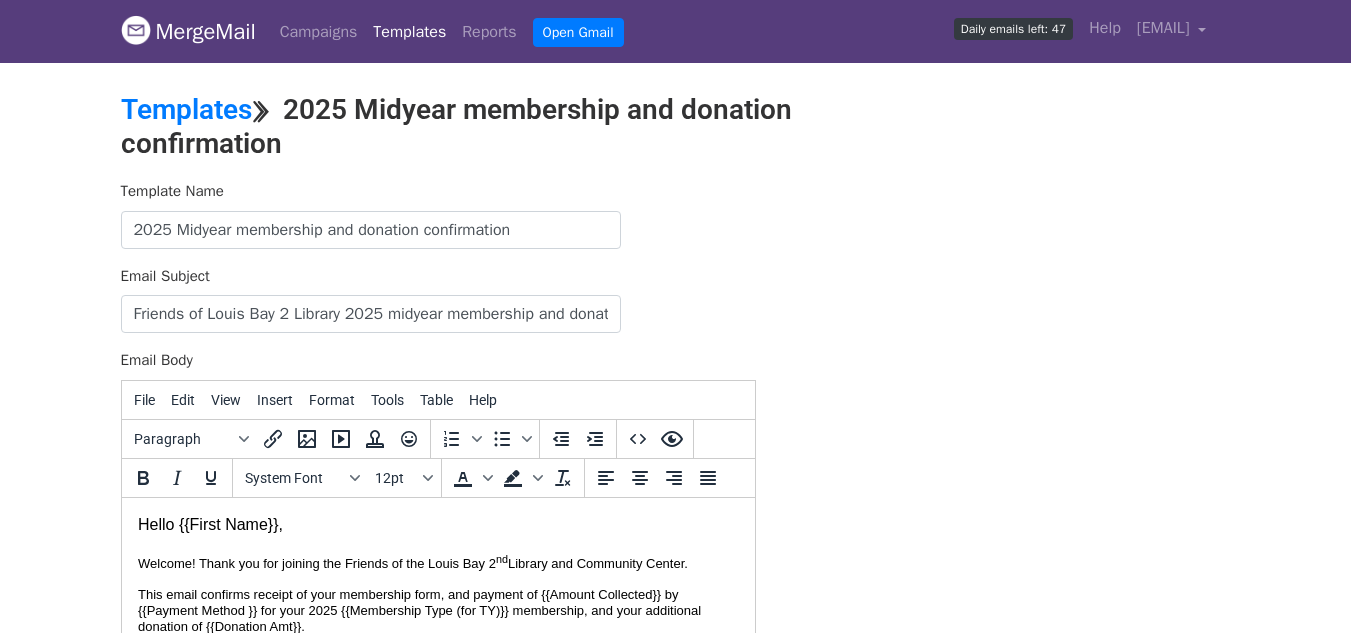 click on "Welcome! Thank you for joining the Friends of the Louis Bay 2 nd  Library and Community Center." at bounding box center (412, 562) 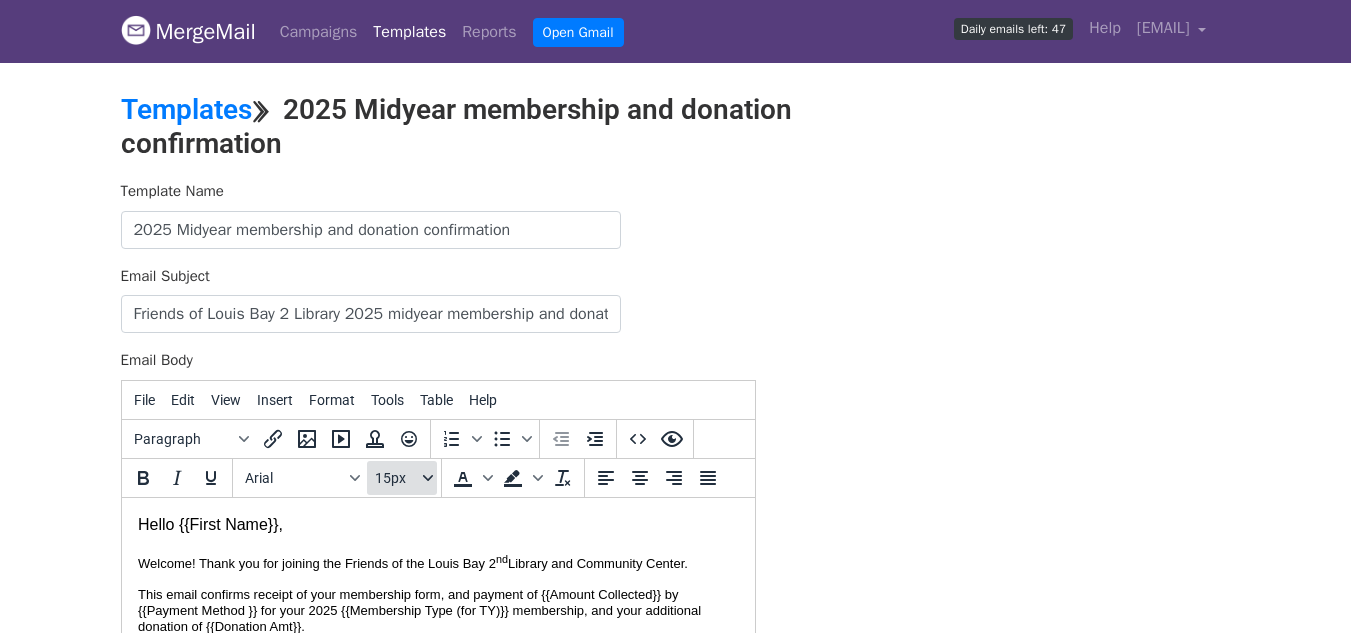 click on "15px" at bounding box center (402, 478) 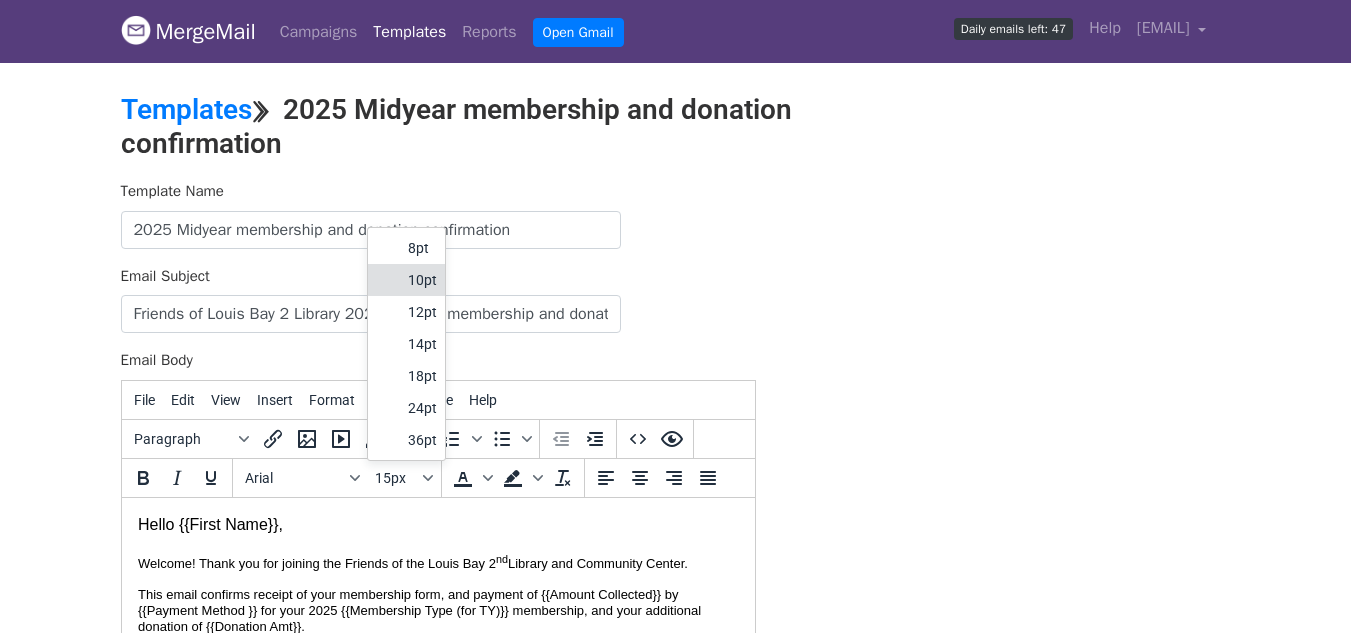 click on "10pt" at bounding box center [422, 280] 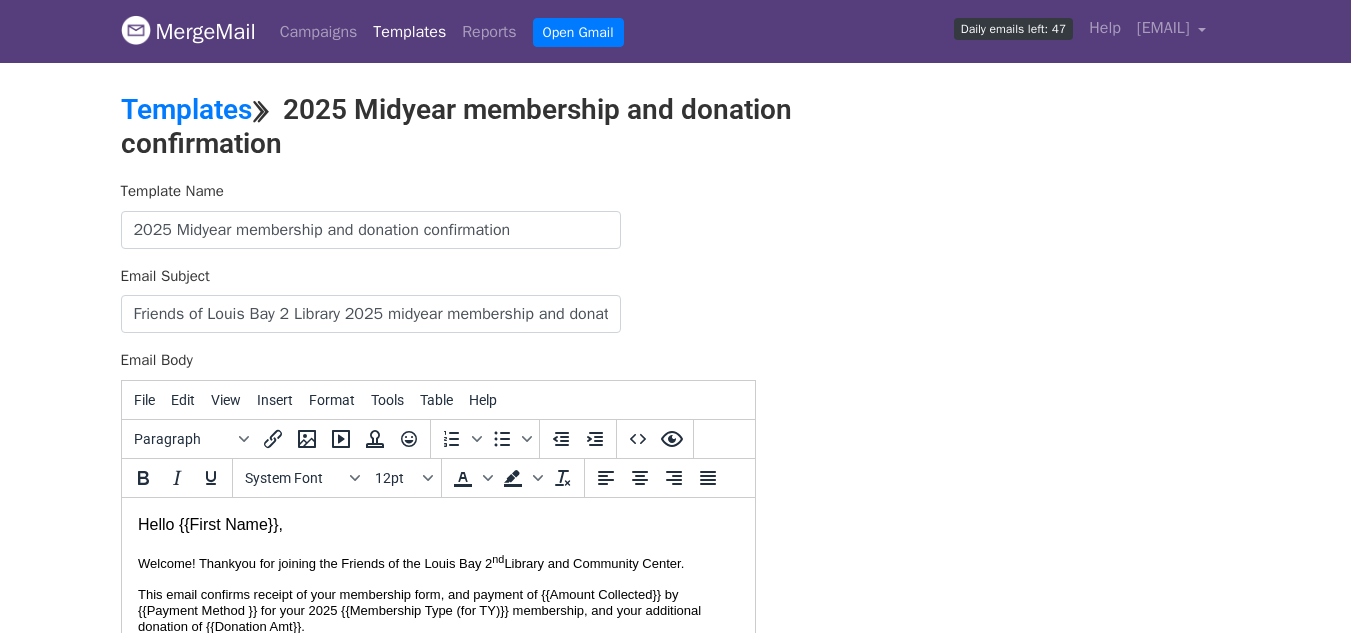 click on "Hello {{First Name}},  Welcome! Thank  ﻿ you for joining the Friends of the Louis Bay 2 nd  Library and Community Center. This email confirms receipt of your membership form, and payment of {{Amount Collected}} by {{Payment Method } for your 2025 {{Membership Type (for TY)}} membership, and your additional donation of {{Donation Amt}}. The Friends meet once a month on the second Tuesday of the month, for all months except July and August. We meet at 7 pm in Community Room C of the library at 345 Lafayette Ave. We hope you will join us. We also have online meeting access for anyone who would like to attend the monthly meeting but is unable to be at the library. A meeting agenda is emailed out several days before the meeting. A reminder is sent the morning of the meeting. We have a variety of flexible opportunities to become involved for those members who are interested in taking an active role.  Find us    On the Web       On Facebook       On Instagram Thank you for your support! 862-263-4797" at bounding box center (437, 785) 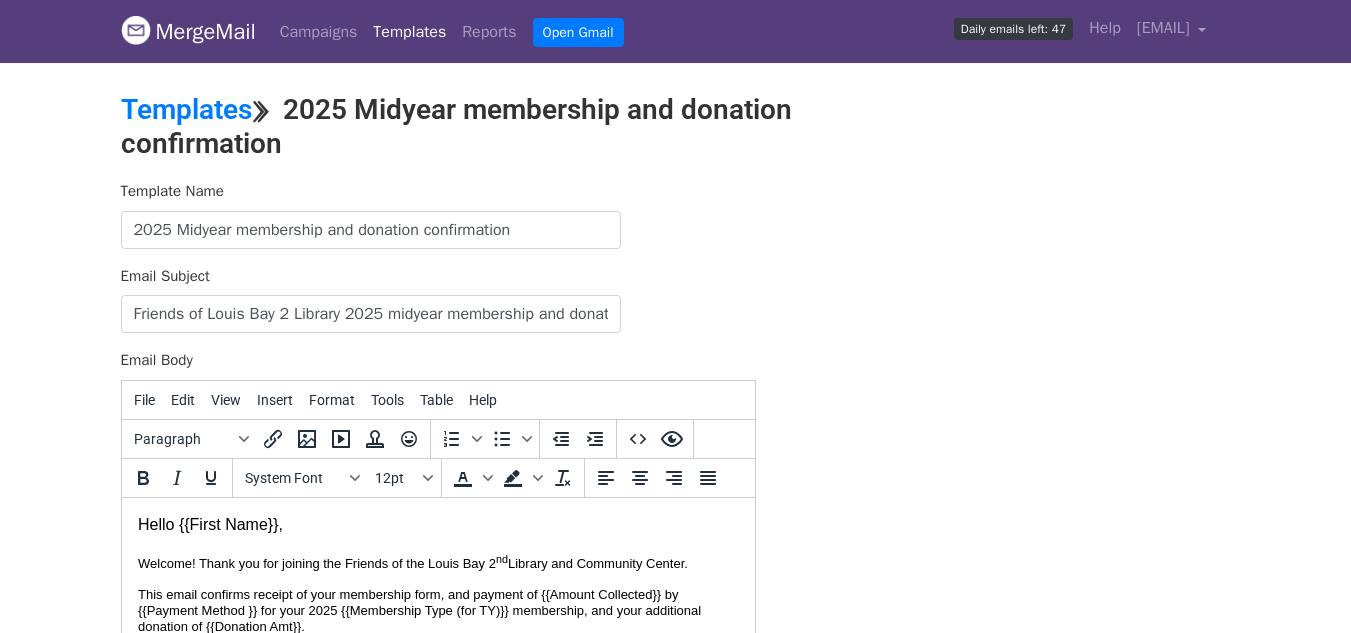 drag, startPoint x: 135, startPoint y: 526, endPoint x: 479, endPoint y: 590, distance: 349.90283 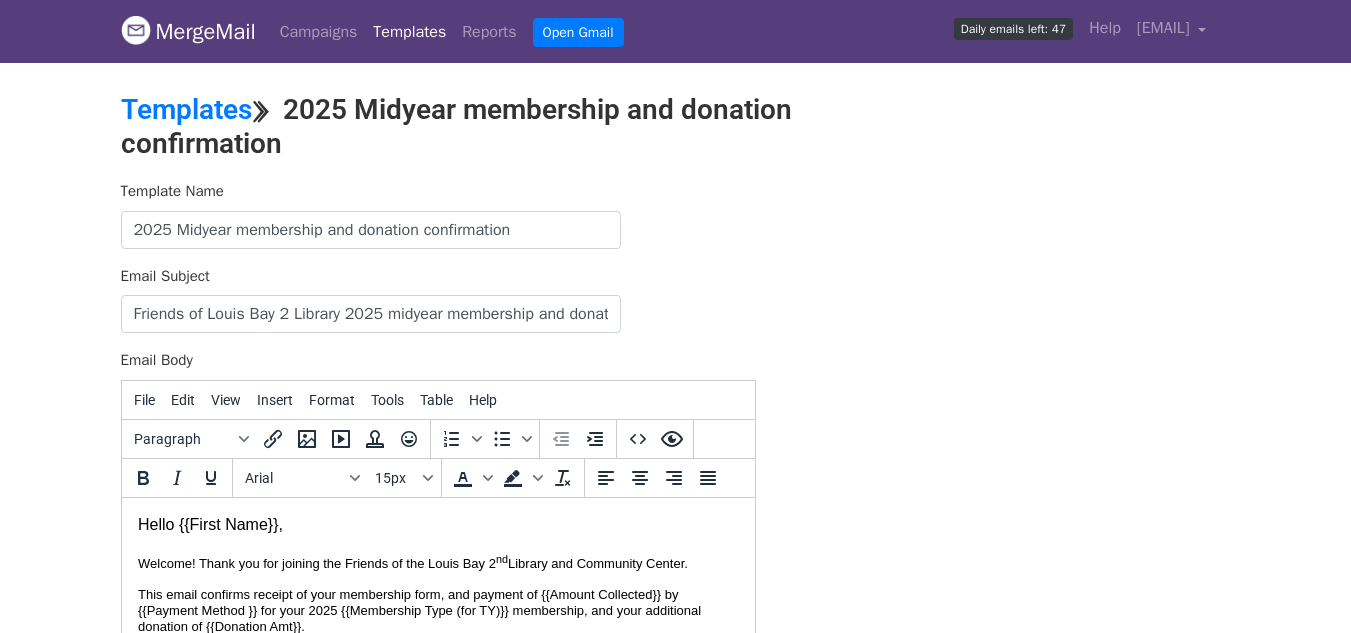 click on "Hello {{First Name}},  Welcome! Thank you for joining the Friends of the Louis Bay 2 nd  Library and Community Center. This email confirms receipt of your membership form, and payment of {{Amount Collected}} by {{Payment Method } for your 2025 {{Membership Type (for TY)}} membership, and your additional donation of {{Donation Amt}}. The Friends meet once a month on the second Tuesday of the month, for all months except July and August. We meet at 7 pm in Community Room C of the library at 345 Lafayette Ave. We hope you will join us. We also have online meeting access for anyone who would like to attend the monthly meeting but is unable to be at the library. A meeting agenda is emailed out several days before the meeting. A reminder is sent the morning of the meeting. We have a variety of flexible opportunities to become involved for those members who are interested in taking an active role.  Find us    On the Web       On Facebook       On Instagram Thank you for your support! 862-263-4797" at bounding box center (437, 785) 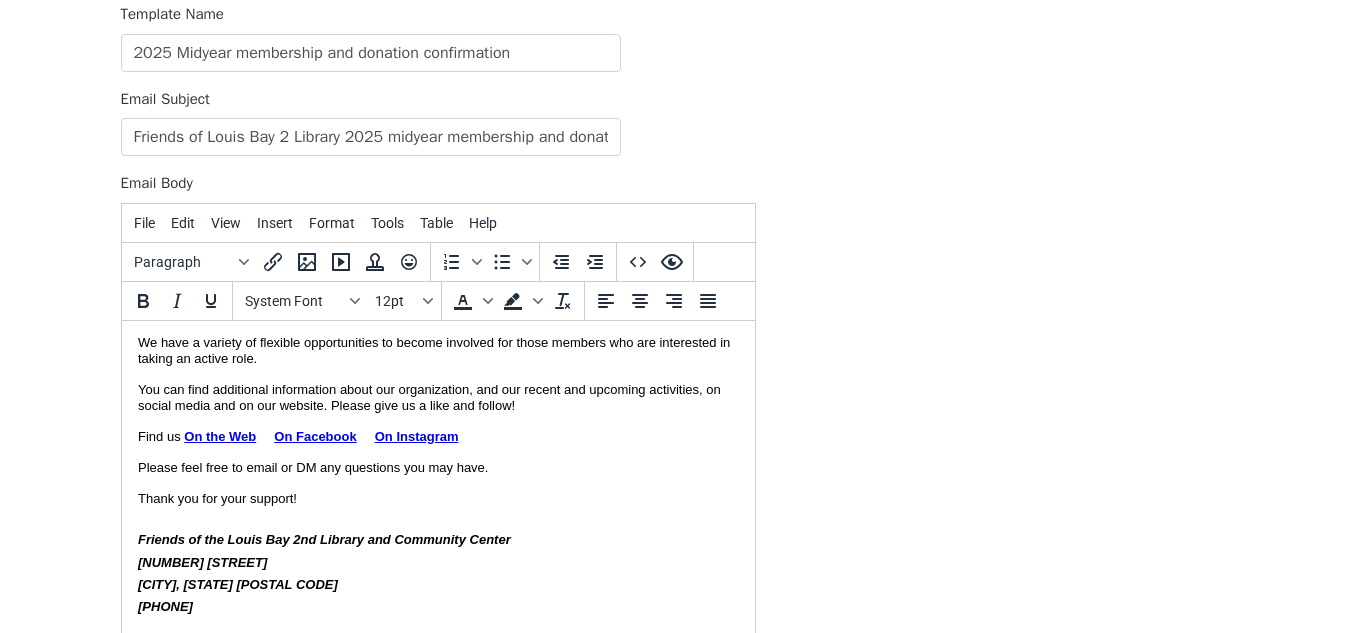 scroll, scrollTop: 412, scrollLeft: 0, axis: vertical 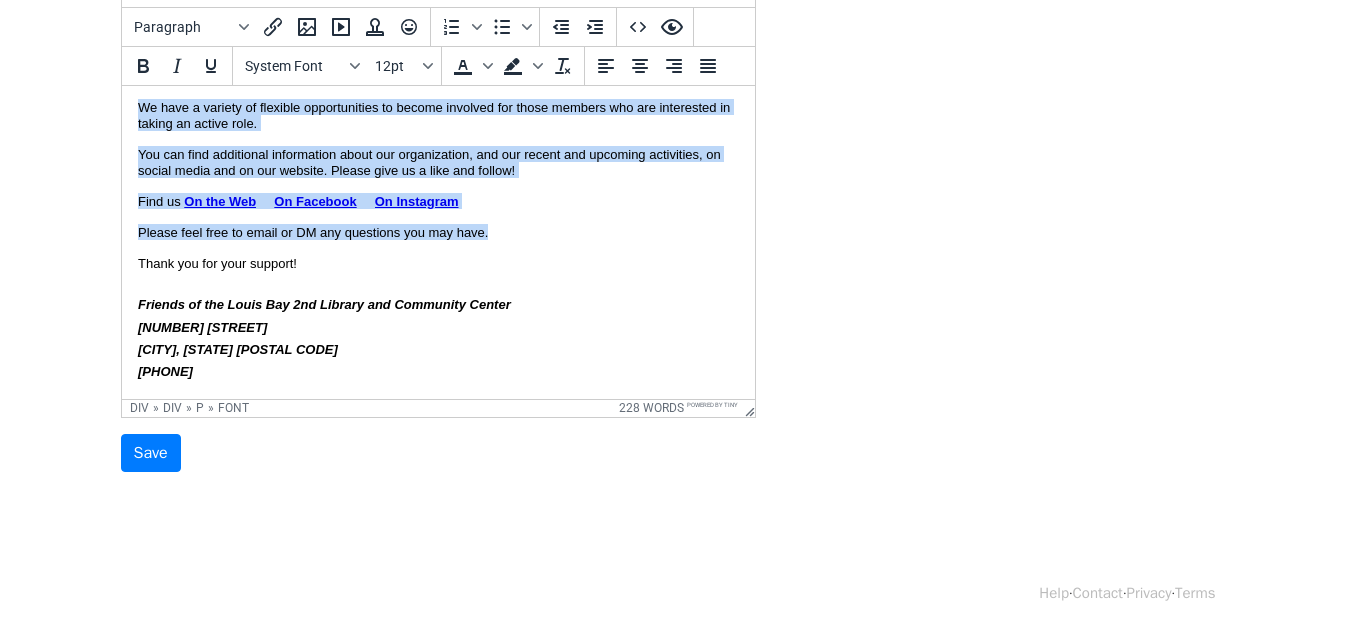 drag, startPoint x: 137, startPoint y: 116, endPoint x: 431, endPoint y: 271, distance: 332.35675 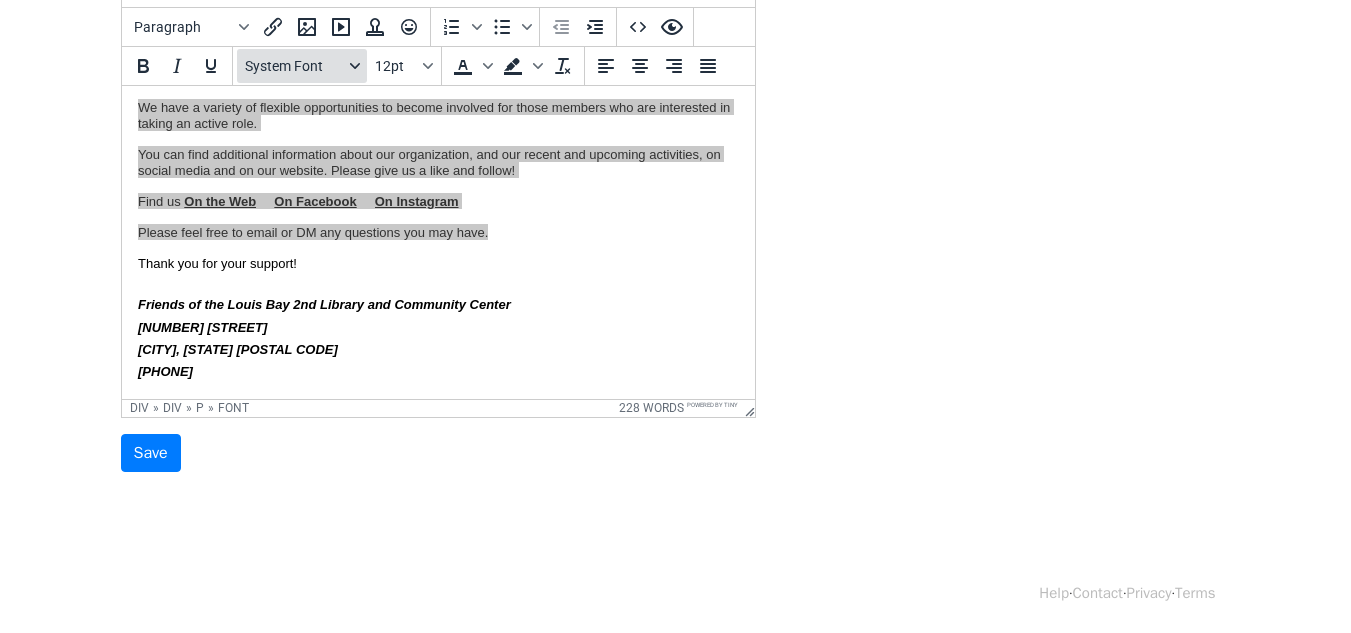 click 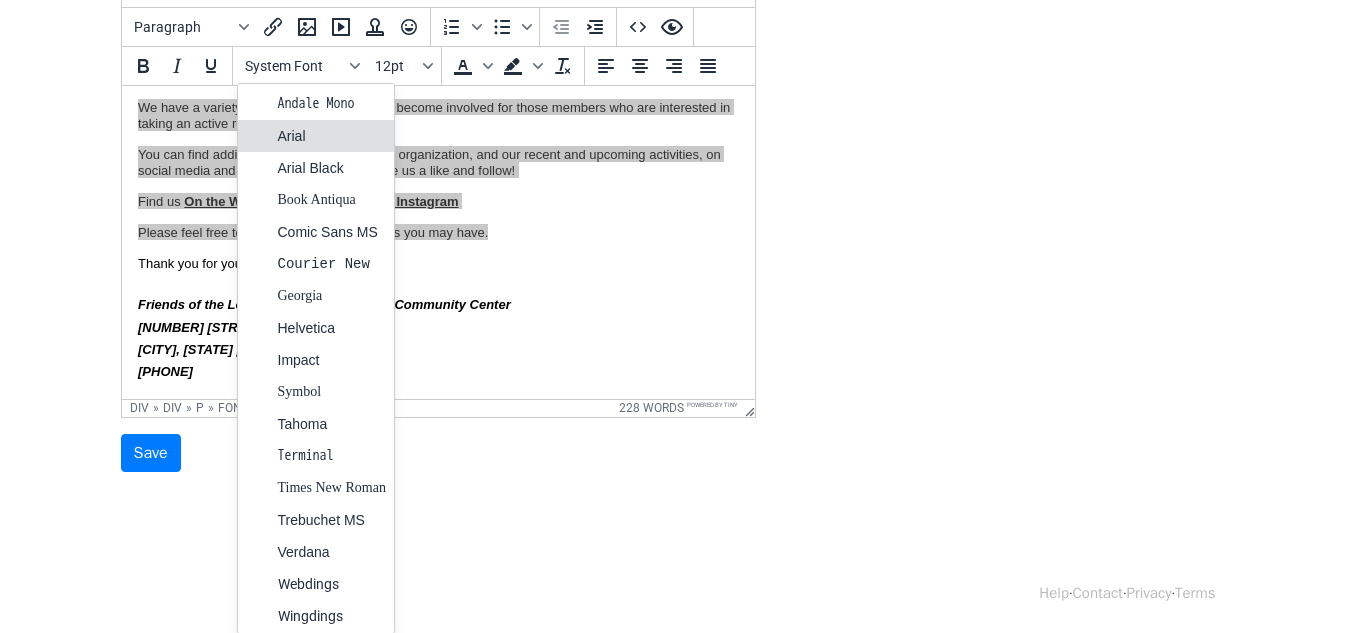 click on "Arial" at bounding box center (332, 136) 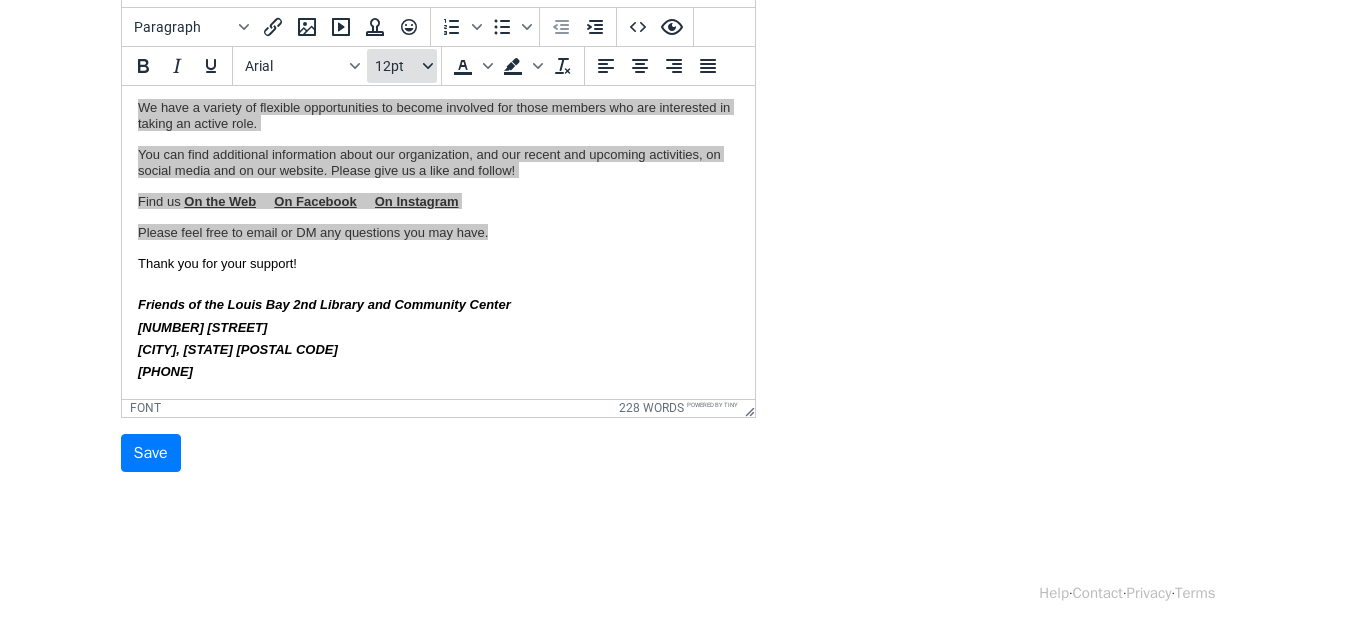 click on "12pt" at bounding box center (402, 66) 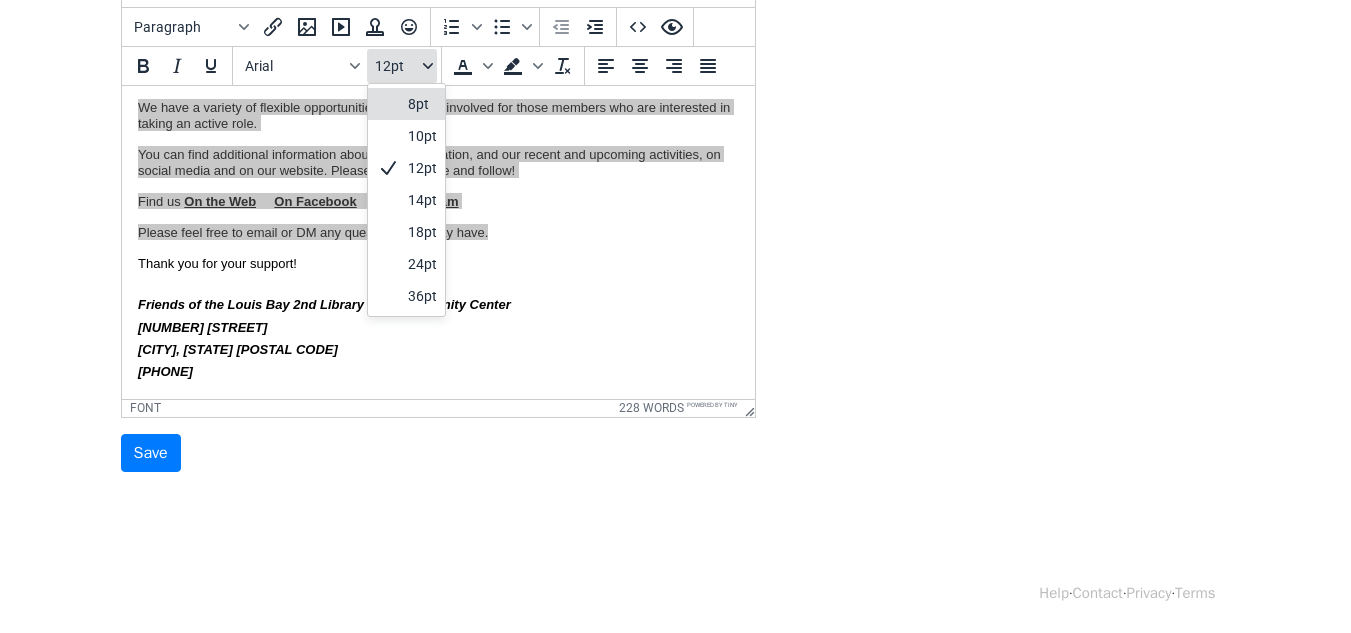 click on "12pt" at bounding box center (402, 66) 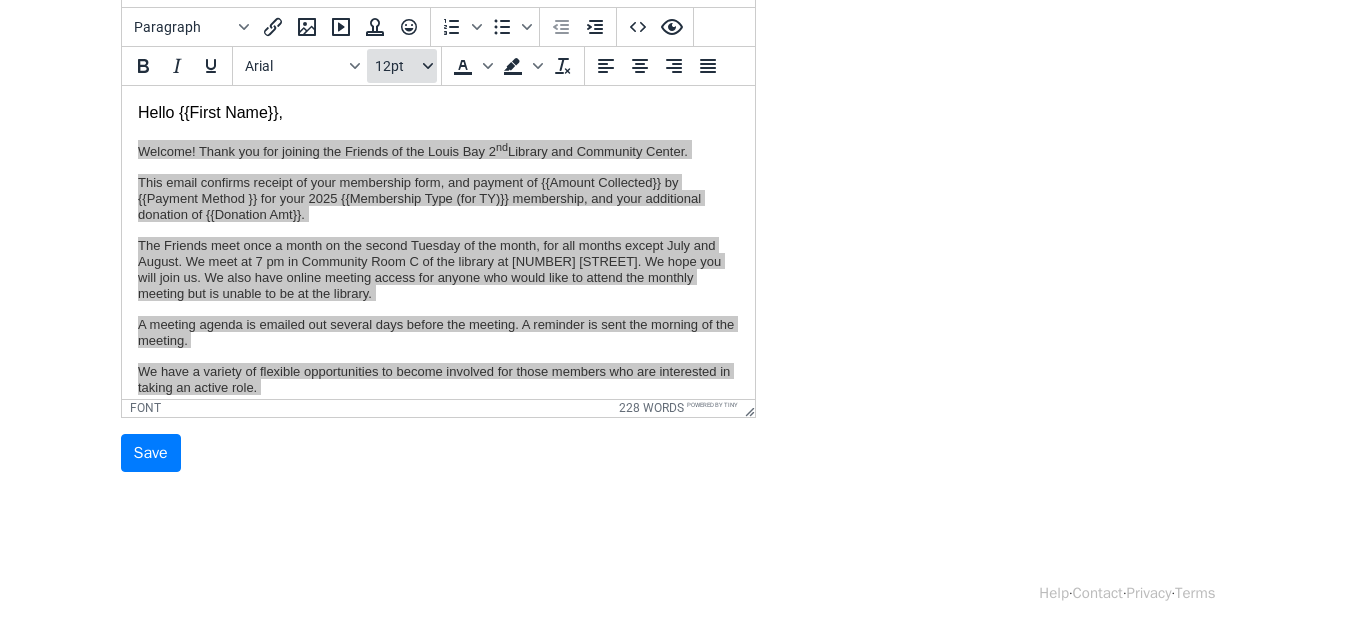 scroll, scrollTop: 112, scrollLeft: 0, axis: vertical 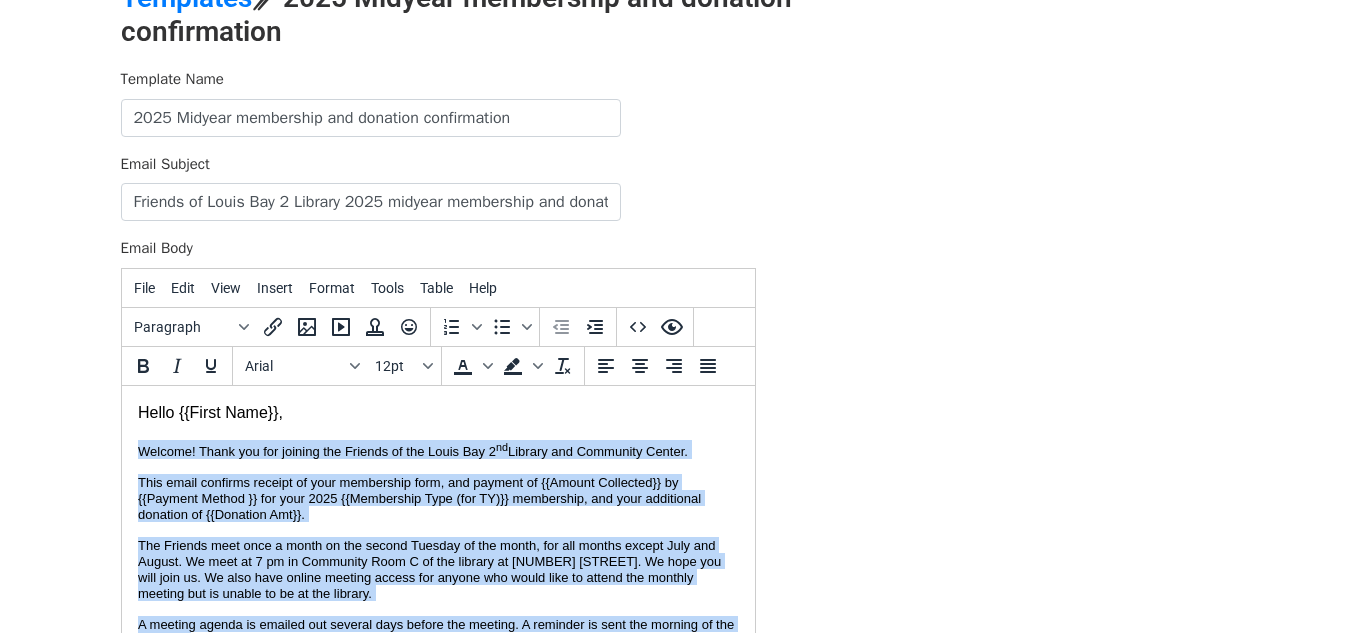 click on "Hello {{First Name}},  Welcome! Thank you for joining the Friends of the Louis Bay 2 nd  Library and Community Center. This email confirms receipt of your membership form, and payment of {{Amount Collected}} by {{Payment Method } for your 2025 {{Membership Type (for TY)}} membership, and your additional donation of {{Donation Amt}}. The Friends meet once a month on the second Tuesday of the month, for all months except July and August. We meet at 7 pm in Community Room C of the library at 345 Lafayette Ave. We hope you will join us. We also have online meeting access for anyone who would like to attend the monthly meeting but is unable to be at the library. A meeting agenda is emailed out several days before the meeting. A reminder is sent the morning of the meeting. We have a variety of flexible opportunities to become involved for those members who are interested in taking an active role.  Find us    On the Web       On Facebook       On Instagram Thank you for your support! 862-263-4797" at bounding box center [437, 673] 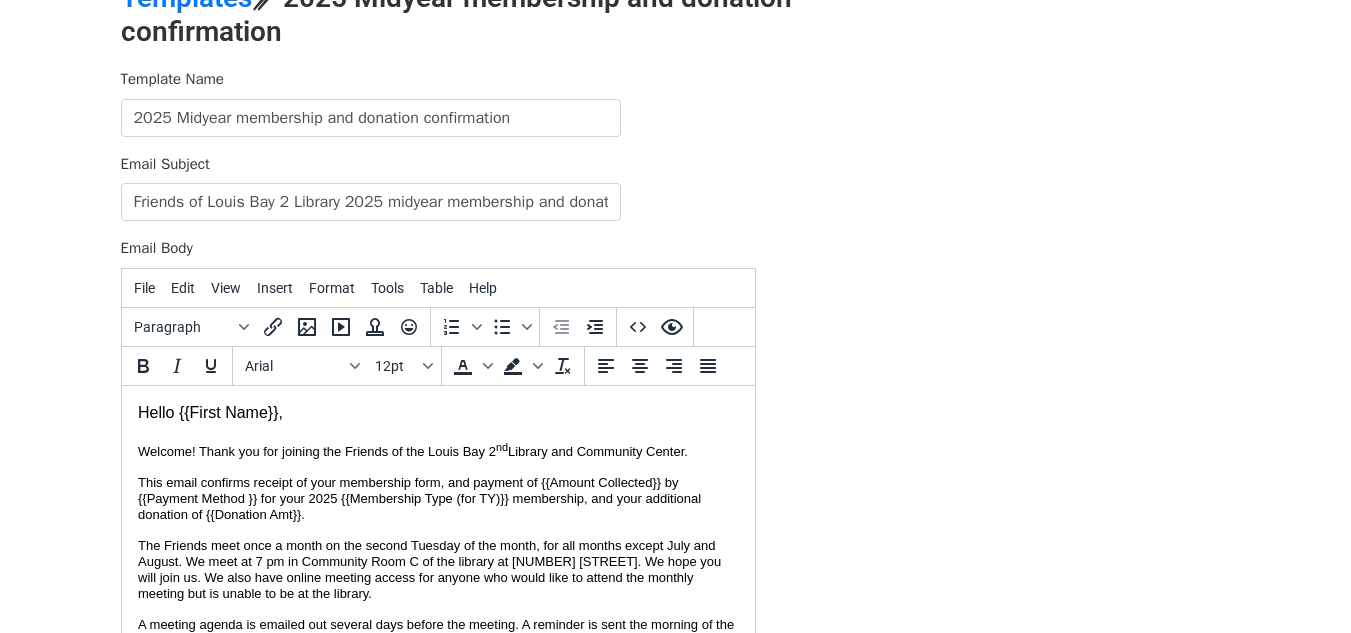 drag, startPoint x: 134, startPoint y: 415, endPoint x: 273, endPoint y: 409, distance: 139.12944 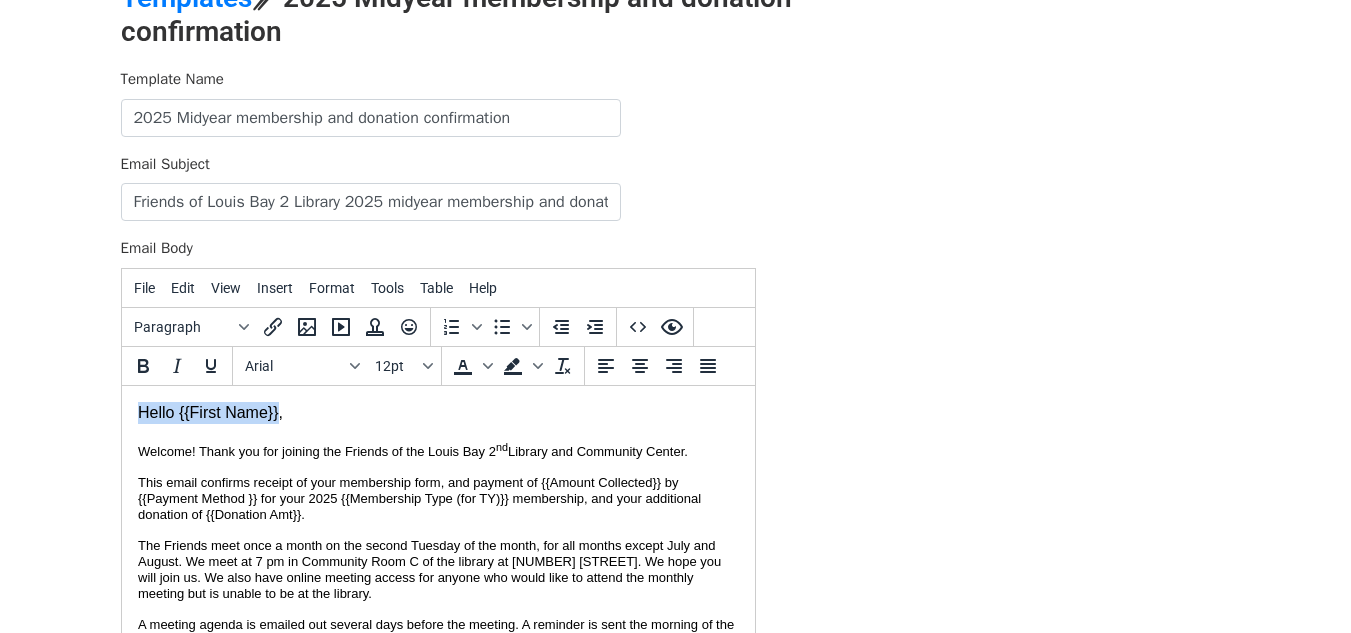 drag, startPoint x: 276, startPoint y: 413, endPoint x: 107, endPoint y: 414, distance: 169.00296 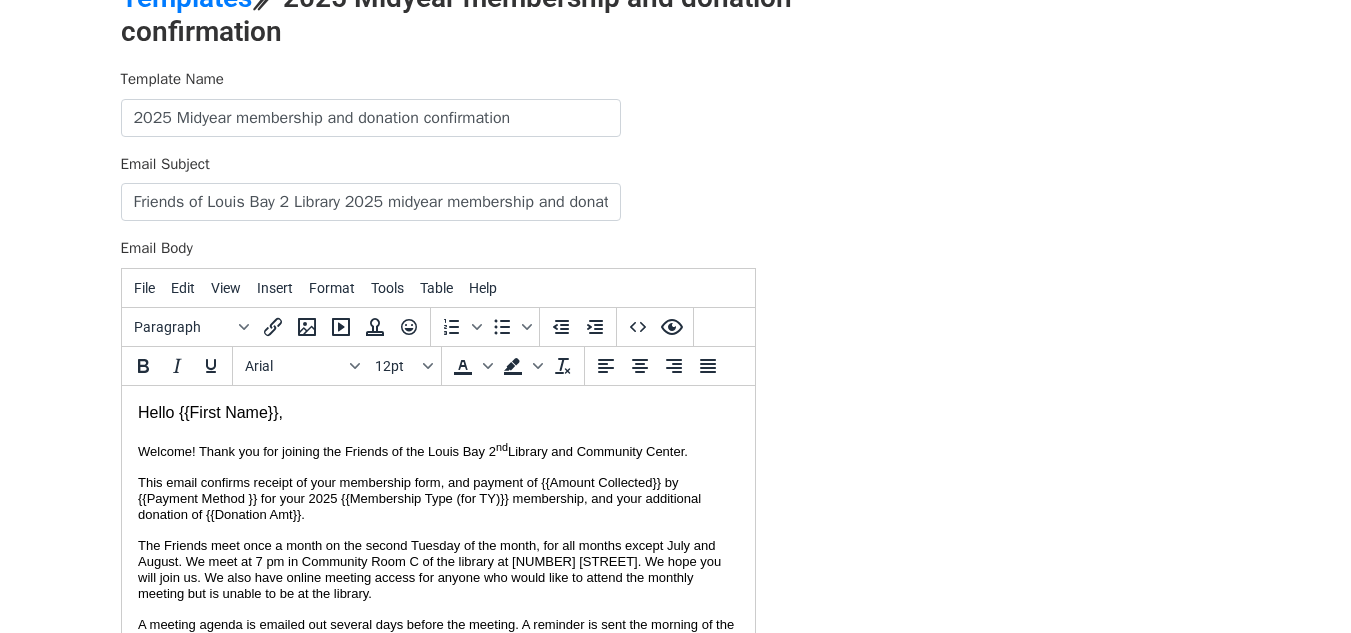 click on "Welcome! Thank you for joining the Friends of the Louis Bay 2 nd  Library and Community Center." at bounding box center [412, 450] 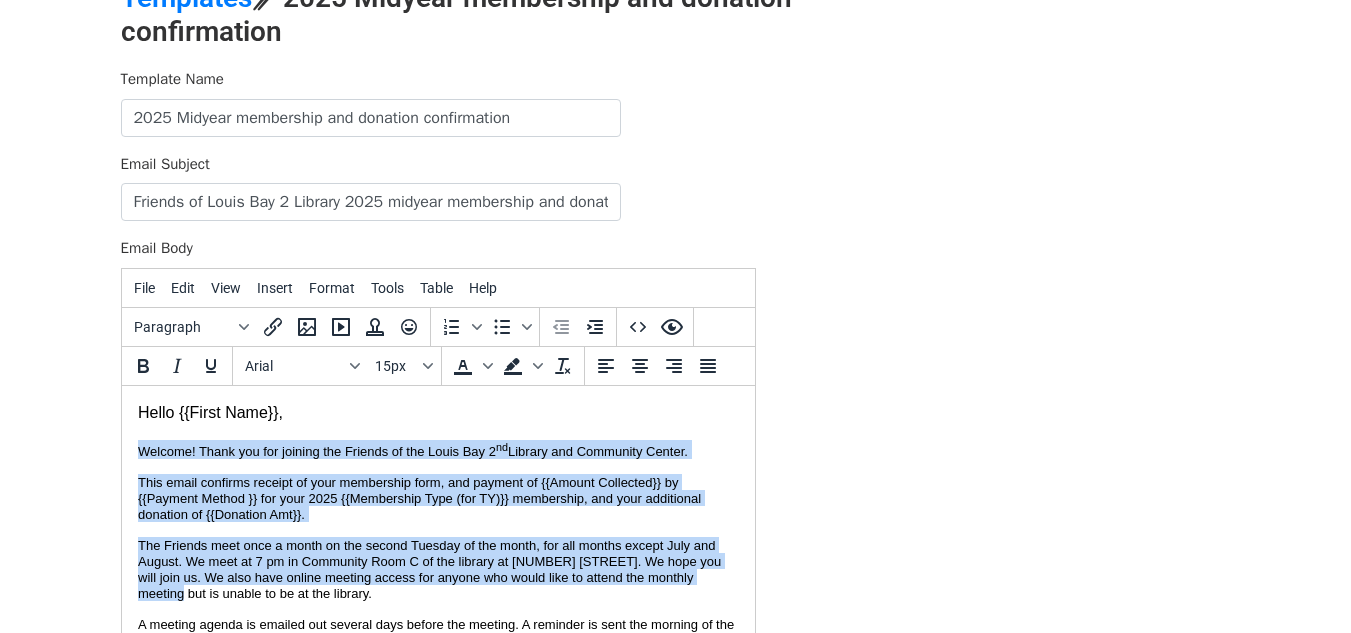 drag, startPoint x: 136, startPoint y: 451, endPoint x: 717, endPoint y: 578, distance: 594.71844 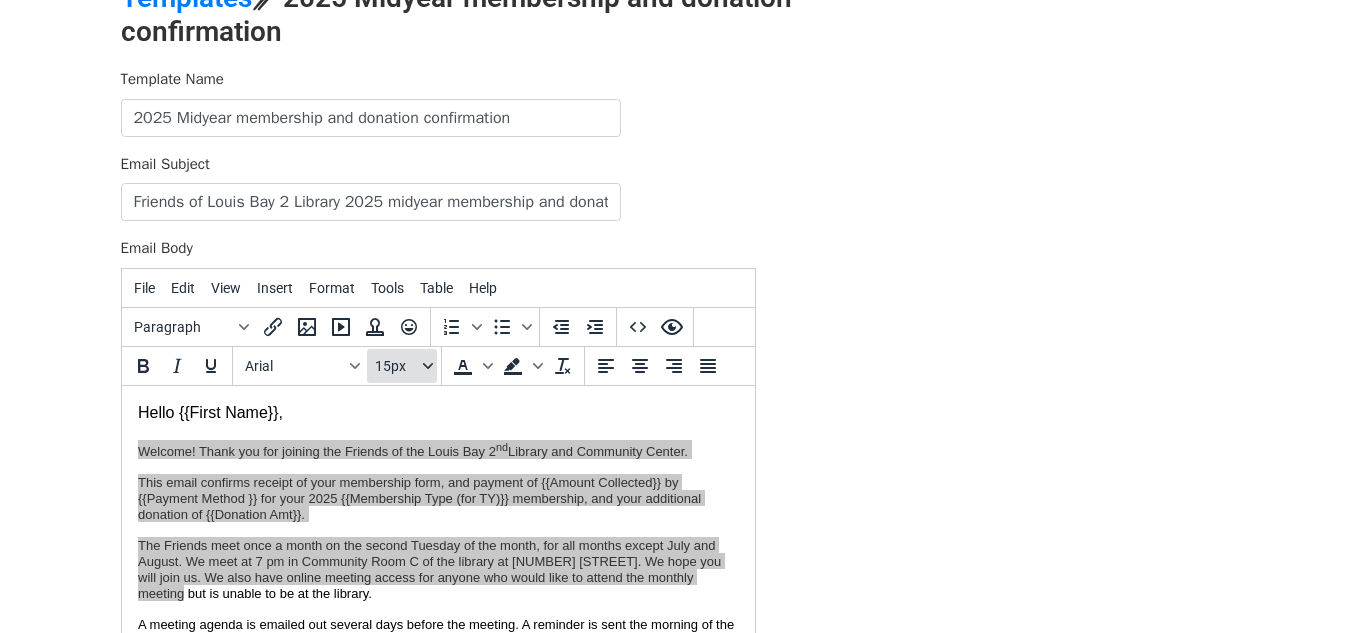 click on "15px" at bounding box center [402, 366] 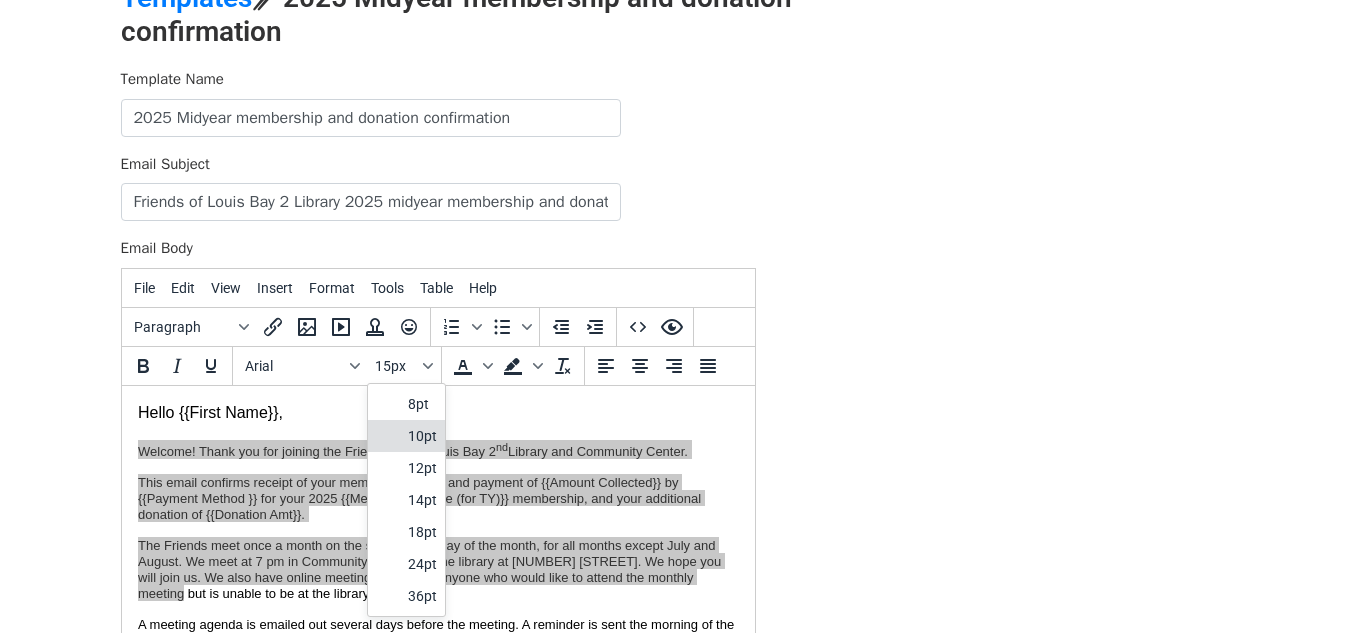 click on "10pt" at bounding box center (422, 436) 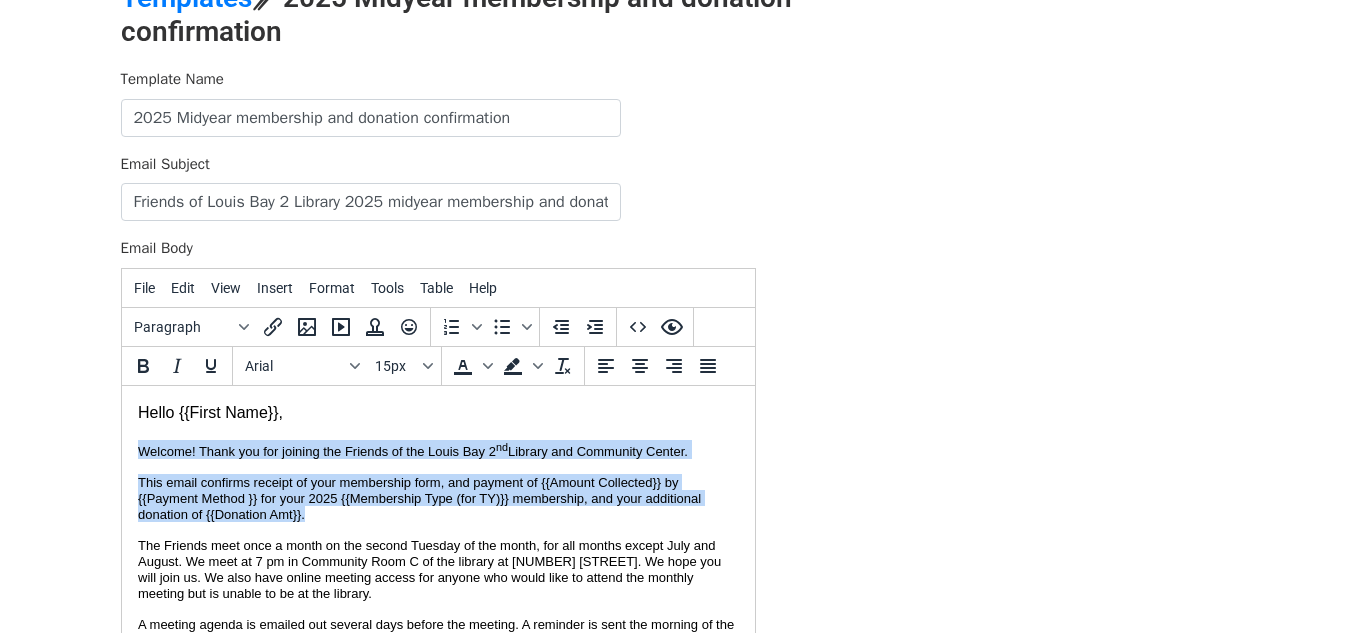 click on "Hello {{First Name}},  Welcome! Thank you for joining the Friends of the Louis Bay 2 nd  Library and Community Center. This email confirms receipt of your membership form, and payment of {{Amount Collected}} by {{Payment Method } for your 2025 {{Membership Type (for TY)}} membership, and your additional donation of {{Donation Amt}}. The Friends meet once a month on the second Tuesday of the month, for all months except July and August. We meet at 7 pm in Community Room C of the library at 345 Lafayette Ave. We hope you will join us. We also have online meeting access for anyone who would like to attend the monthly meeting but is unable to be at the library. A meeting agenda is emailed out several days before the meeting. A reminder is sent the morning of the meeting. We have a variety of flexible opportunities to become involved for those members who are interested in taking an active role.  Find us    On the Web       On Facebook       On Instagram Thank you for your support! 862-263-4797" at bounding box center (437, 673) 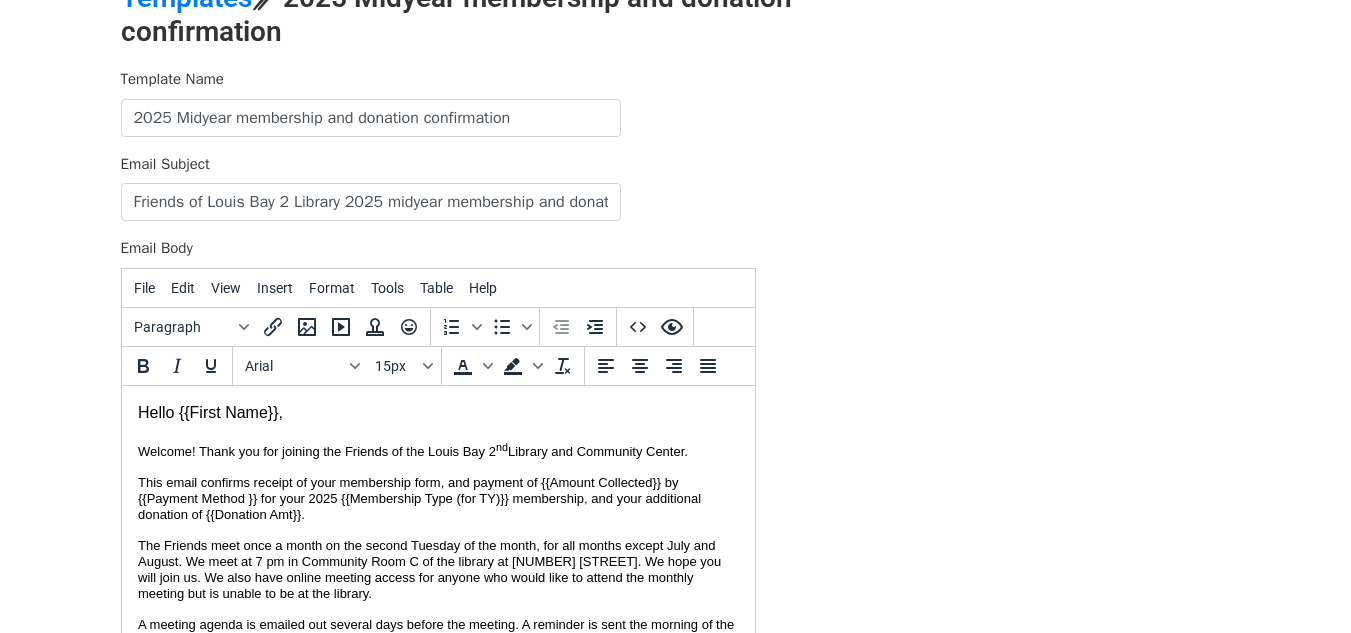 click on "Welcome! Thank you for joining the Friends of the Louis Bay 2 nd  Library and Community Center. This email confirms receipt of your membership form, and payment of {{Amount Collected}} by {{Payment Method } for your 2025 {{Membership Type (for TY)}} membership, and your additional donation of {{Donation Amt}}. The Friends meet once a month on the second Tuesday of the month, for all months except July and August. We meet at 7 pm in Community Room C of the library at 345 Lafayette Ave. We hope you will join us. We also have online meeting access for anyone who would like to attend the monthly meeting but is unable to be at the library. A meeting agenda is emailed out several days before the meeting. A reminder is sent the morning of the meeting. We have a variety of flexible opportunities to become involved for those members who are interested in taking an active role.  Find us    On the Web       On Facebook       On Instagram Please feel free to email or DM any questions you may have." at bounding box center [437, 691] 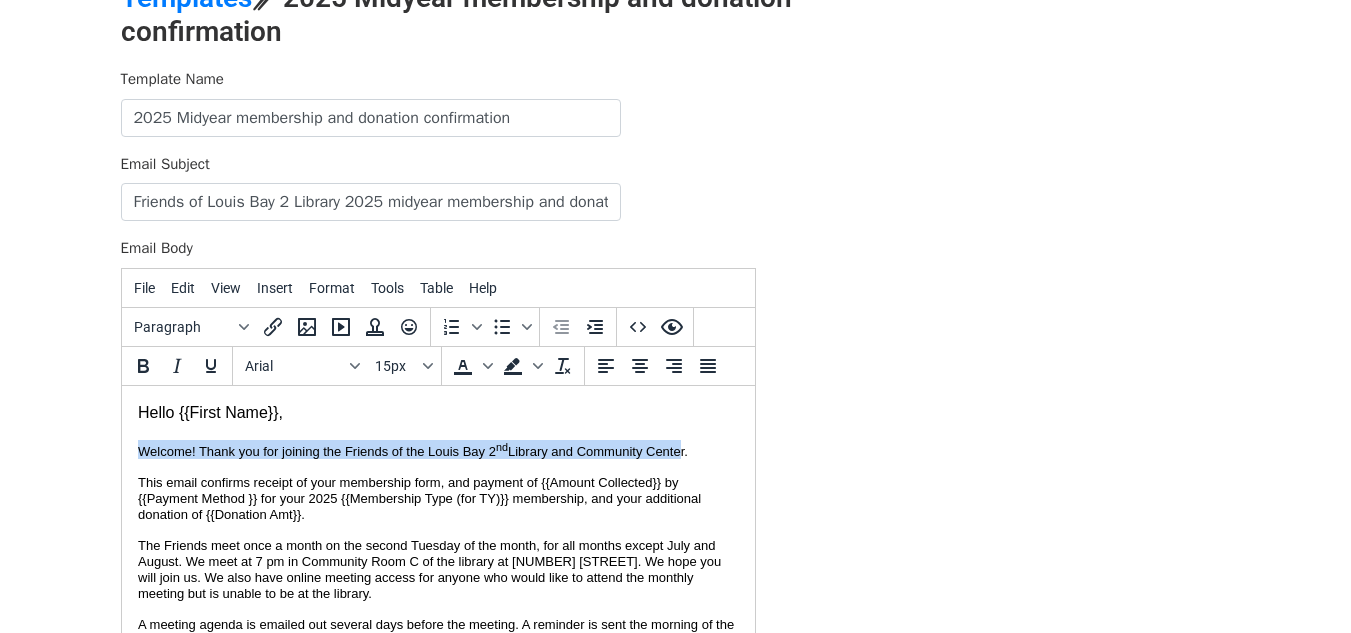 drag, startPoint x: 138, startPoint y: 445, endPoint x: 679, endPoint y: 447, distance: 541.0037 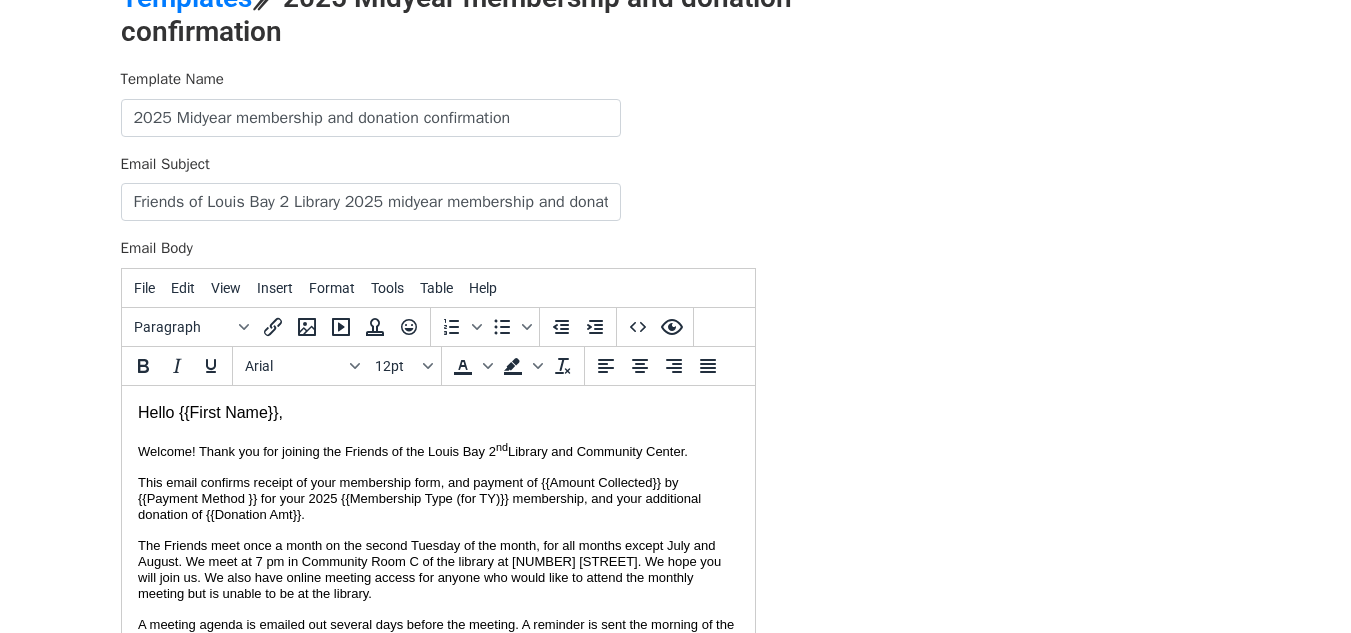 click on "Hello {{First Name}},  Welcome! Thank you for joining the Friends of the Louis Bay 2 nd  Library and Community Center. This email confirms receipt of your membership form, and payment of {{Amount Collected}} by {{Payment Method } for your 2025 {{Membership Type (for TY)}} membership, and your additional donation of {{Donation Amt}}. The Friends meet once a month on the second Tuesday of the month, for all months except July and August. We meet at 7 pm in Community Room C of the library at 345 Lafayette Ave. We hope you will join us. We also have online meeting access for anyone who would like to attend the monthly meeting but is unable to be at the library. A meeting agenda is emailed out several days before the meeting. A reminder is sent the morning of the meeting. We have a variety of flexible opportunities to become involved for those members who are interested in taking an active role.  Find us    On the Web       On Facebook       On Instagram Thank you for your support! 862-263-4797" at bounding box center (437, 673) 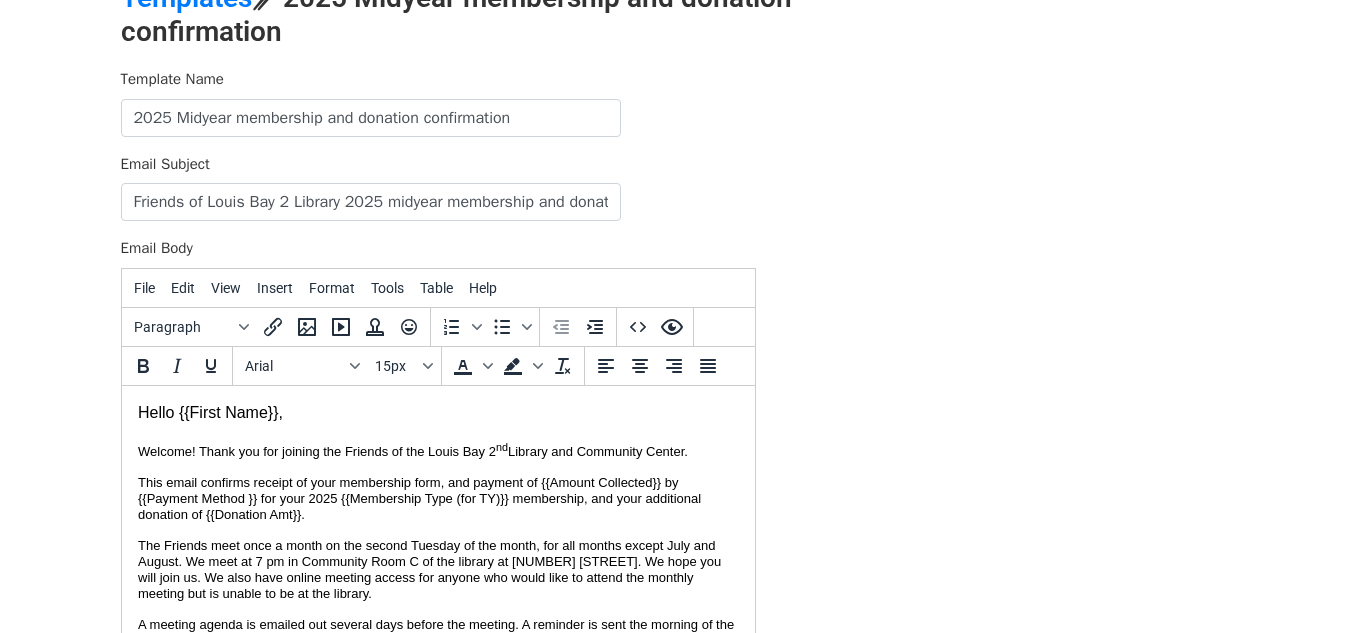 drag, startPoint x: 134, startPoint y: 445, endPoint x: 710, endPoint y: 427, distance: 576.2812 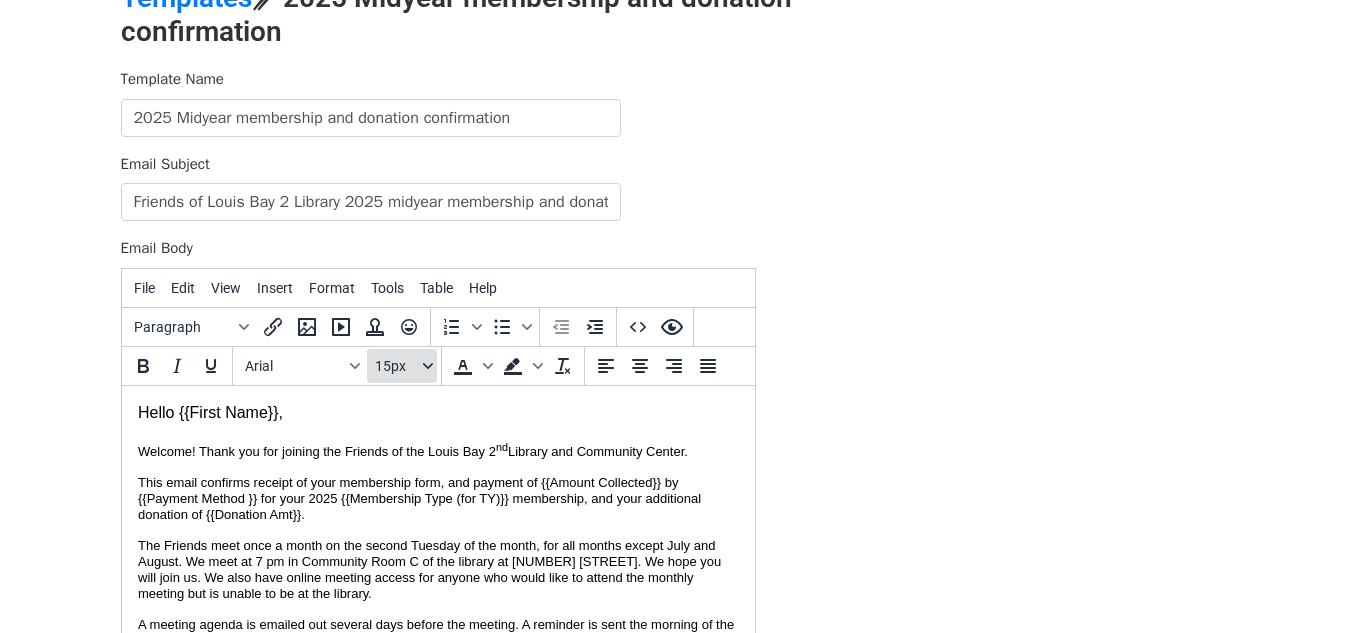 click on "15px" at bounding box center [402, 366] 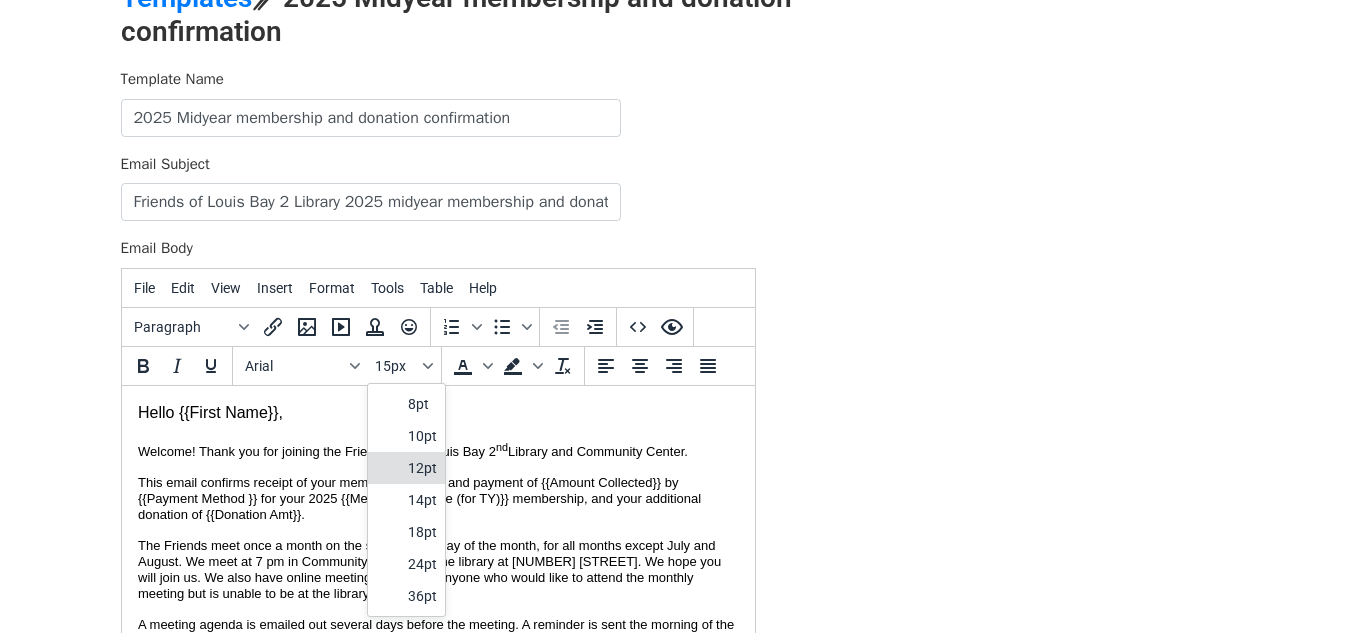 click on "12pt" at bounding box center (422, 468) 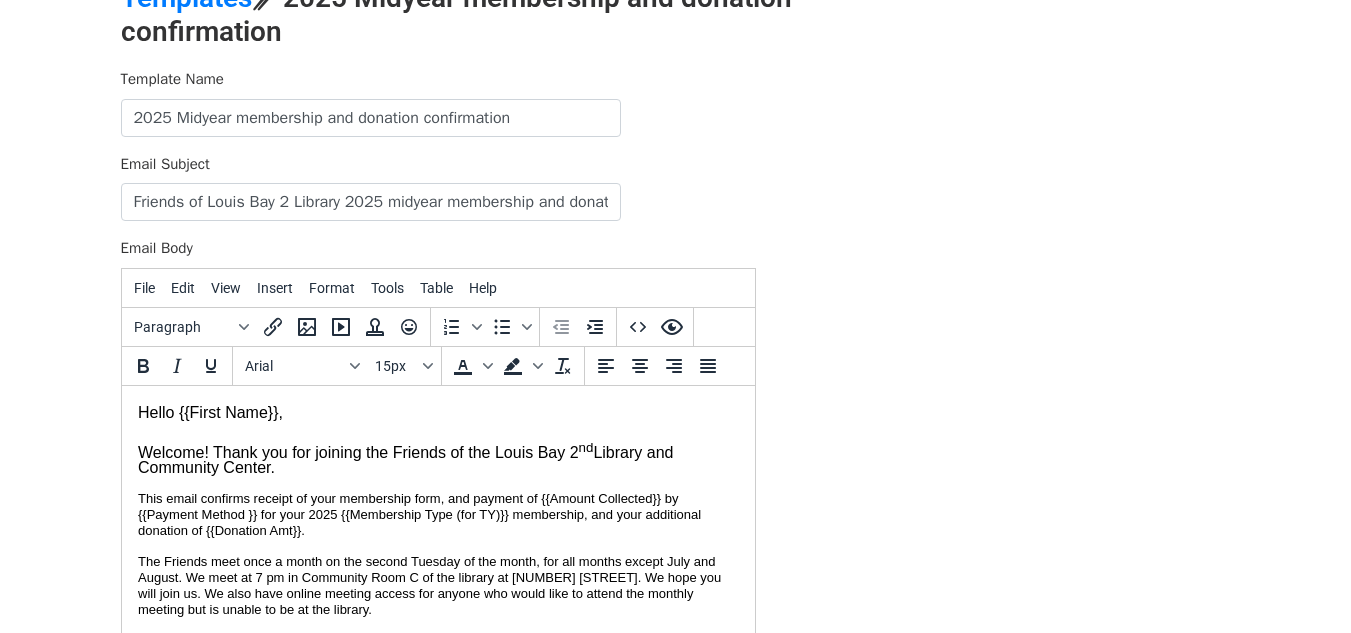 click on "Welcome! Thank you for joining the Friends of the Louis Bay 2 nd  Library and Community Center." at bounding box center [404, 459] 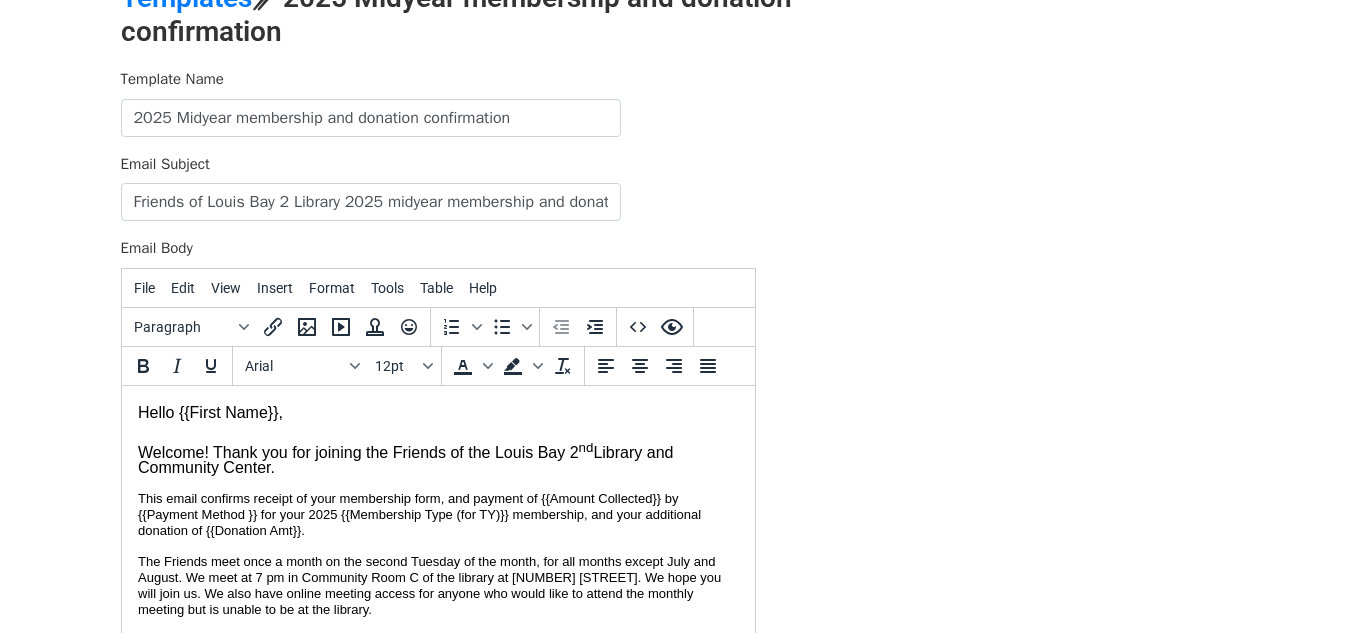 drag, startPoint x: 273, startPoint y: 472, endPoint x: 131, endPoint y: 404, distance: 157.44205 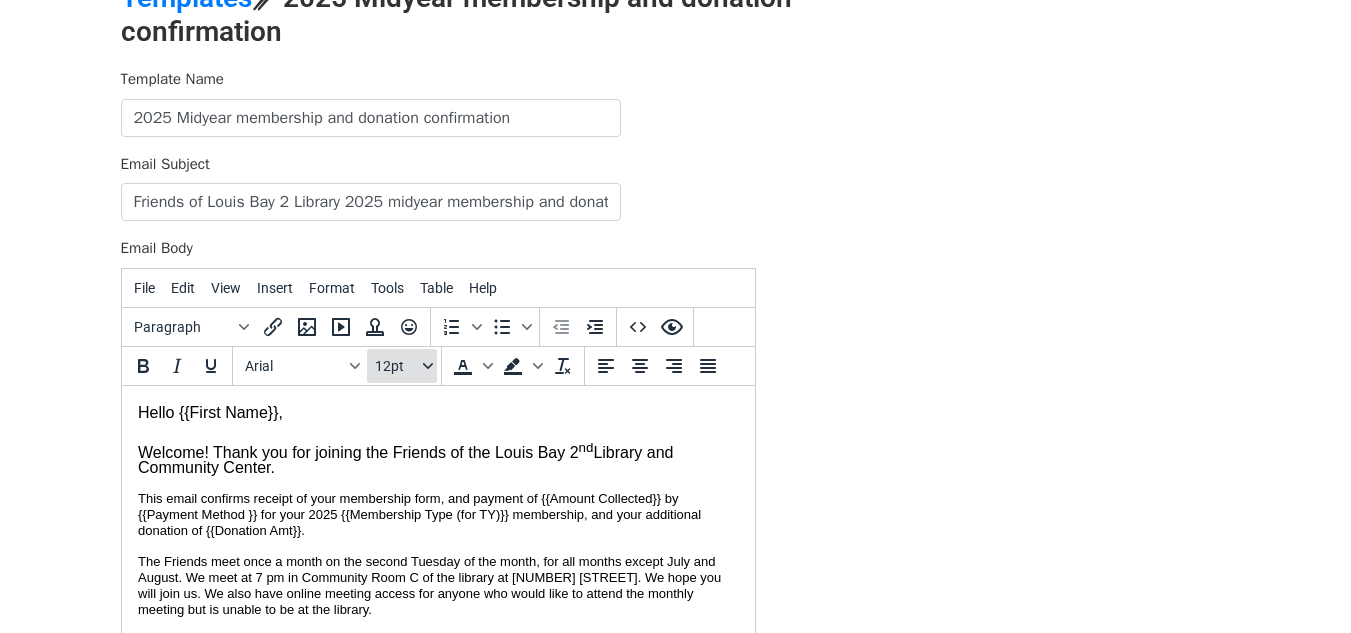 click 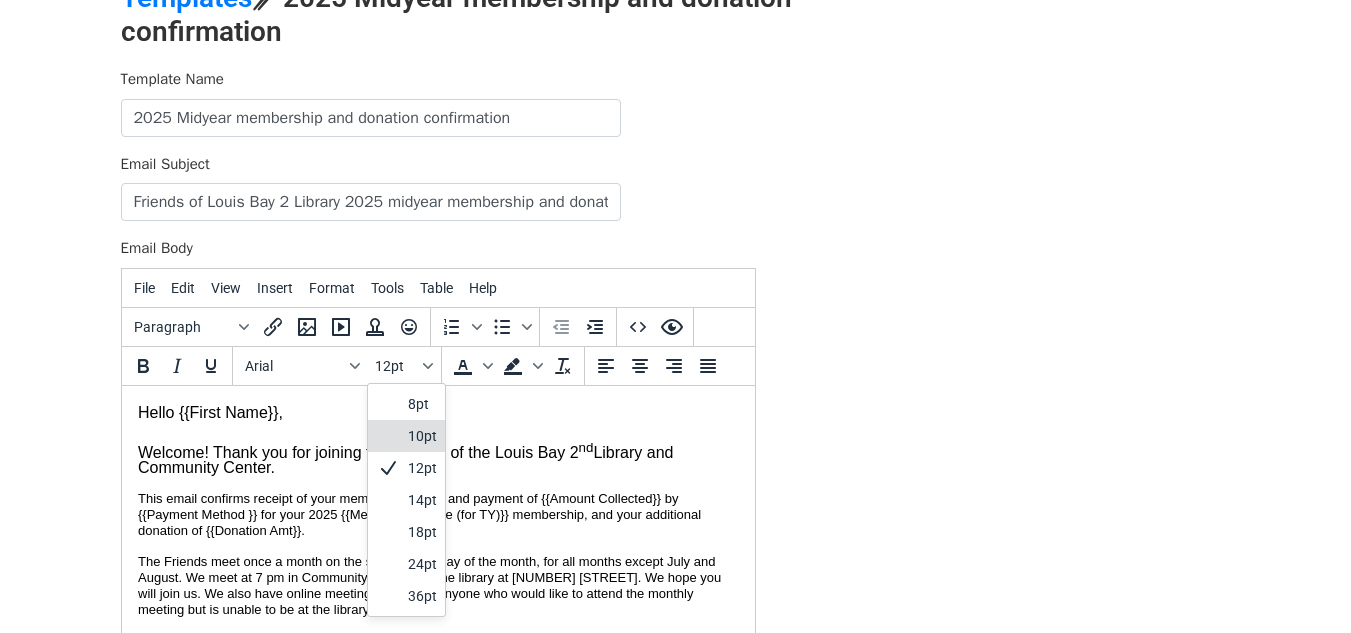 click on "10pt" at bounding box center (422, 436) 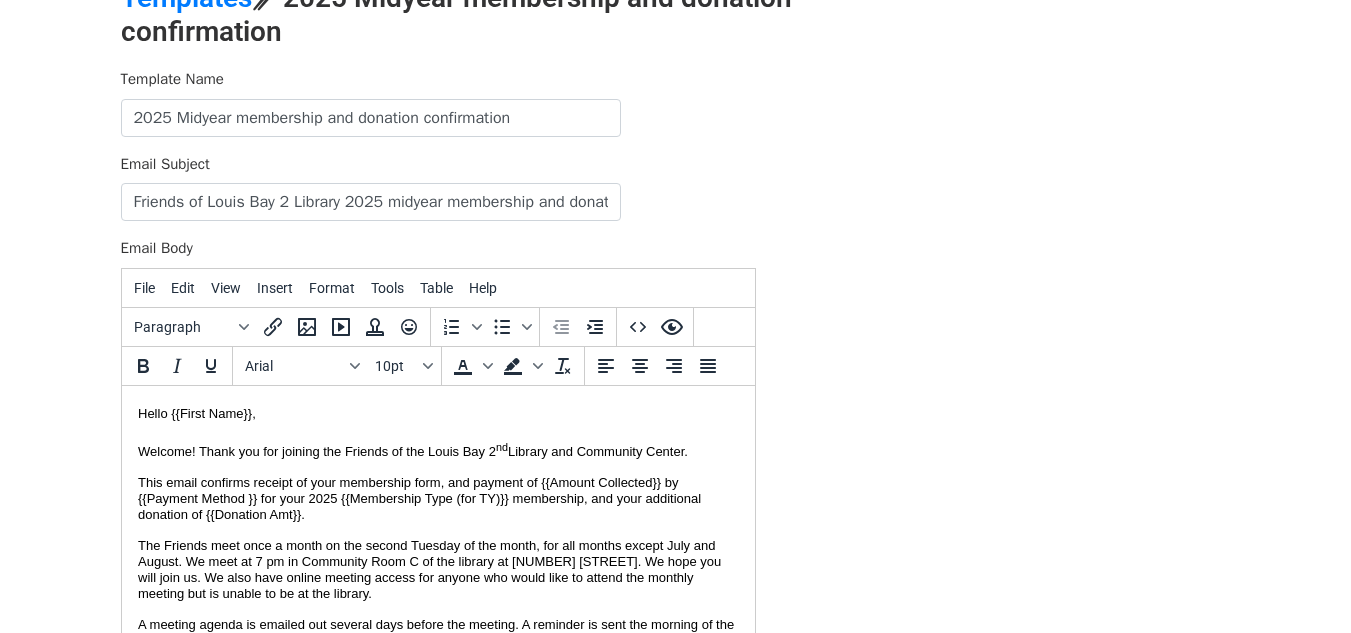 click on "This email confirms receipt of your membership form, and payment of {{Amount Collected}} by {{Payment Method } for your 2025 {{Membership Type (for TY)}} membership, and your additional donation of {{Donation Amt}}." at bounding box center [418, 497] 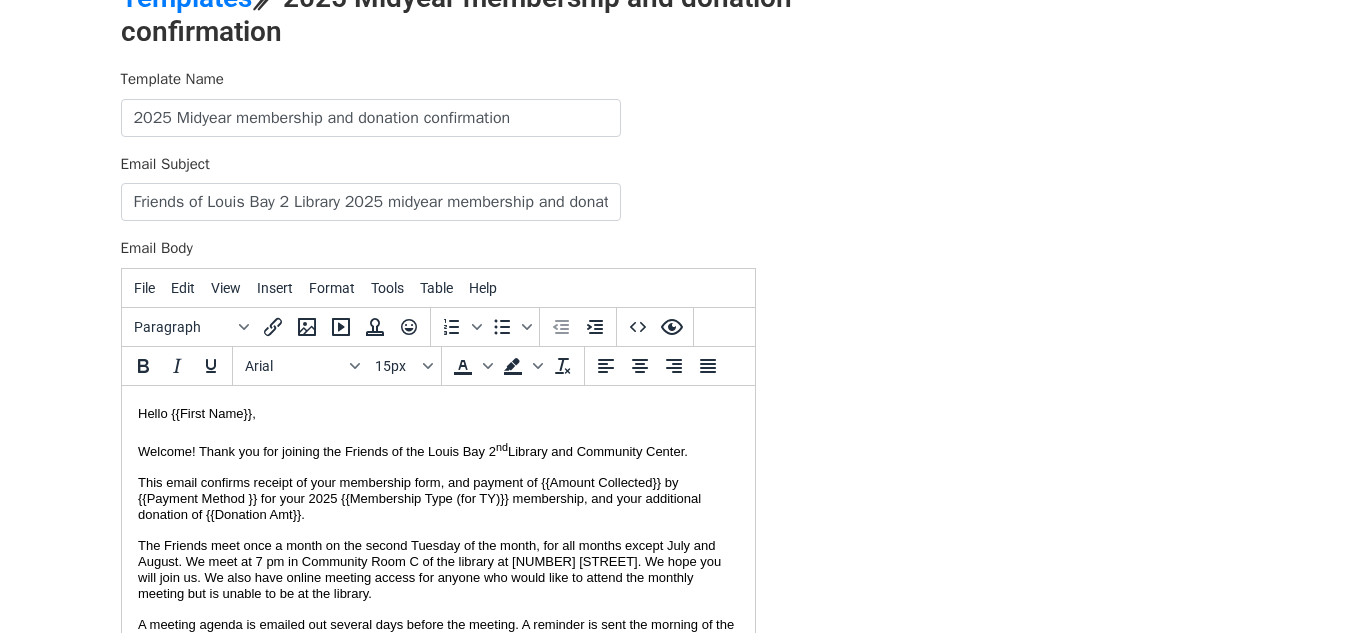 click on "This email confirms receipt of your membership form, and payment of {{Amount Collected}} by {{Payment Method } for your 2025 {{Membership Type (for TY)}} membership, and your additional donation of {{Donation Amt}}." at bounding box center [418, 497] 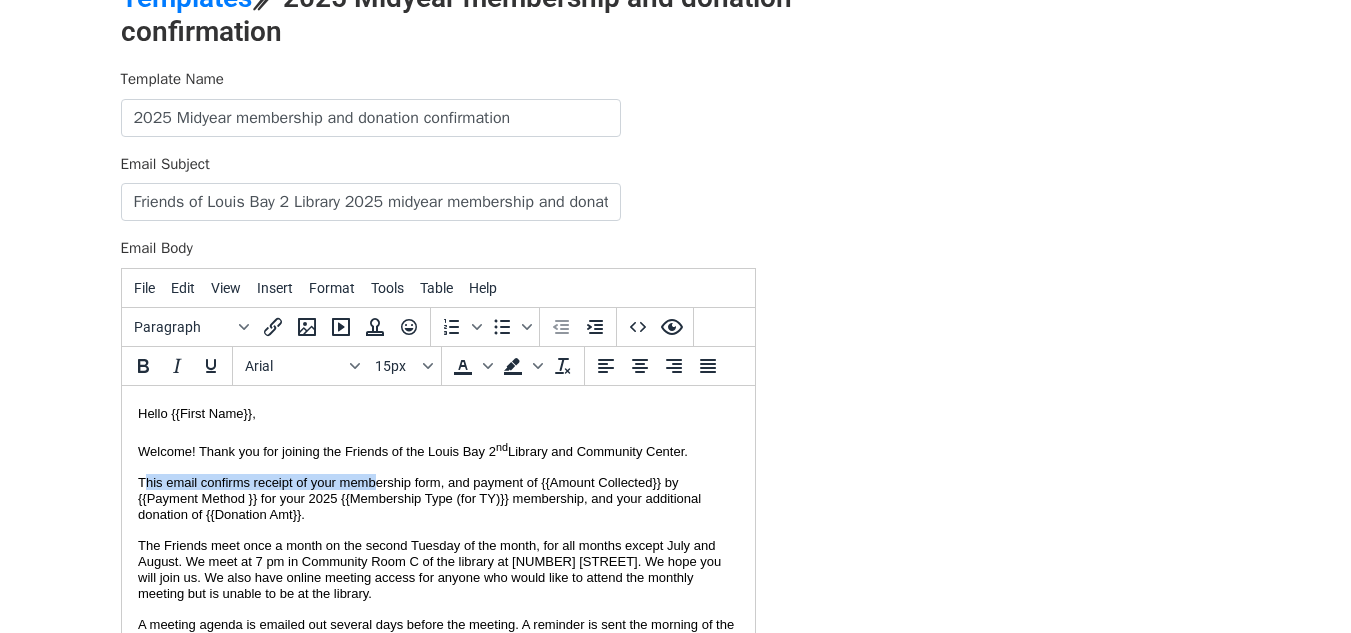 drag, startPoint x: 140, startPoint y: 477, endPoint x: 375, endPoint y: 477, distance: 235 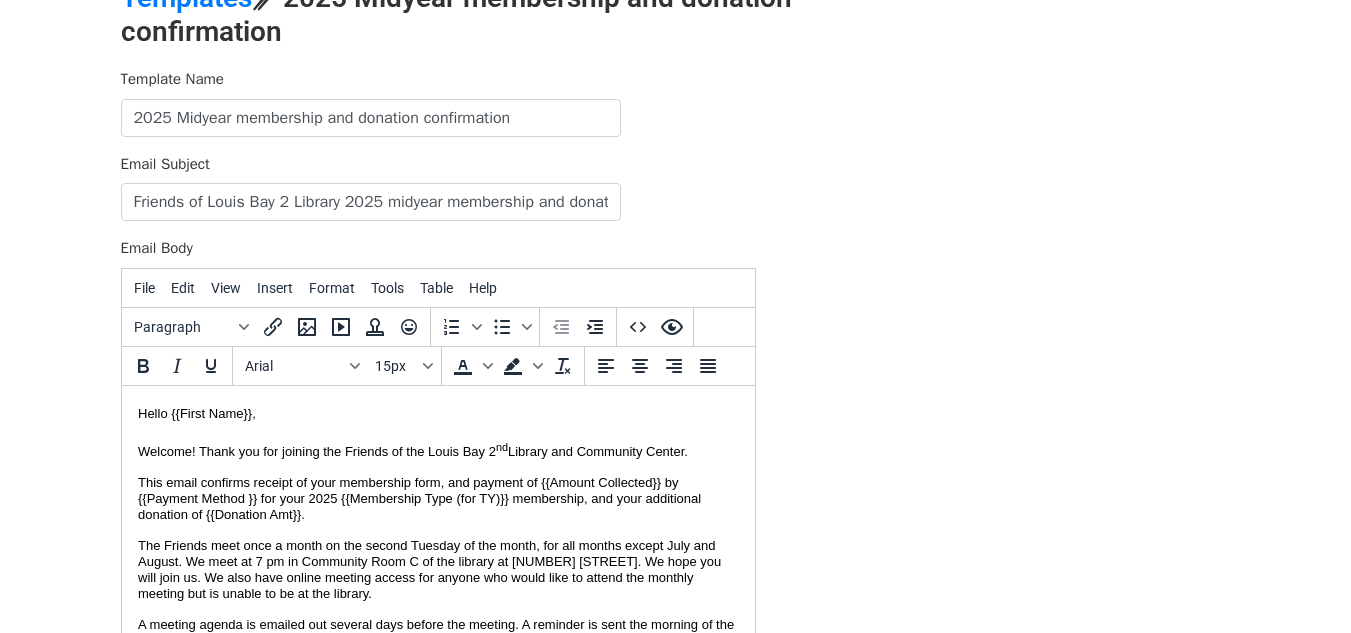click on "Welcome! Thank you for joining the Friends of the Louis Bay 2 nd  Library and Community Center." at bounding box center (412, 450) 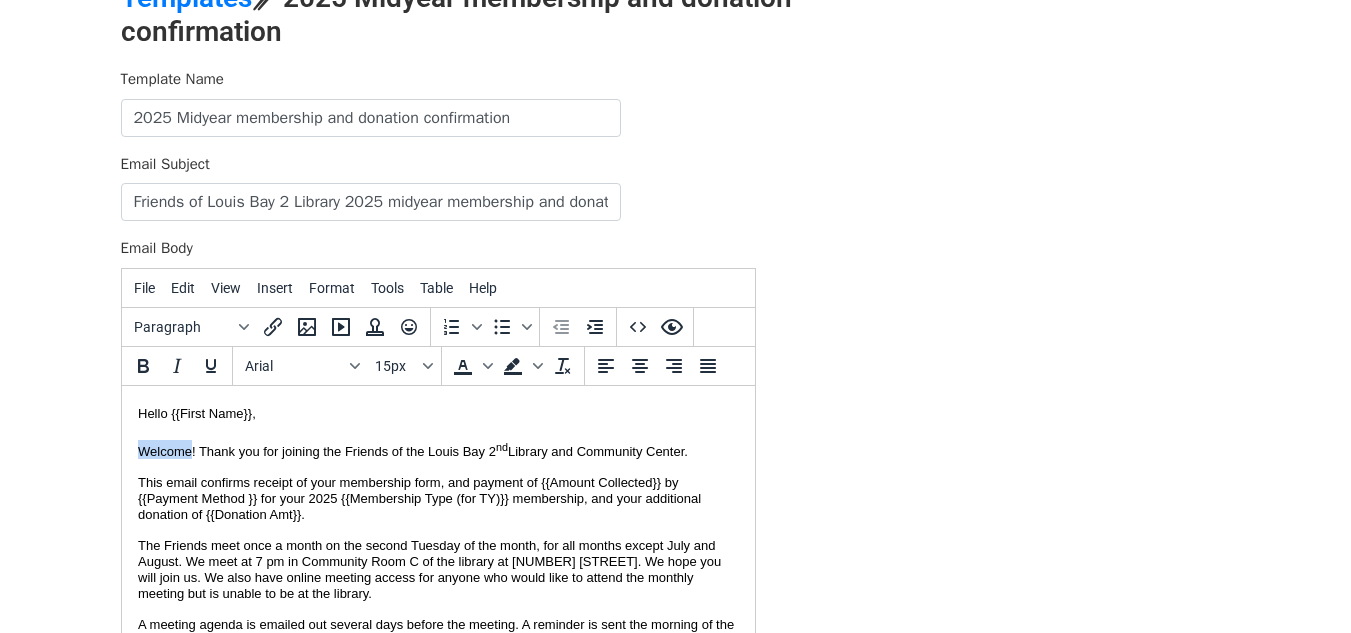 click on "Welcome! Thank you for joining the Friends of the Louis Bay 2 nd  Library and Community Center." at bounding box center (412, 450) 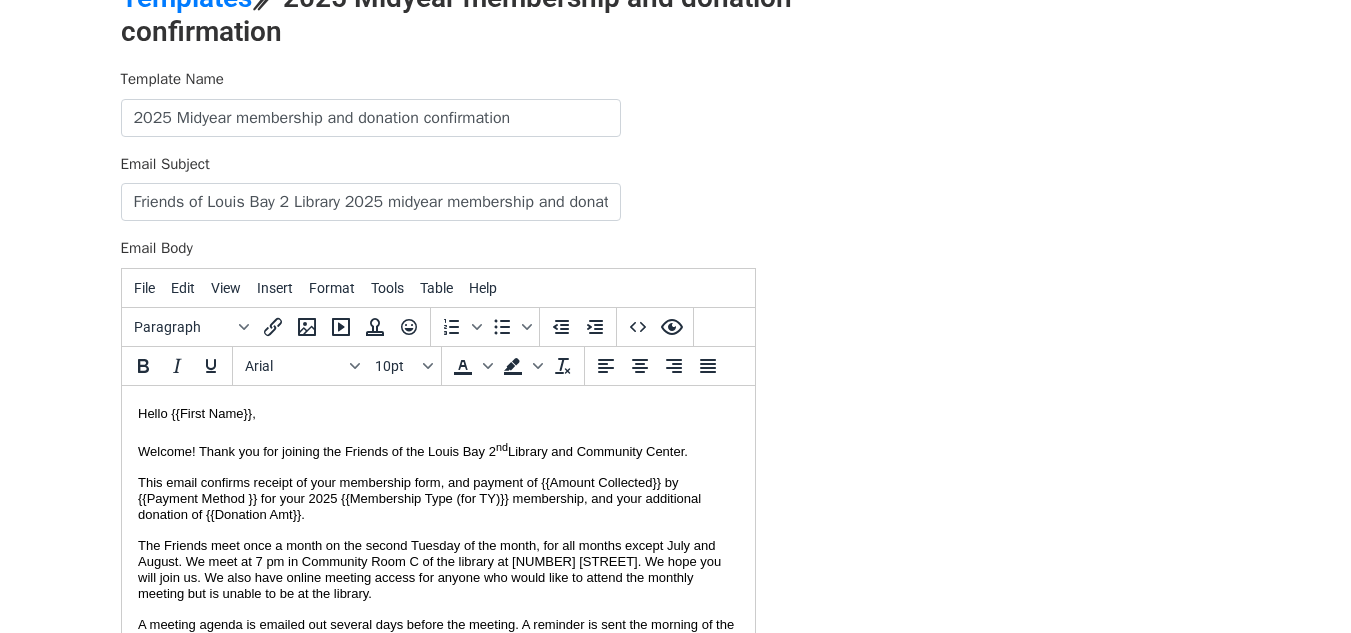 click on "Hello {{First Name}}," at bounding box center [196, 412] 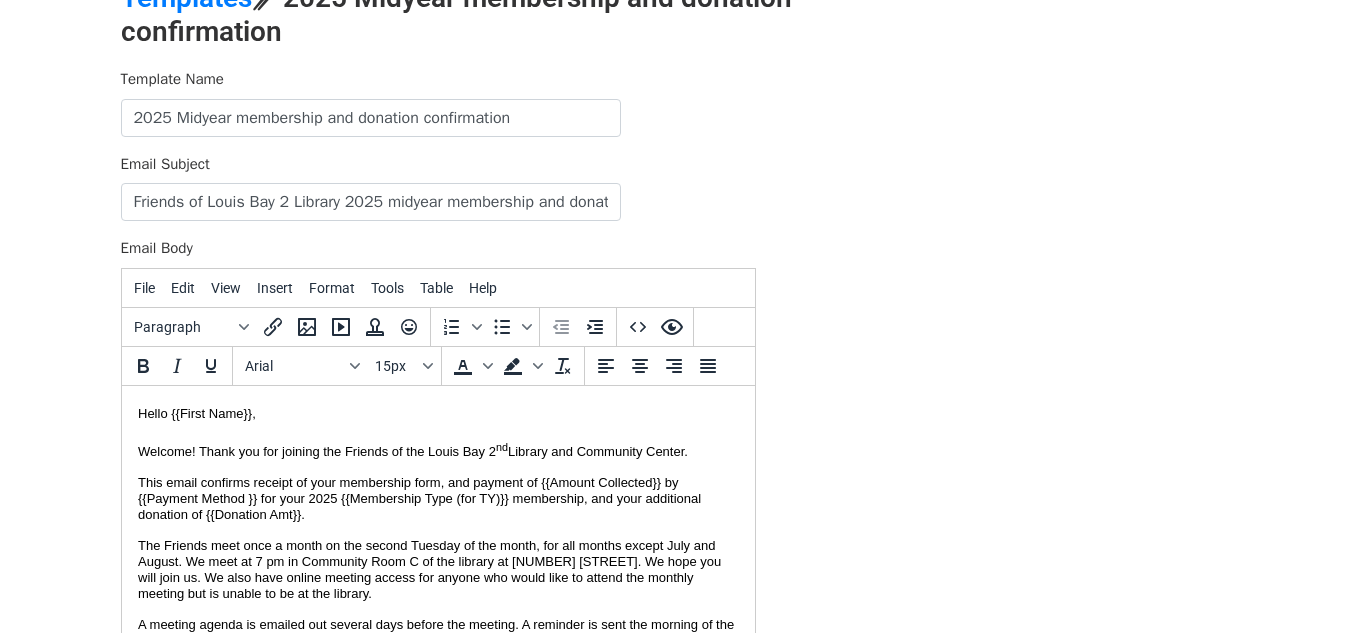 drag, startPoint x: 131, startPoint y: 449, endPoint x: 463, endPoint y: 445, distance: 332.0241 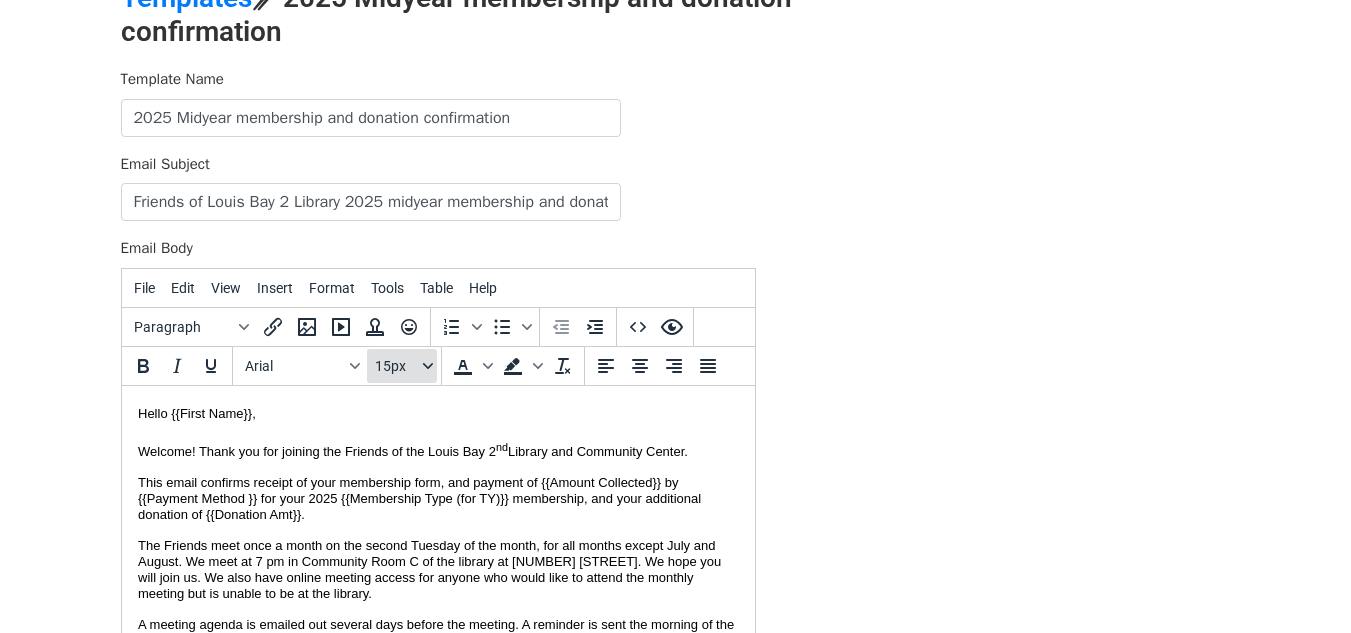 click on "15px" at bounding box center (402, 366) 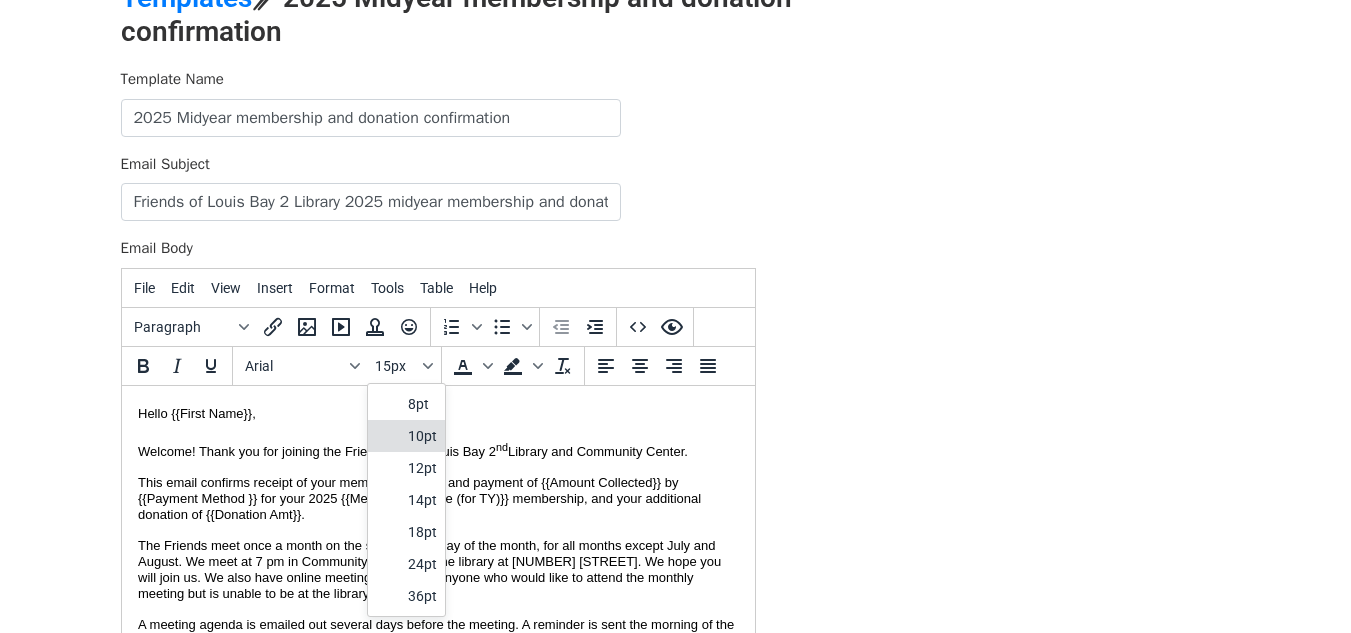 click on "10pt" at bounding box center [422, 436] 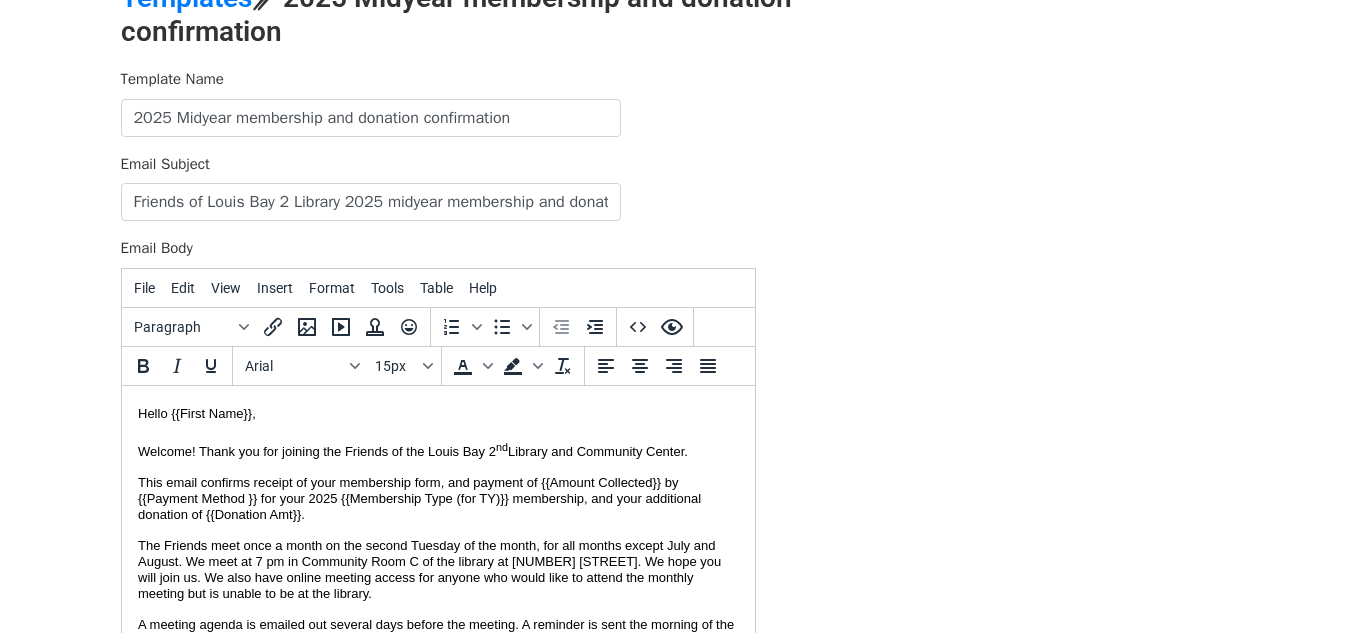 click on "Hello {{First Name}},  Welcome! Thank you for joining the Friends of the Louis Bay 2 nd  Library and Community Center. This email confirms receipt of your membership form, and payment of {{Amount Collected}} by {{Payment Method } for your 2025 {{Membership Type (for TY)}} membership, and your additional donation of {{Donation Amt}}. The Friends meet once a month on the second Tuesday of the month, for all months except July and August. We meet at 7 pm in Community Room C of the library at 345 Lafayette Ave. We hope you will join us. We also have online meeting access for anyone who would like to attend the monthly meeting but is unable to be at the library. A meeting agenda is emailed out several days before the meeting. A reminder is sent the morning of the meeting. We have a variety of flexible opportunities to become involved for those members who are interested in taking an active role.  Find us    On the Web       On Facebook       On Instagram Thank you for your support! 862-263-4797" at bounding box center [437, 673] 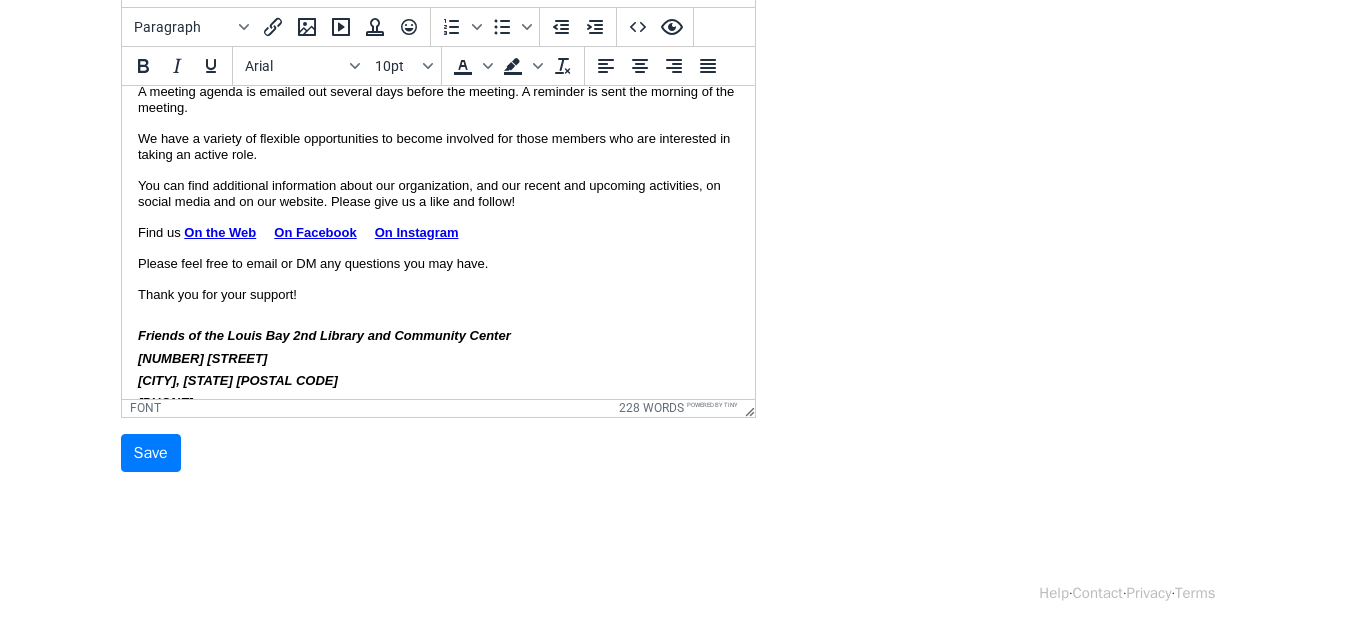 scroll, scrollTop: 264, scrollLeft: 0, axis: vertical 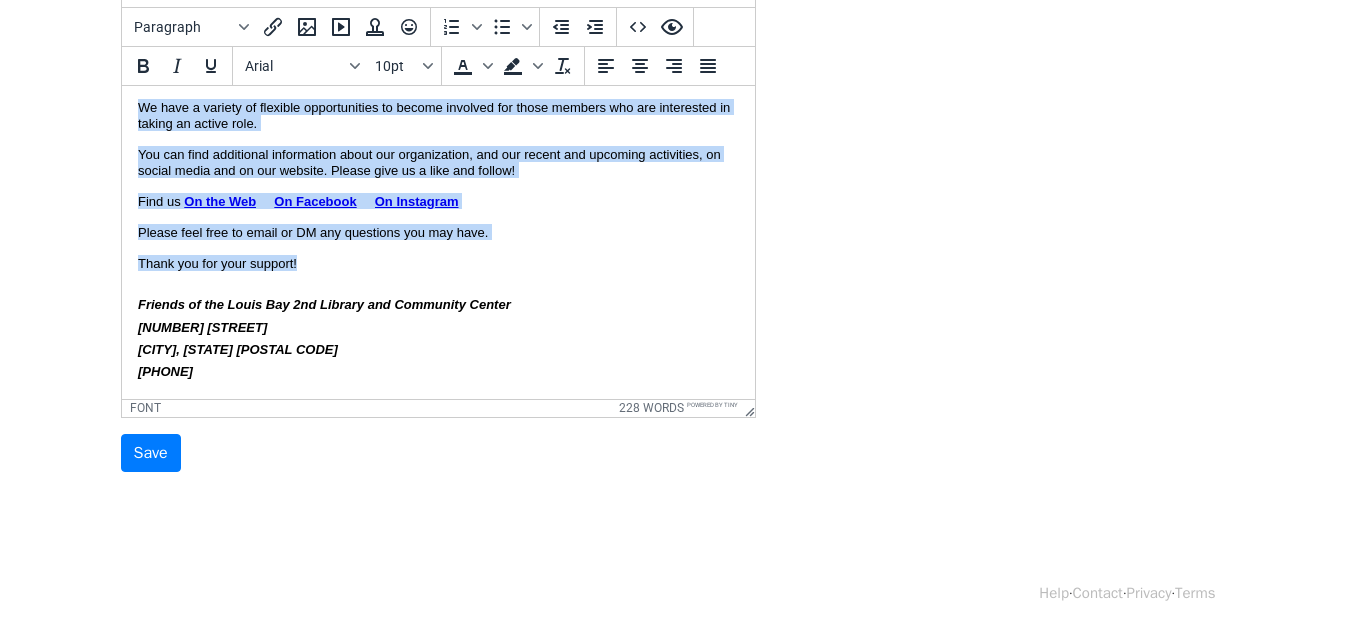 drag, startPoint x: 139, startPoint y: 107, endPoint x: 487, endPoint y: 263, distance: 381.36597 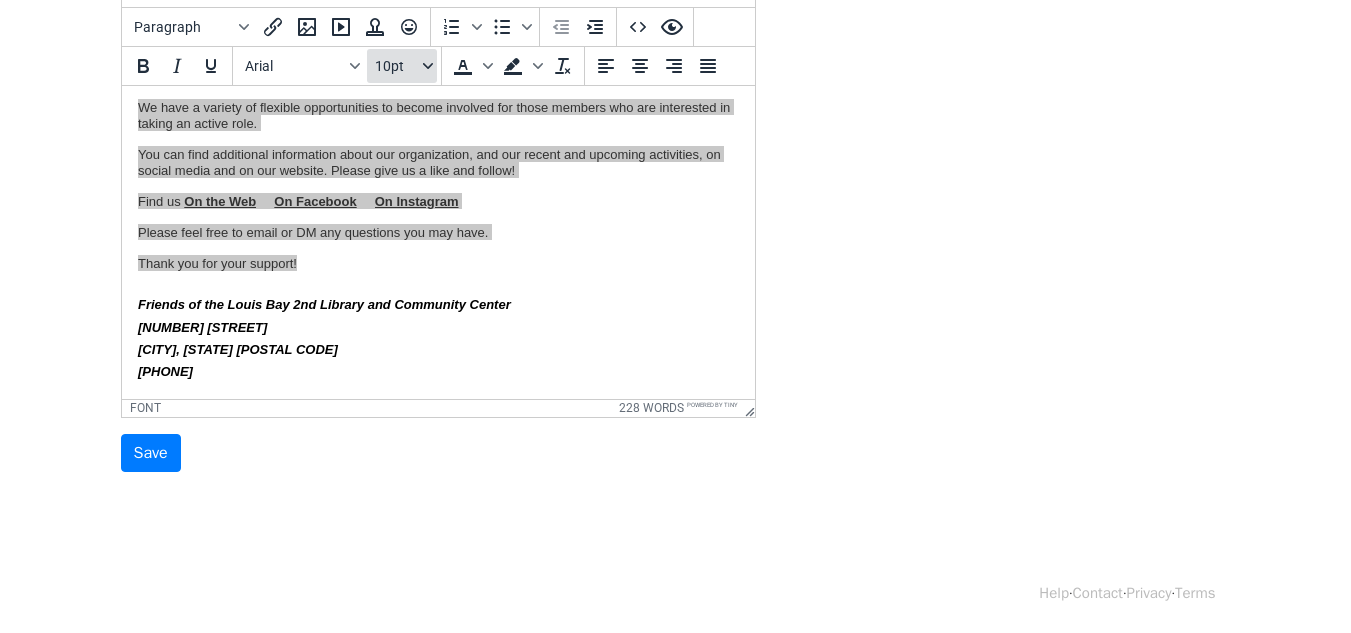 click on "10pt" at bounding box center (397, 66) 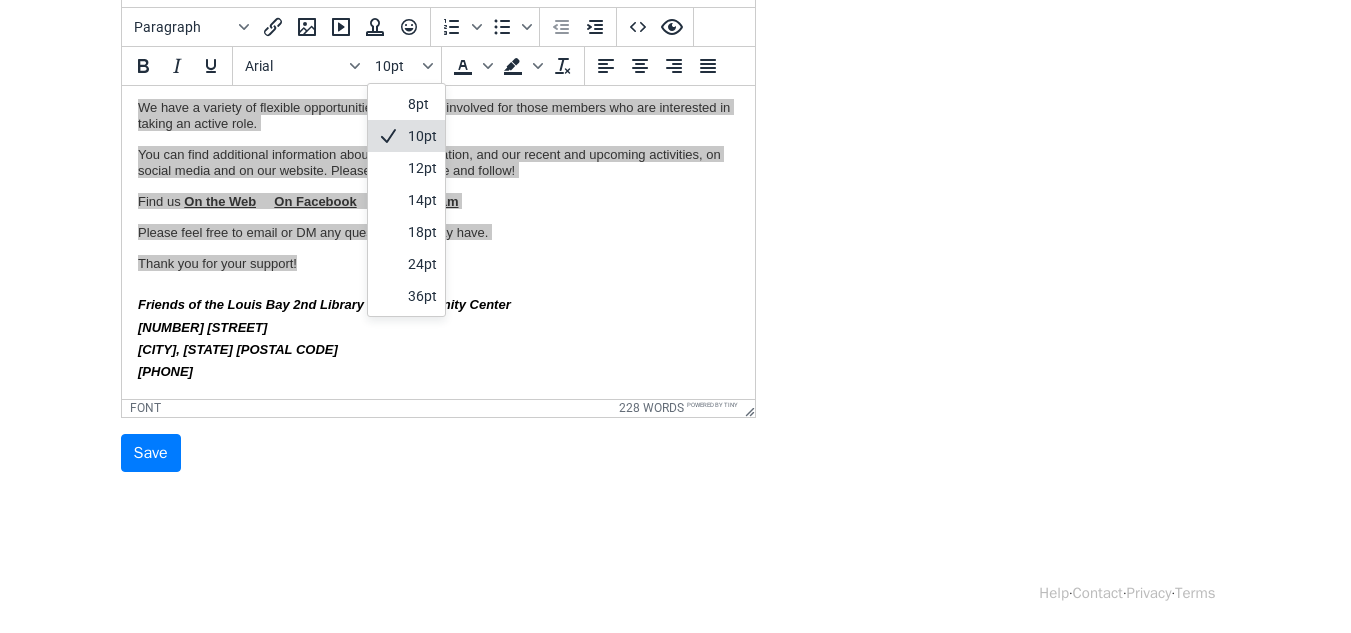 click on "10pt" at bounding box center [422, 136] 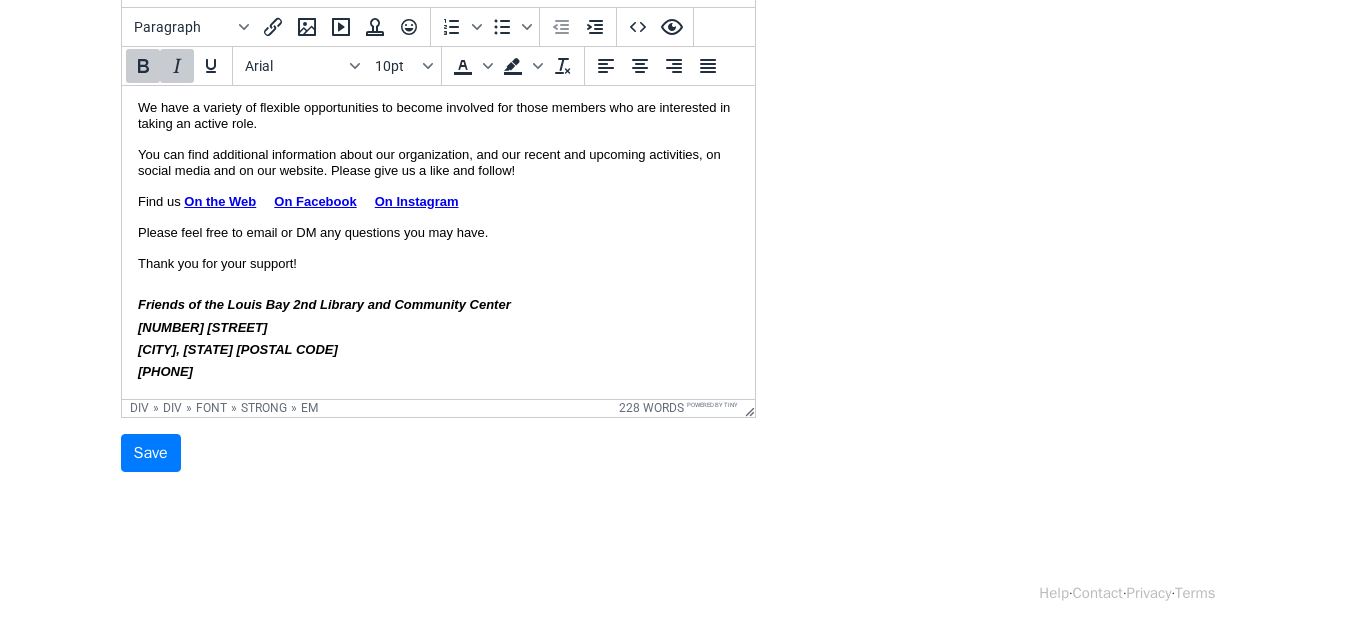 click on "Welcome! Thank you for joining the Friends of the Louis Bay 2 nd  Library and Community Center. This email confirms receipt of your membership form, and payment of {{Amount Collected}} by {{Payment Method } for your 2025 {{Membership Type (for TY)}} membership, and your additional donation of {{Donation Amt}}. The Friends meet once a month on the second Tuesday of the month, for all months except July and August. We meet at 7 pm in Community Room C of the library at 345 Lafayette Ave. We hope you will join us. We also have online meeting access for anyone who would like to attend the monthly meeting but is unable to be at the library. A meeting agenda is emailed out several days before the meeting. A reminder is sent the morning of the meeting. We have a variety of flexible opportunities to become involved for those members who are interested in taking an active role.  Find us    On the Web       On Facebook       On Instagram Please feel free to email or DM any questions you may have." at bounding box center [437, 127] 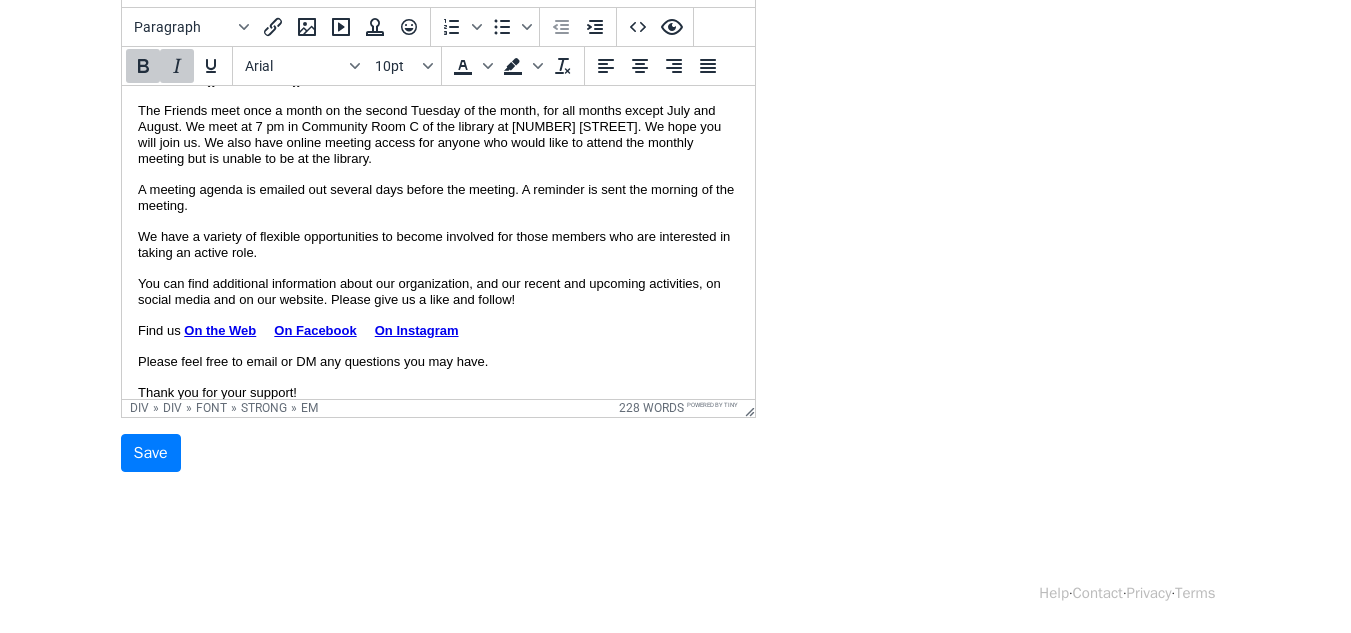 scroll, scrollTop: 0, scrollLeft: 0, axis: both 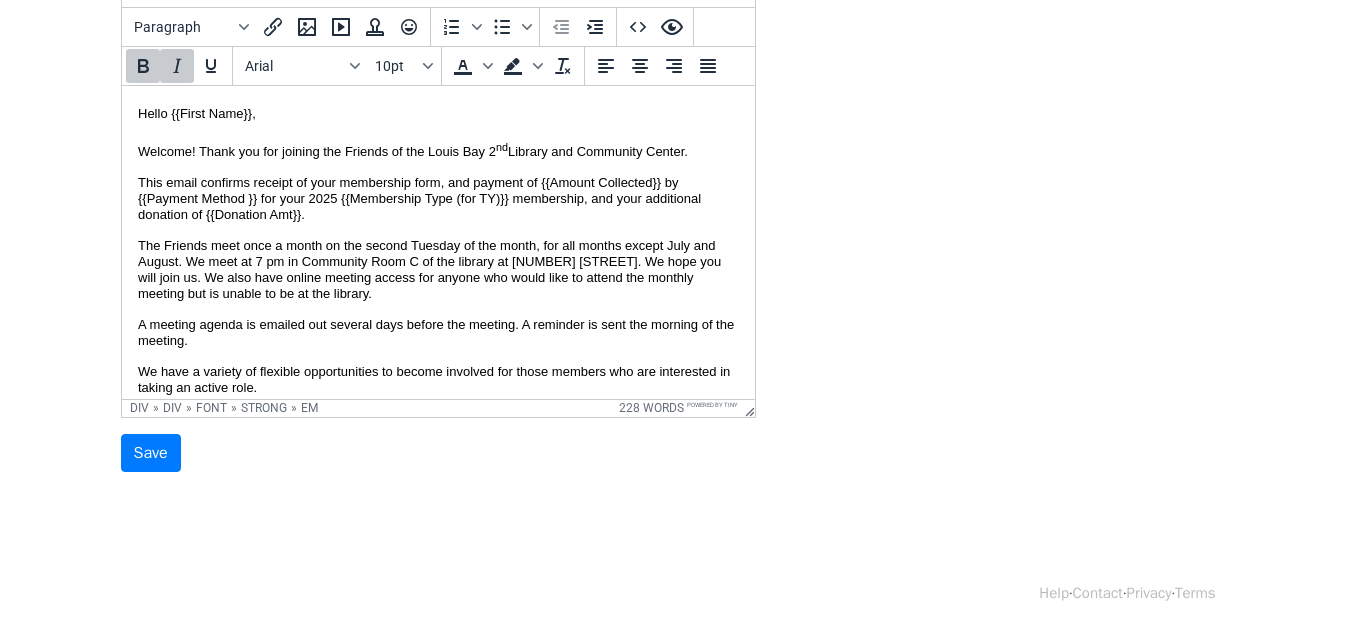 click on "This email confirms receipt of your membership form, and payment of {{Amount Collected}} by {{Payment Method } for your 2025 {{Membership Type (for TY)}} membership, and your additional donation of {{Donation Amt}}." at bounding box center (437, 197) 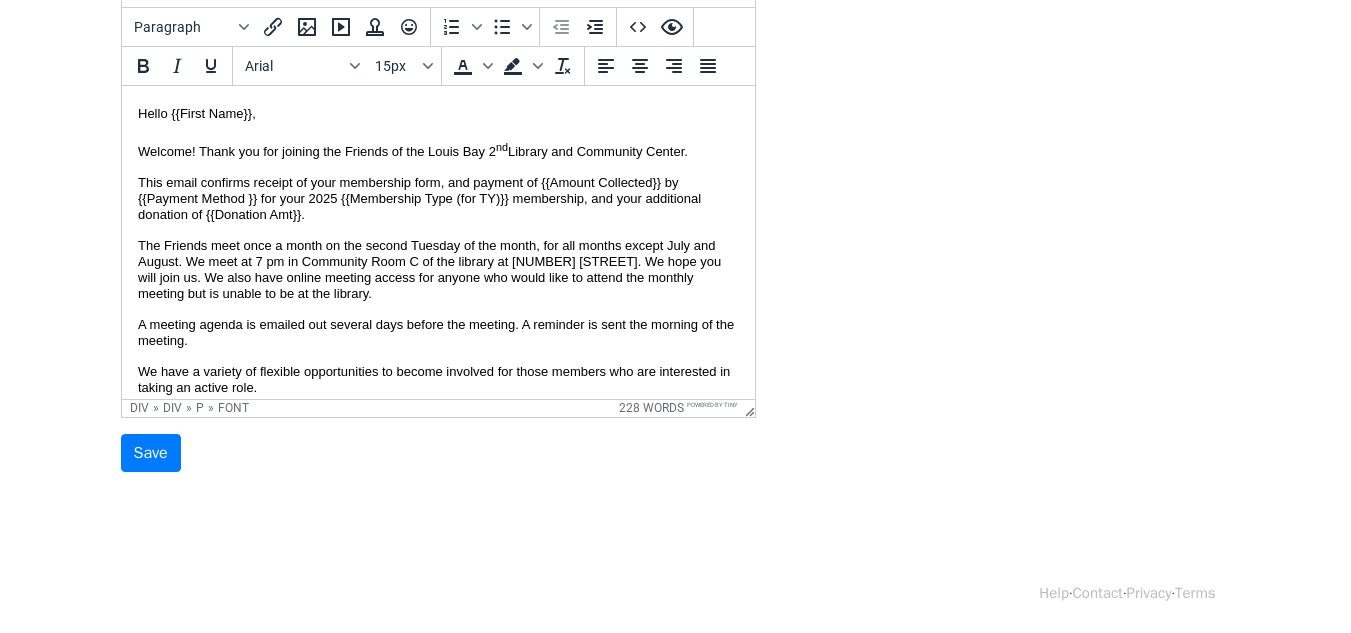 click on "This email confirms receipt of your membership form, and payment of {{Amount Collected}} by {{Payment Method } for your 2025 {{Membership Type (for TY)}} membership, and your additional donation of {{Donation Amt}}." at bounding box center [418, 197] 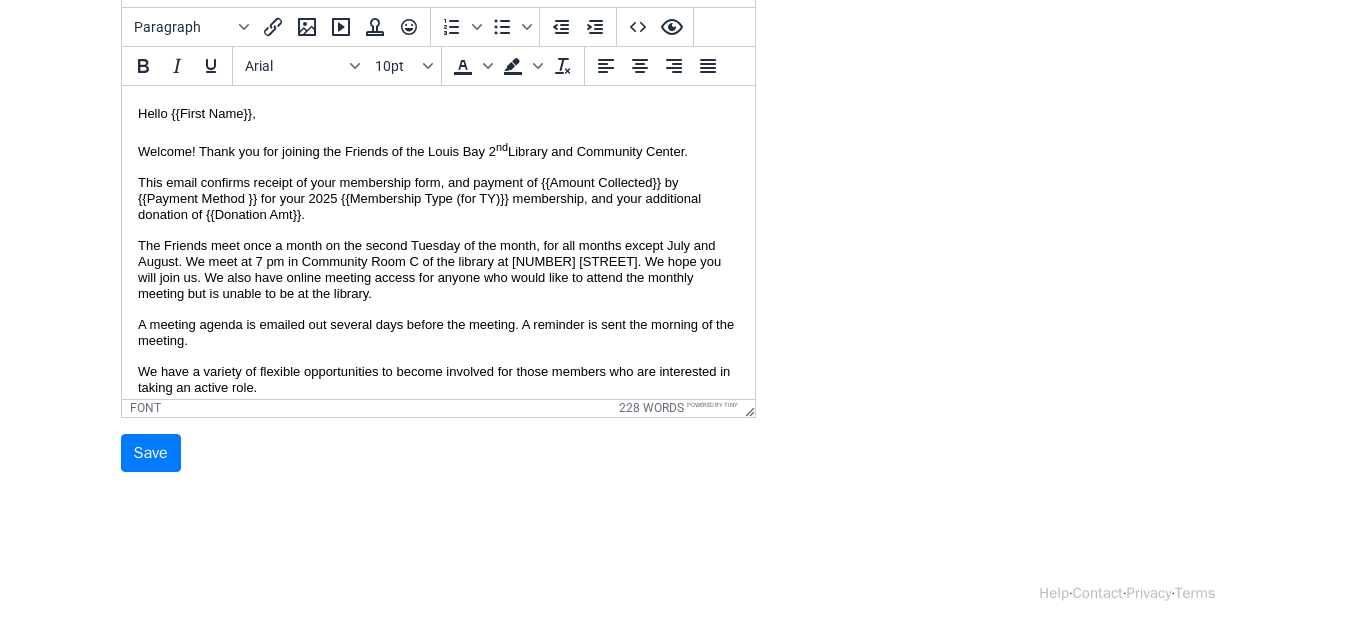 click on "Hello {{First Name}}," at bounding box center [196, 112] 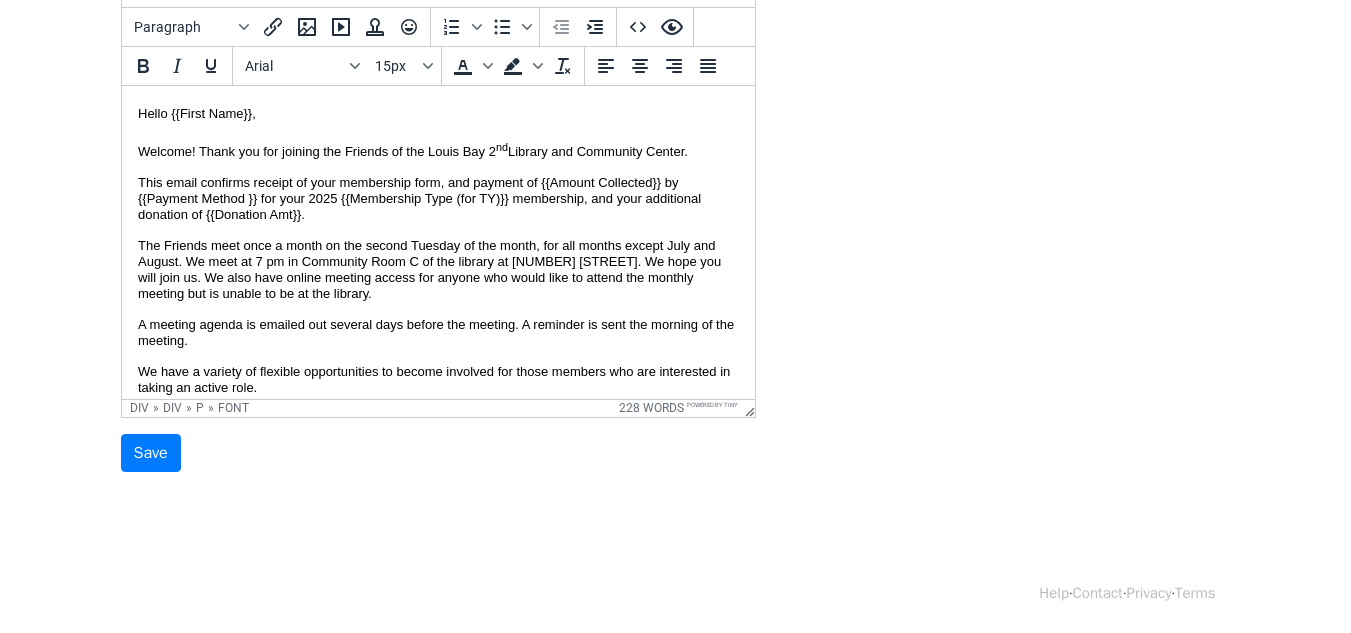 click on "Welcome! Thank you for joining the Friends of the Louis Bay 2 nd  Library and Community Center." at bounding box center (412, 150) 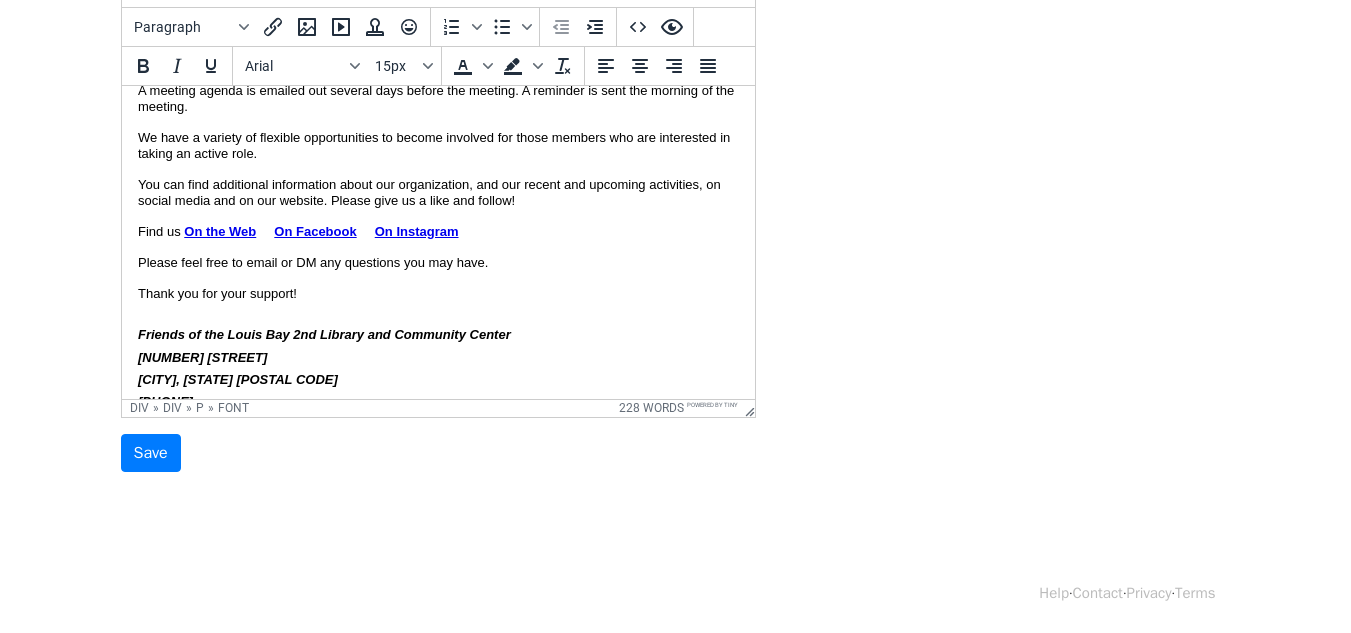 scroll, scrollTop: 264, scrollLeft: 0, axis: vertical 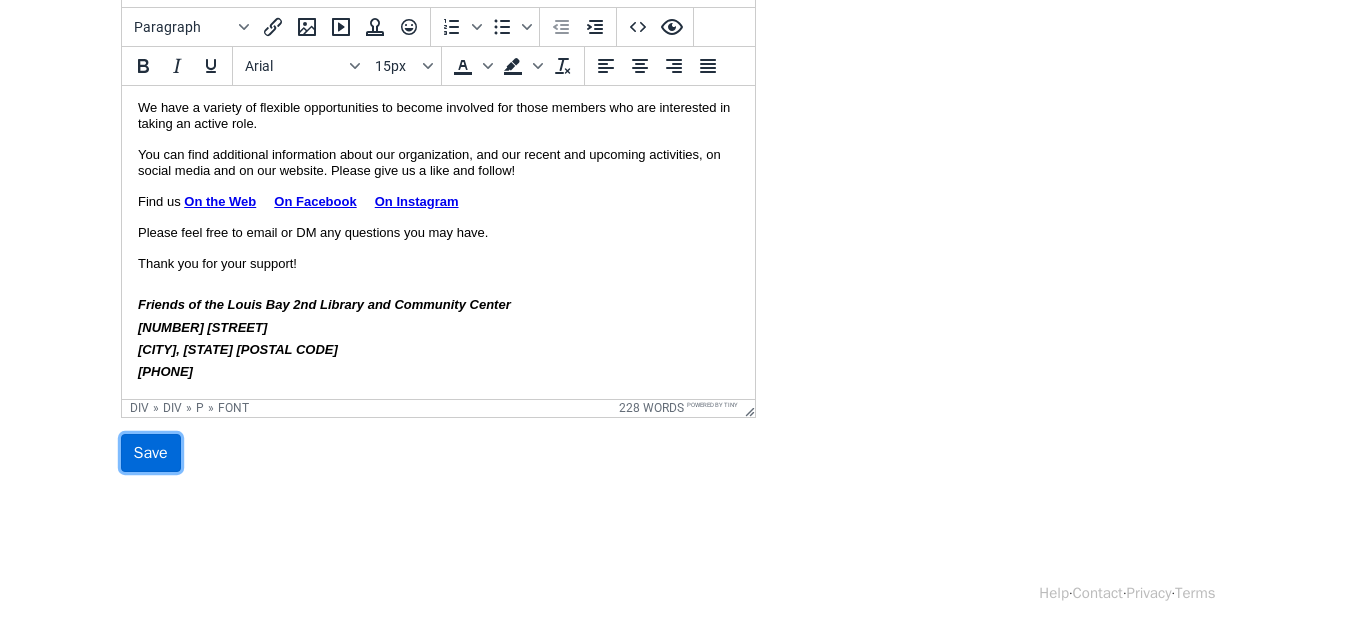 click on "Save" at bounding box center [151, 453] 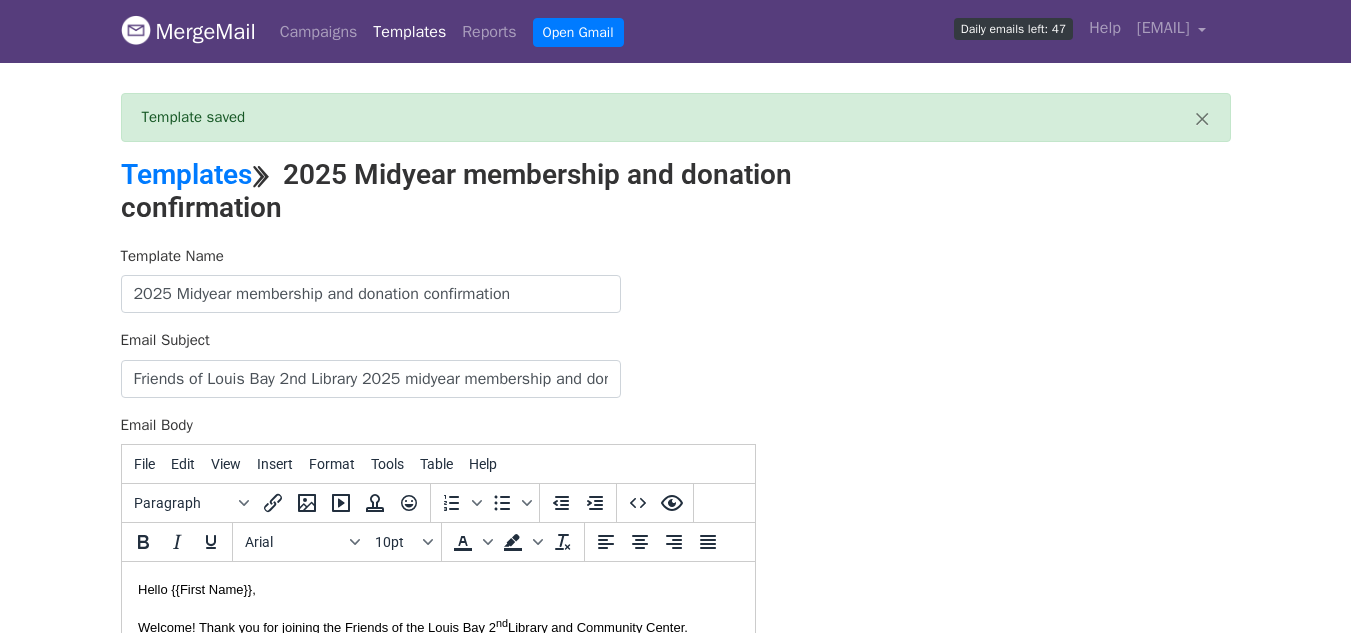 scroll, scrollTop: 0, scrollLeft: 0, axis: both 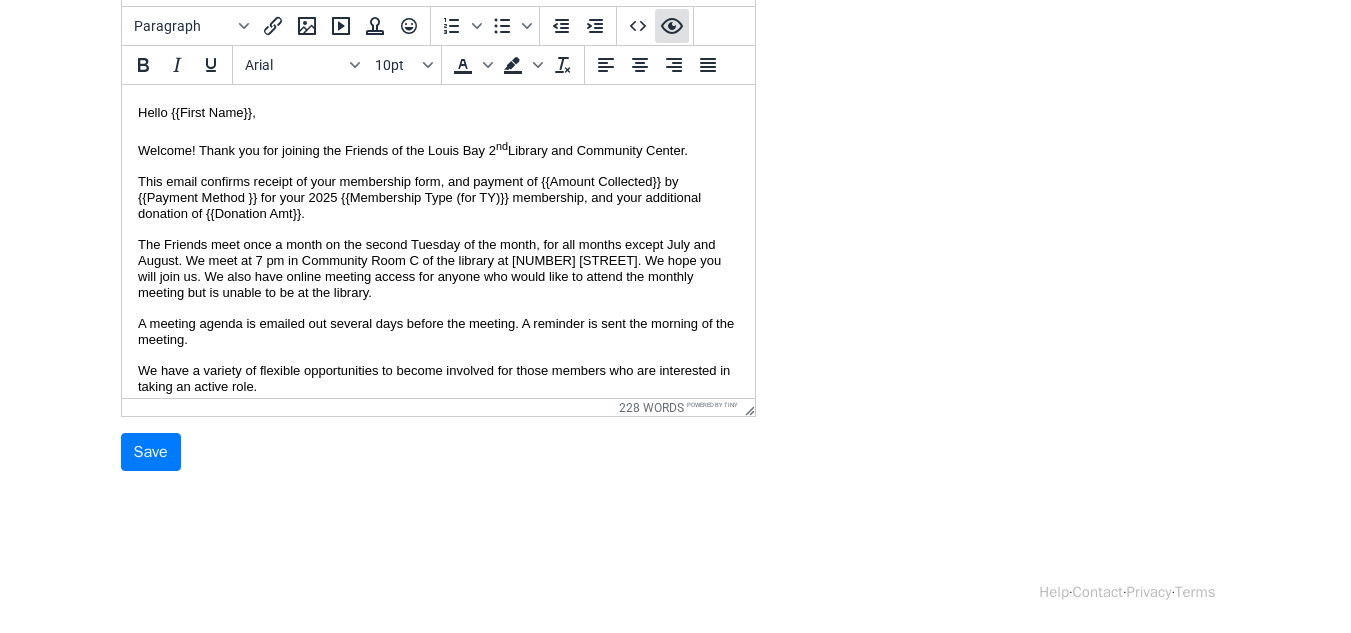 click 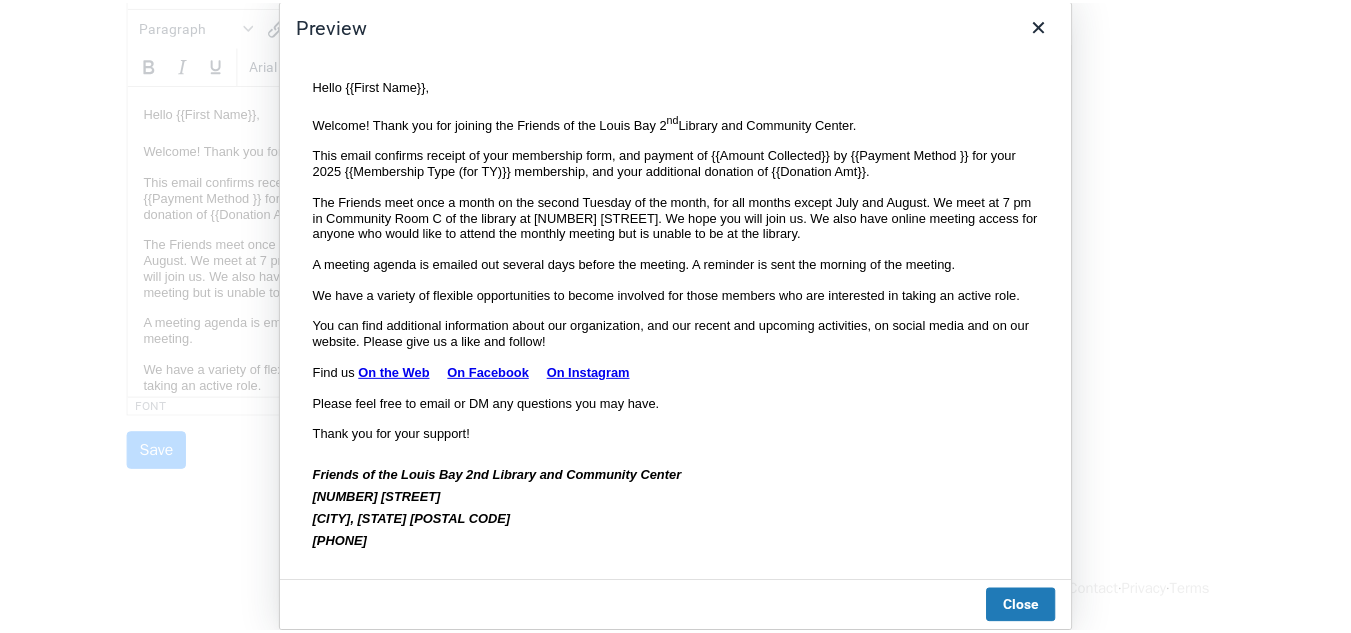 scroll, scrollTop: 0, scrollLeft: 0, axis: both 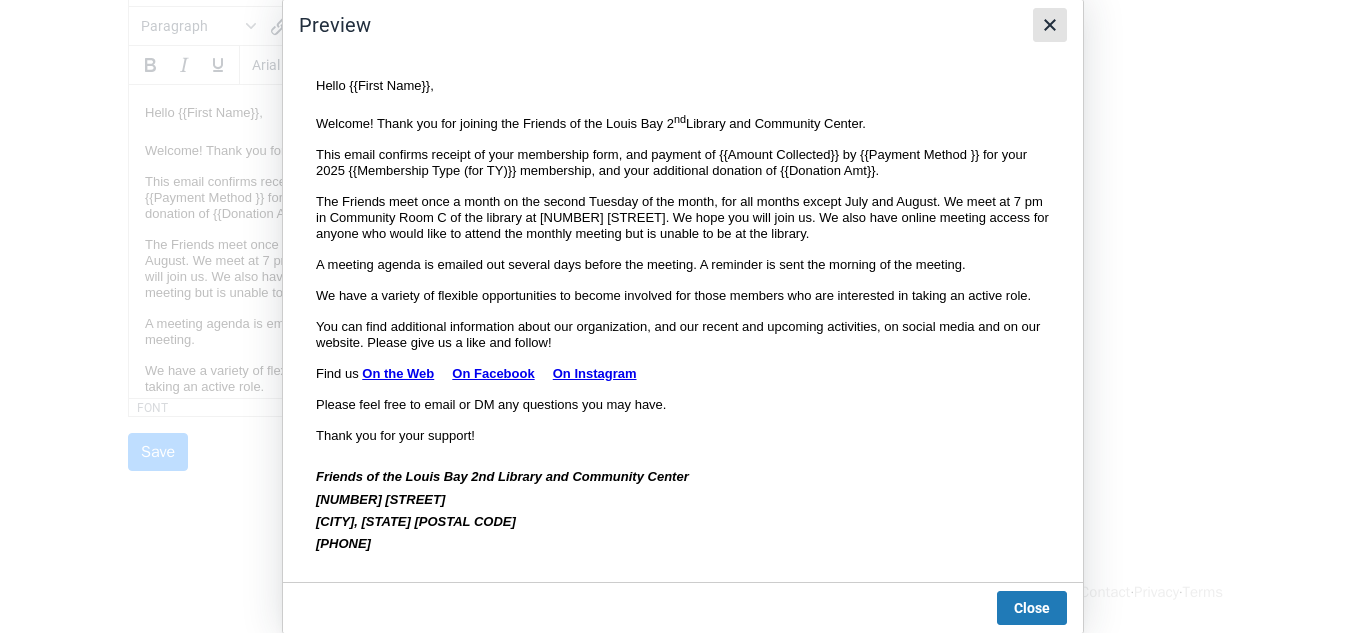 click 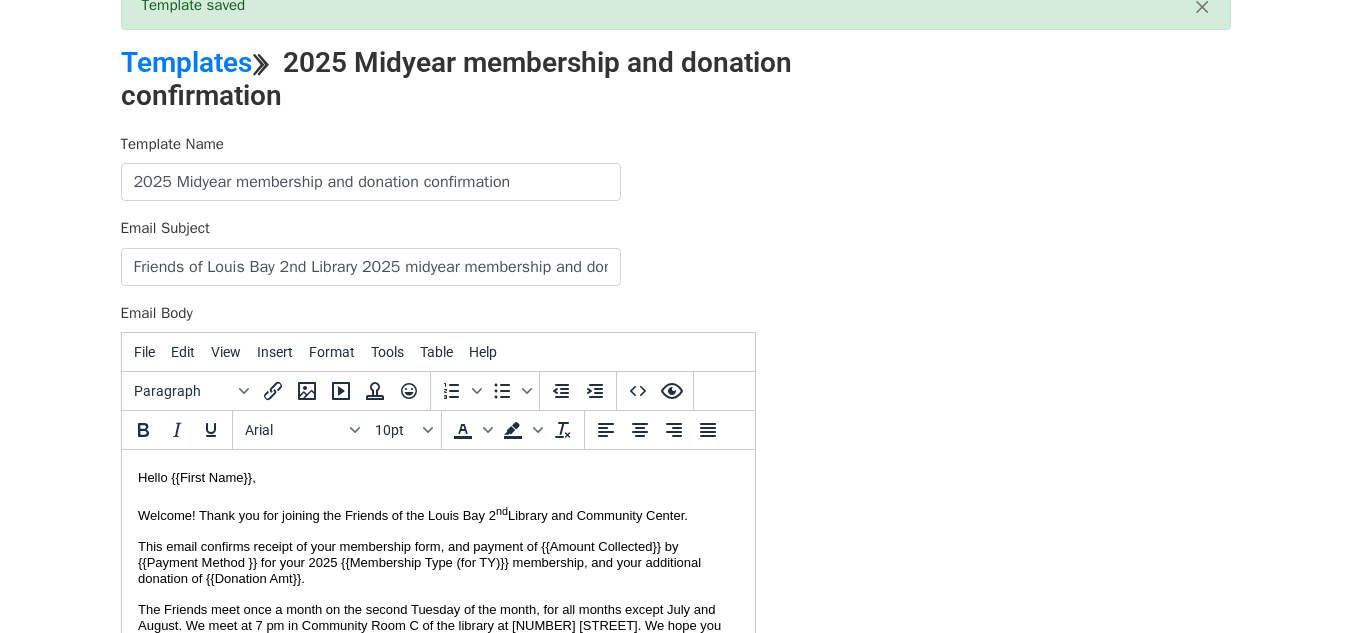 scroll, scrollTop: 0, scrollLeft: 0, axis: both 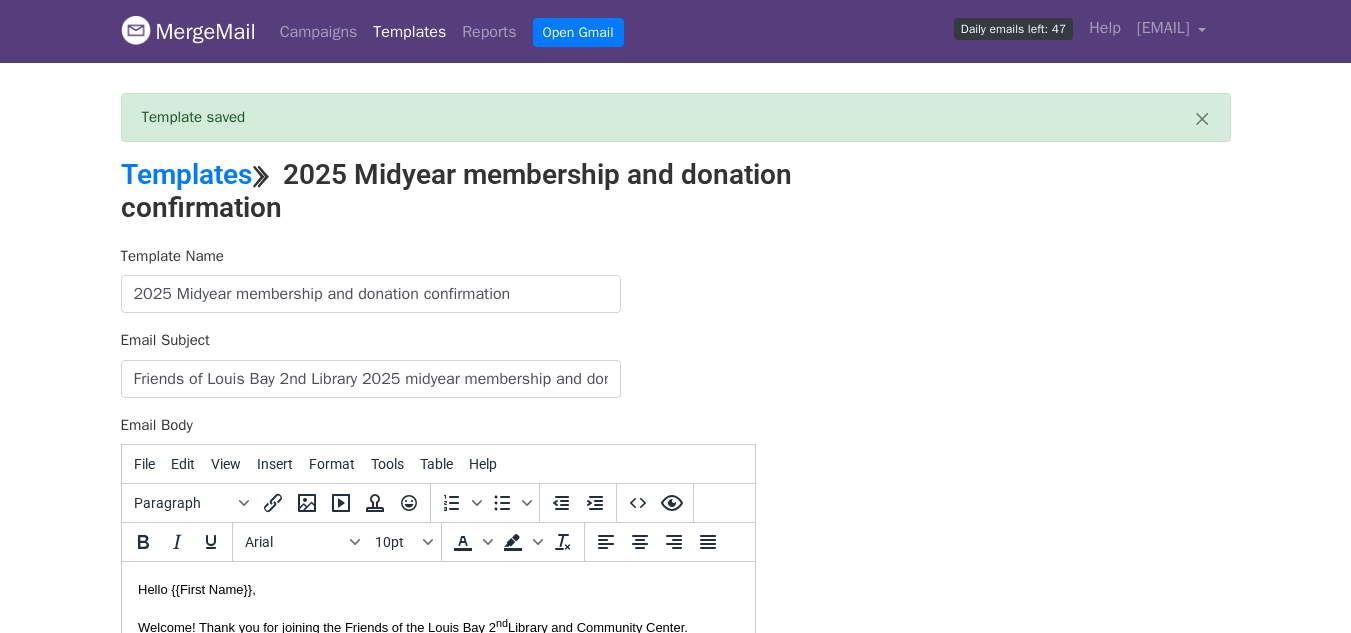 click on "Templates
⟫
2025 Midyear membership and donation confirmation" at bounding box center (486, 191) 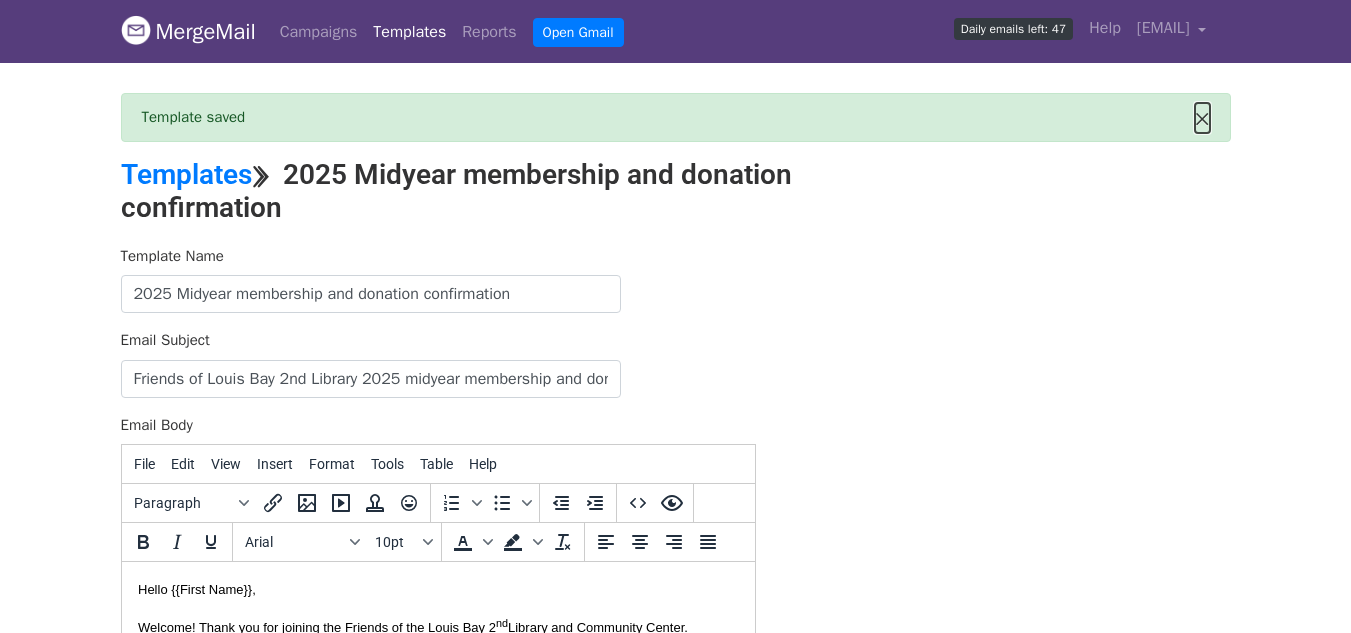 click on "×" at bounding box center [1202, 118] 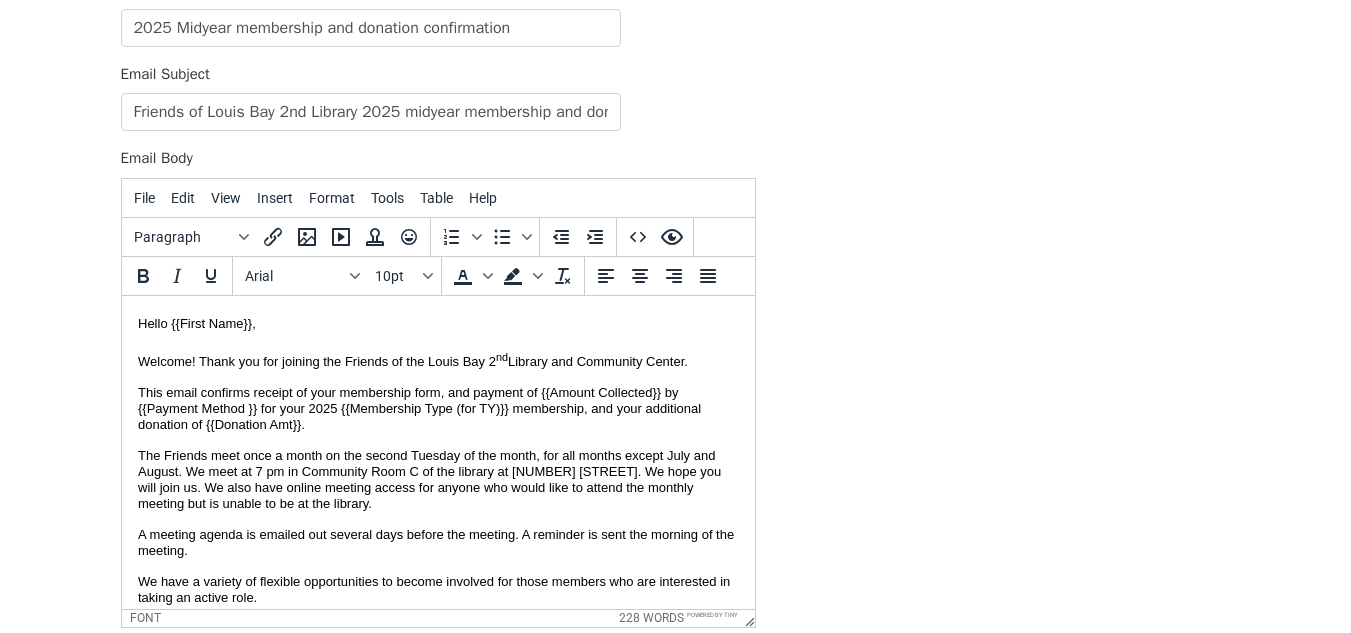scroll, scrollTop: 0, scrollLeft: 0, axis: both 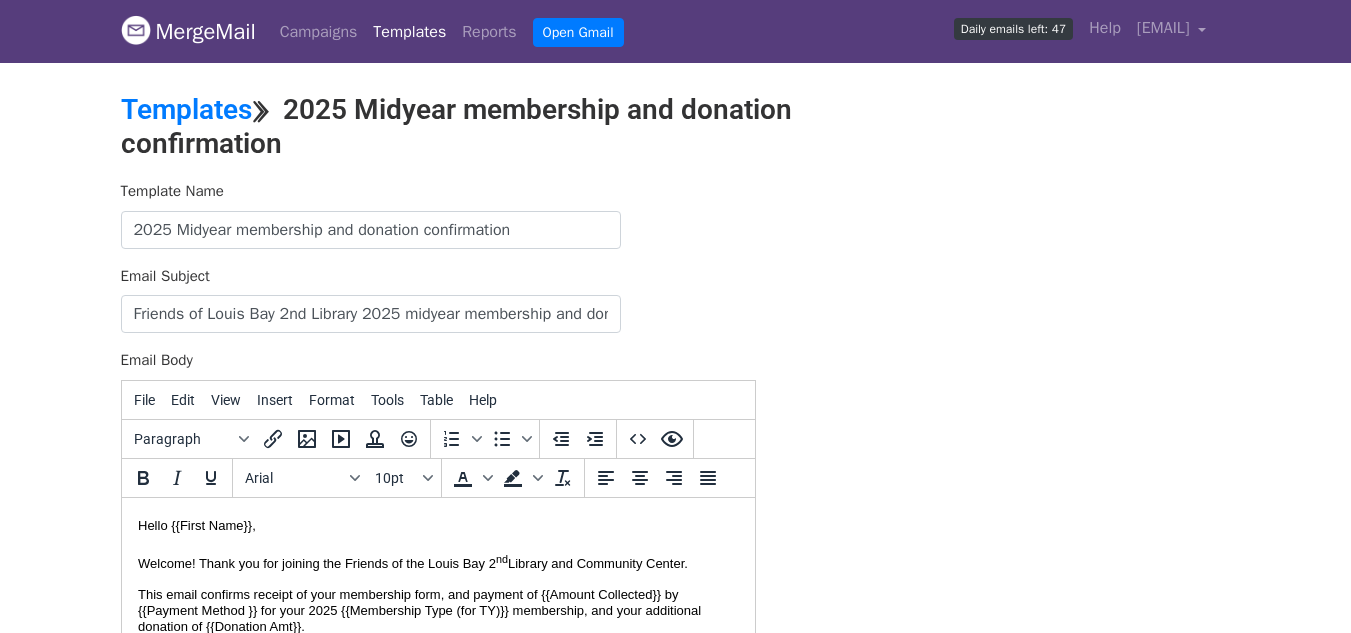 click on "Templates" at bounding box center (409, 32) 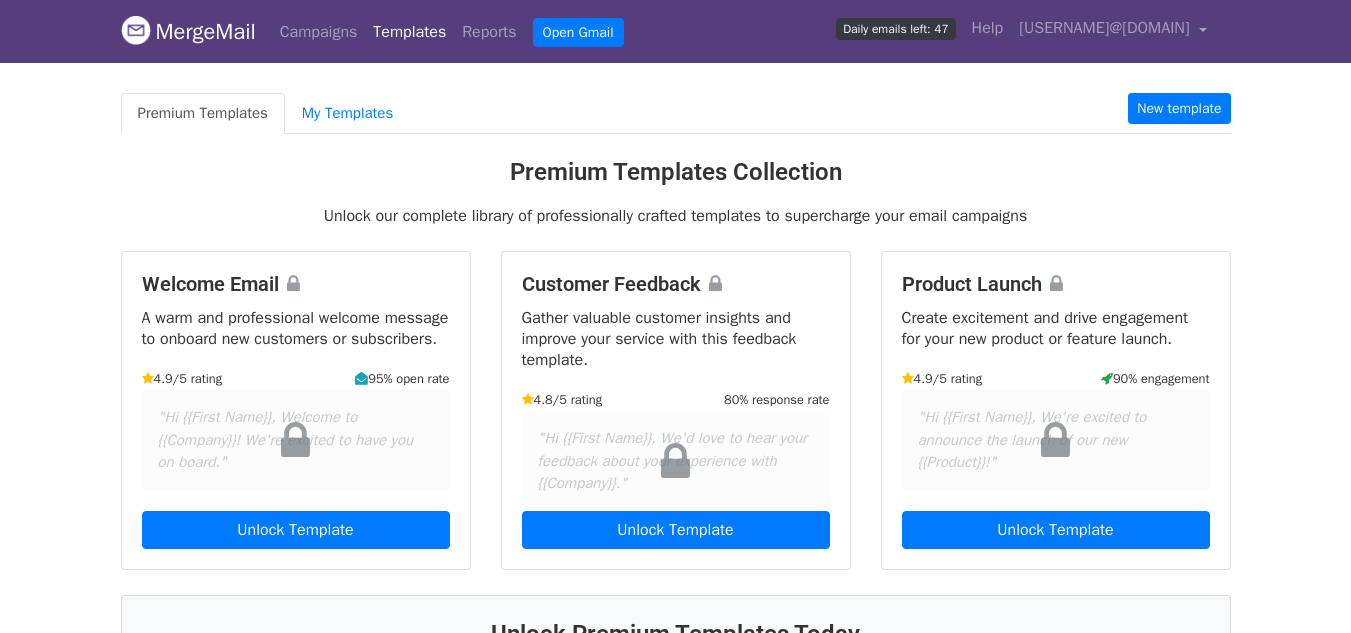 scroll, scrollTop: 0, scrollLeft: 0, axis: both 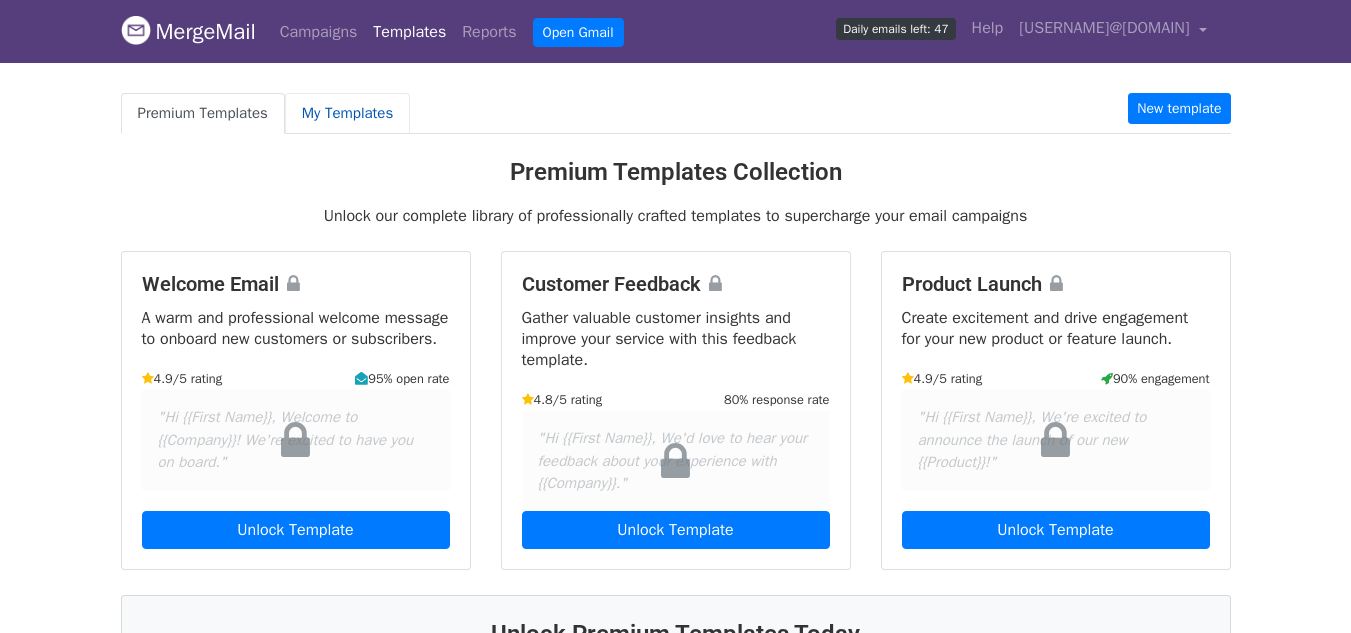 click on "My Templates" at bounding box center [347, 113] 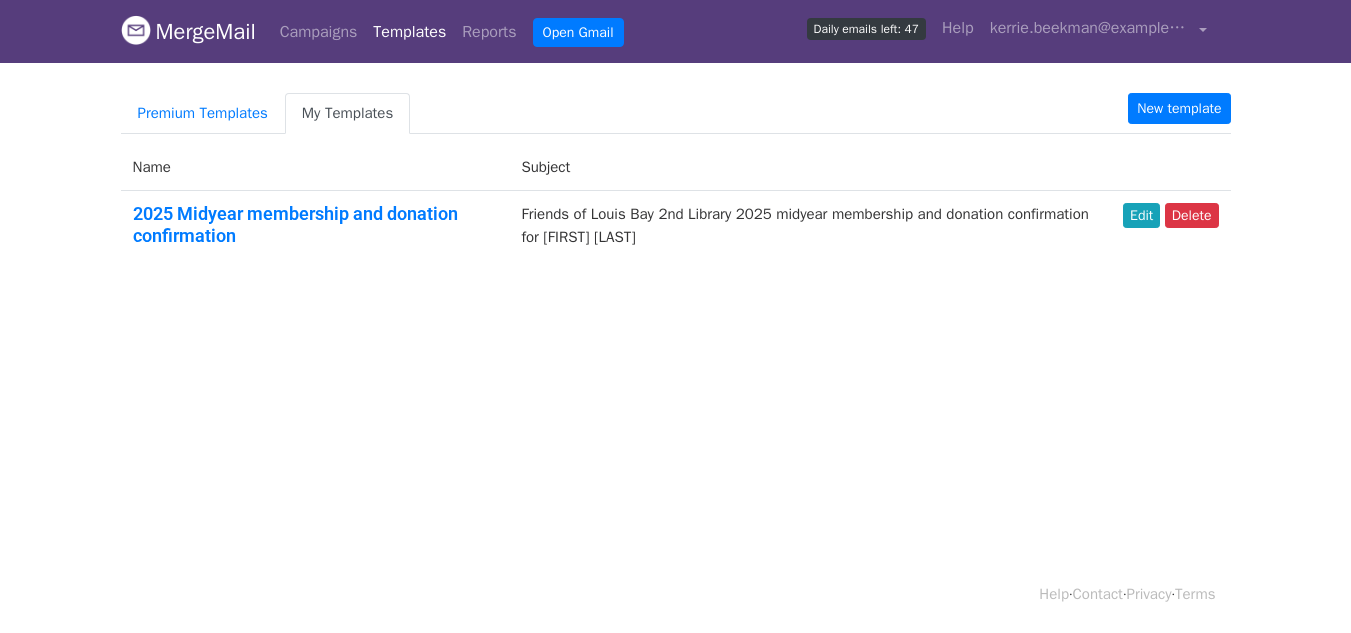 scroll, scrollTop: 0, scrollLeft: 0, axis: both 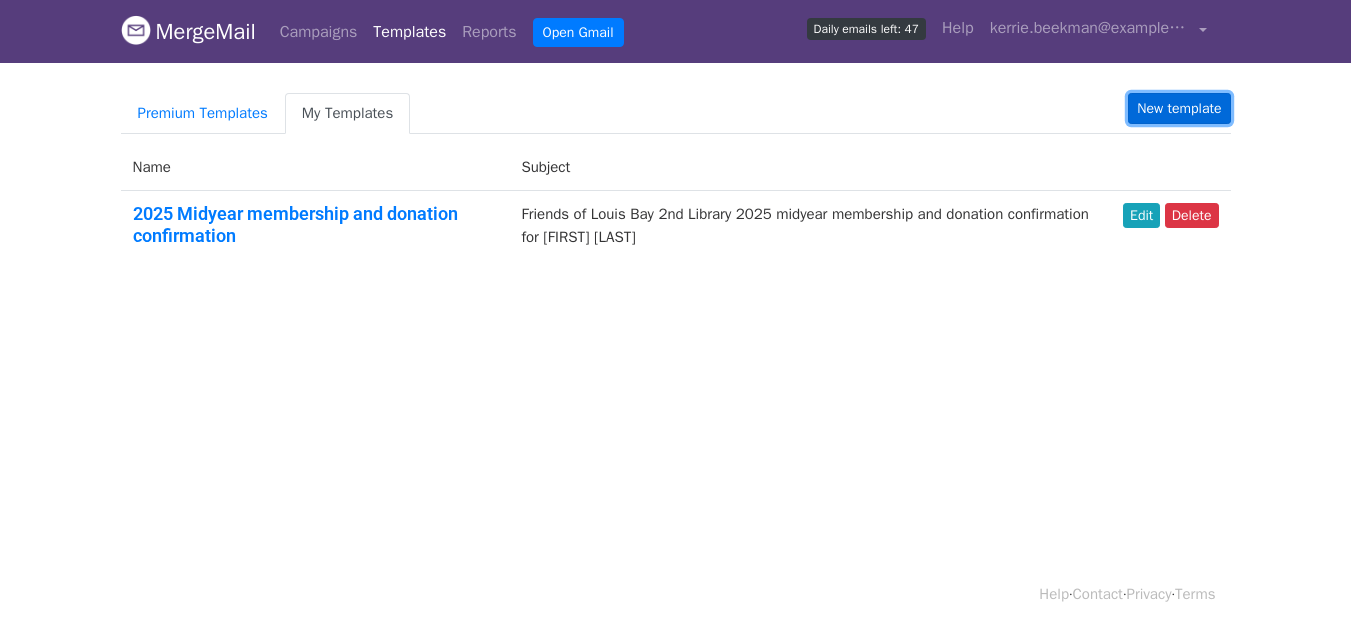 click on "New template" at bounding box center (1179, 108) 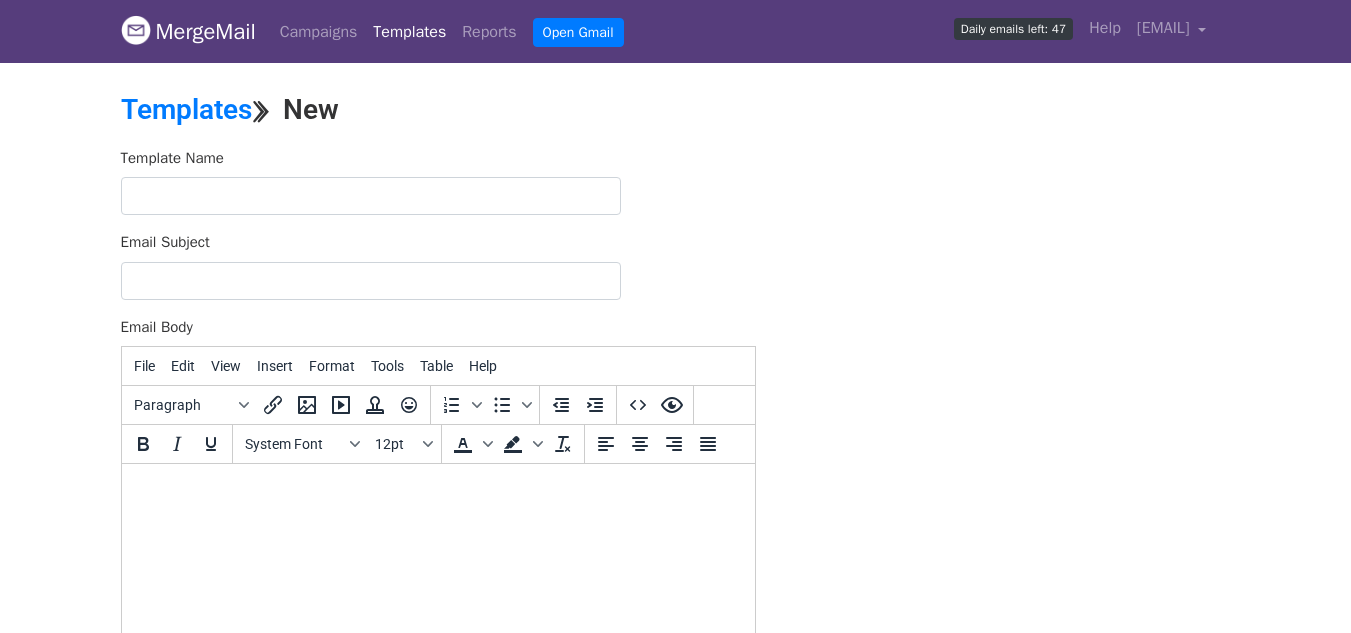 scroll, scrollTop: 0, scrollLeft: 0, axis: both 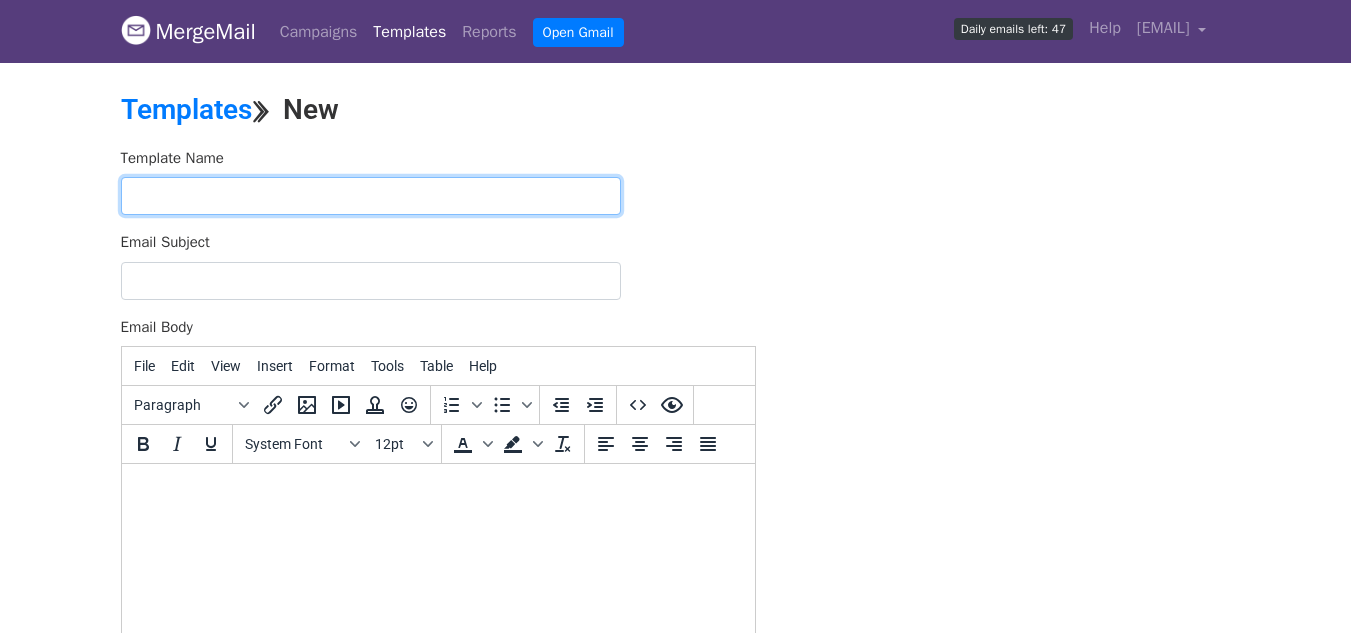 click at bounding box center (371, 196) 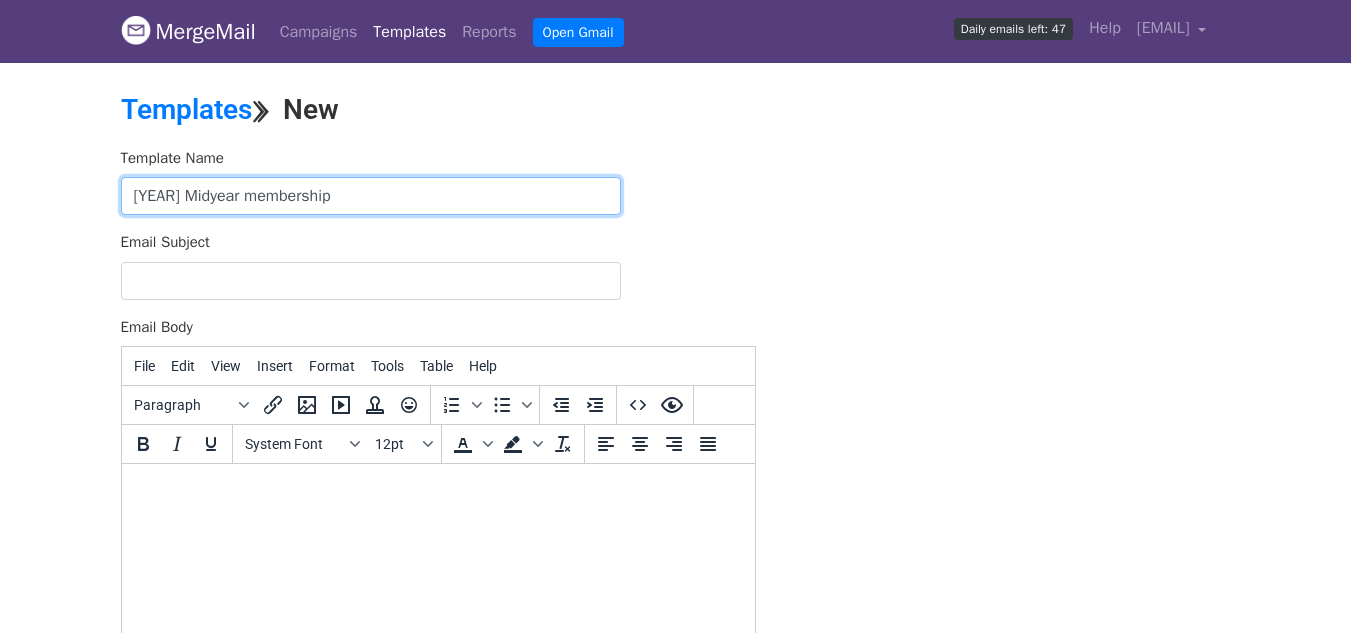 type on "2025 Midyear membership" 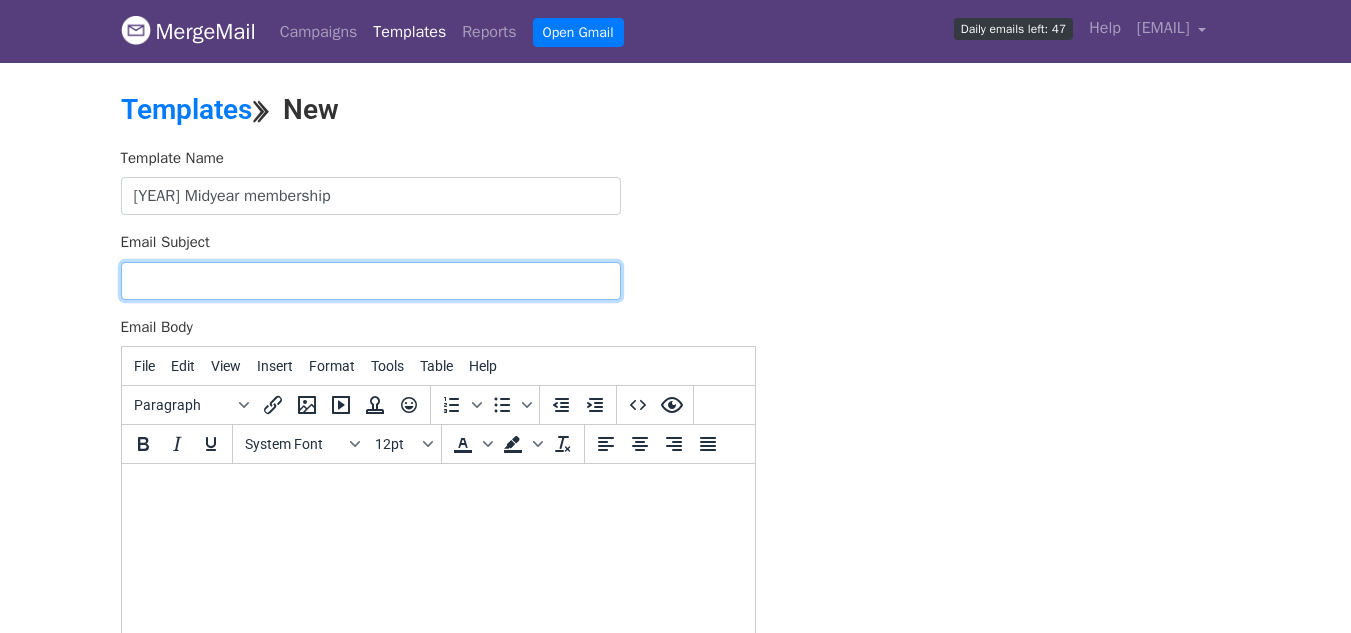 click on "Email Subject" at bounding box center (371, 281) 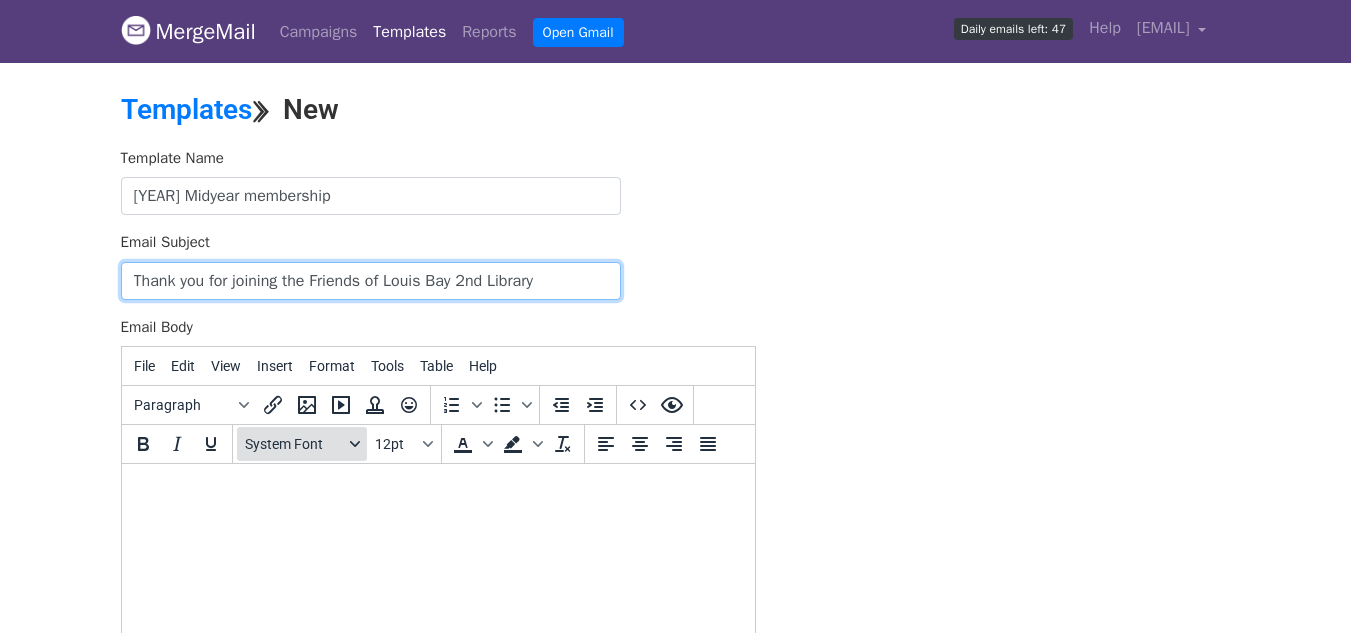 type on "Thank you for joining the Friends of Louis Bay 2nd Library" 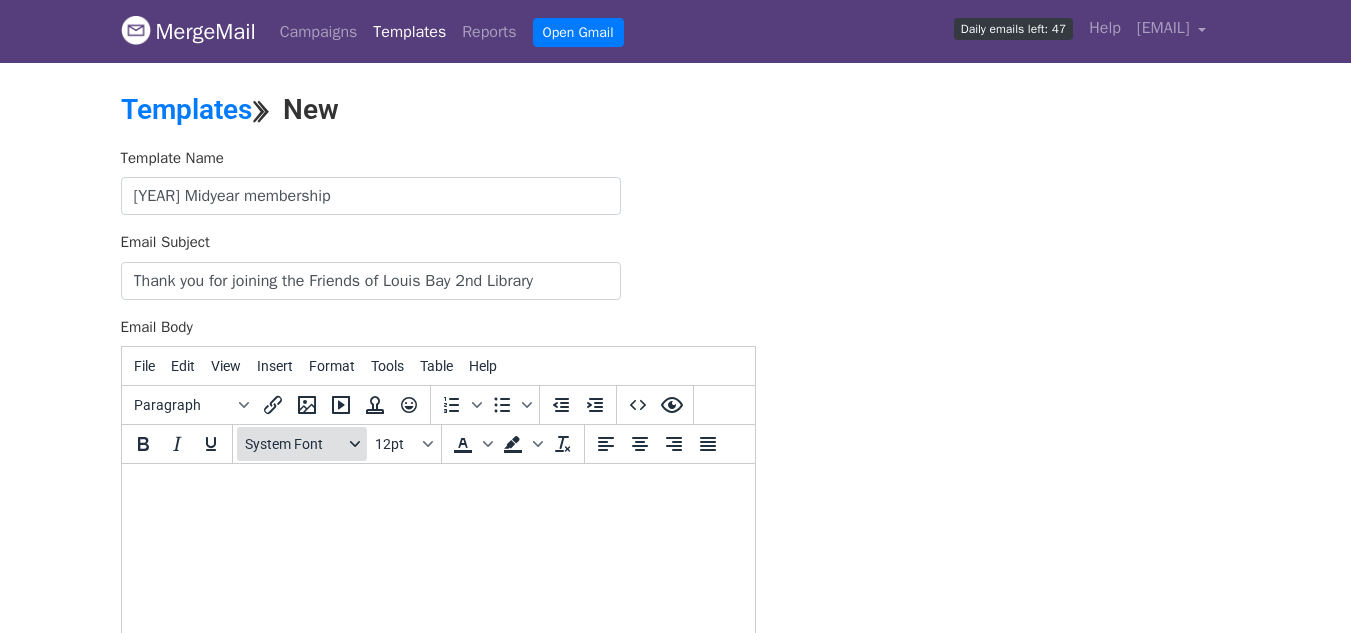 click on "System Font" at bounding box center (302, 444) 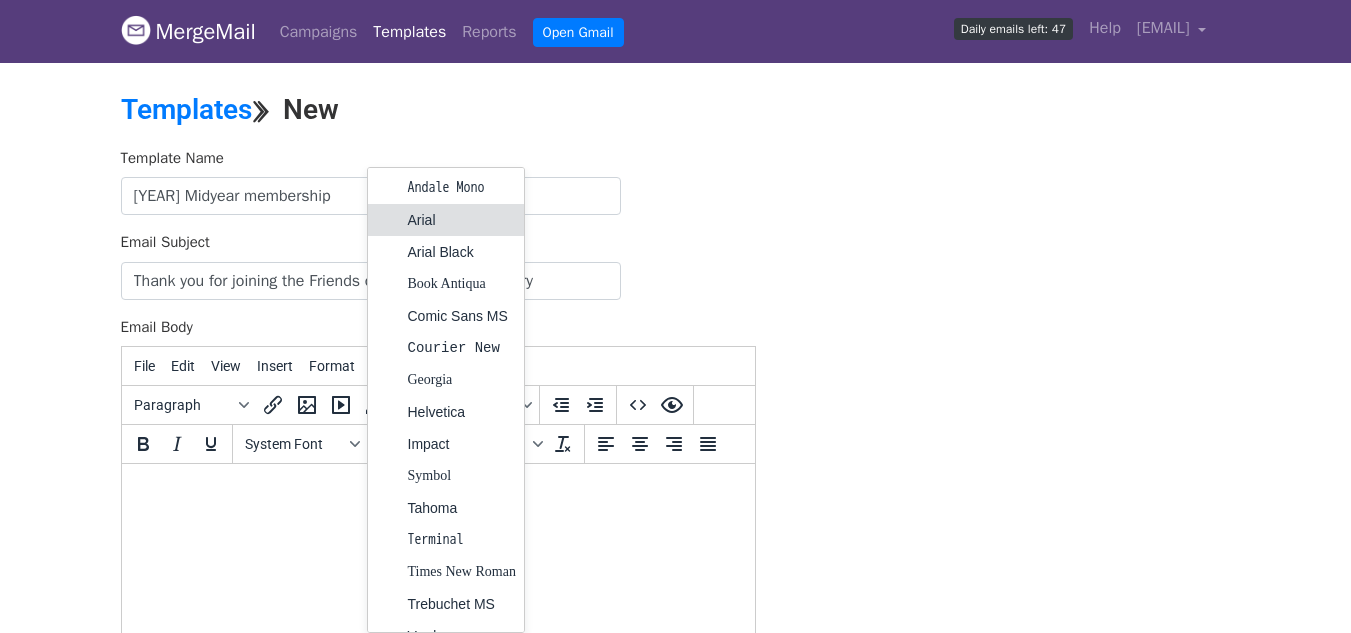 click on "Arial" at bounding box center (462, 220) 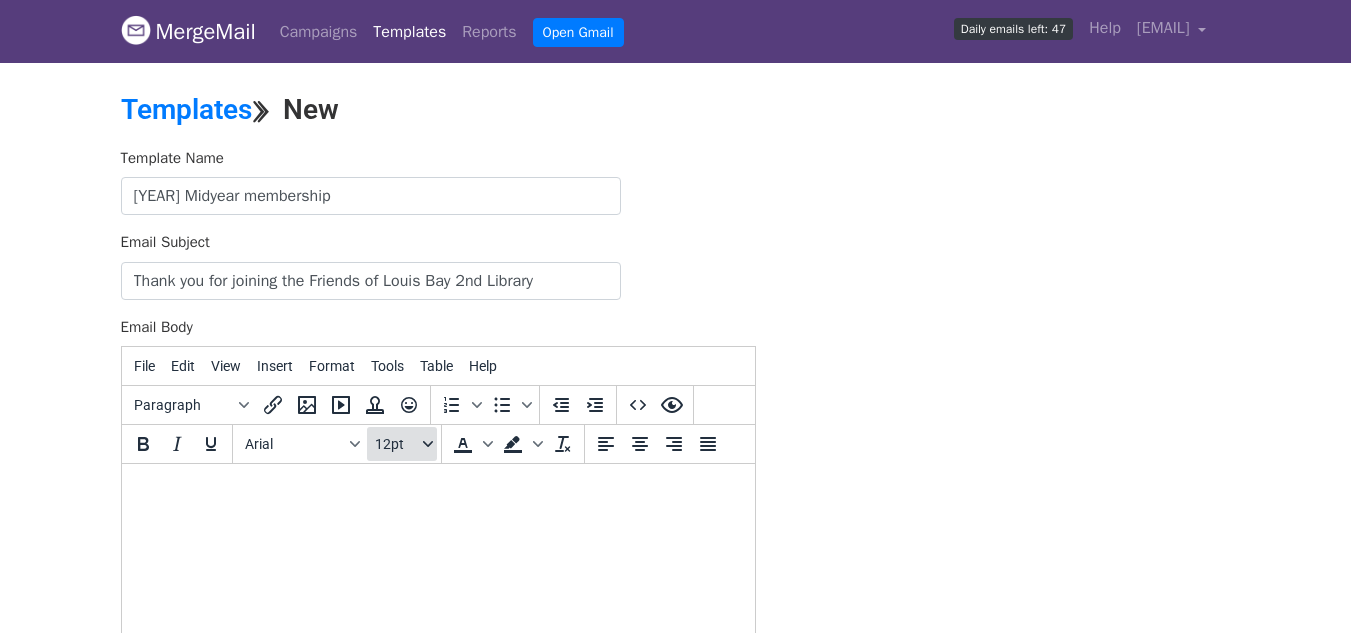 click 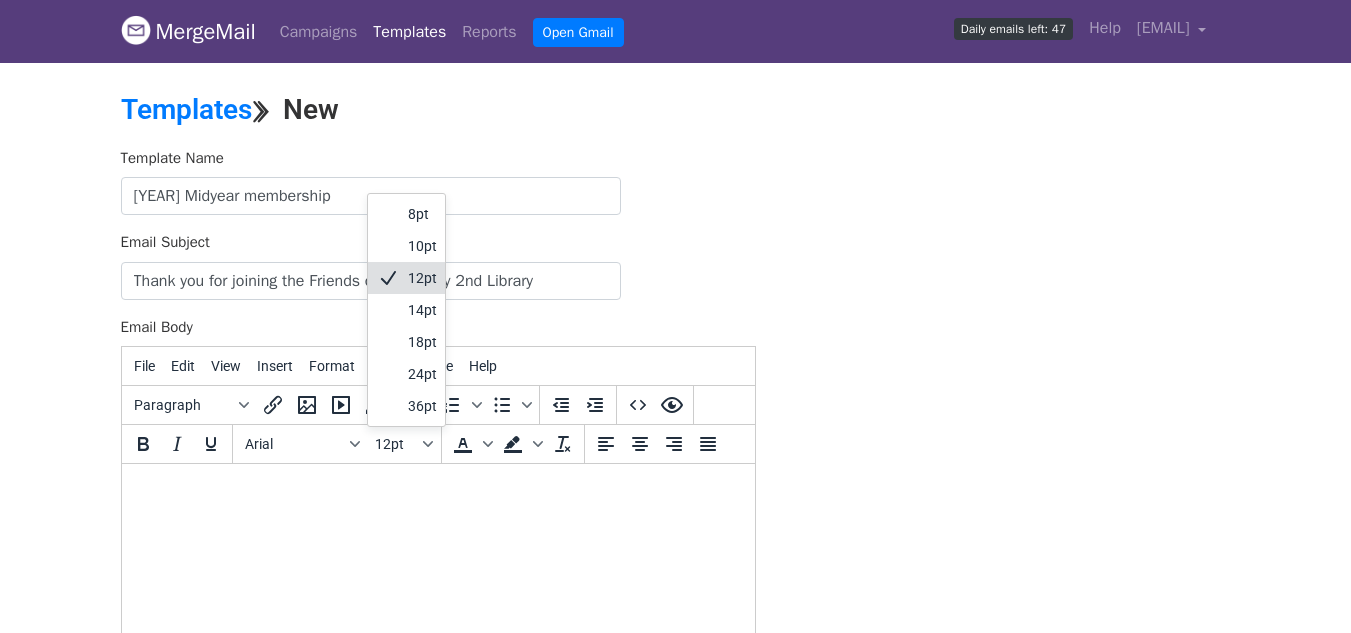 click on "12pt" at bounding box center (422, 278) 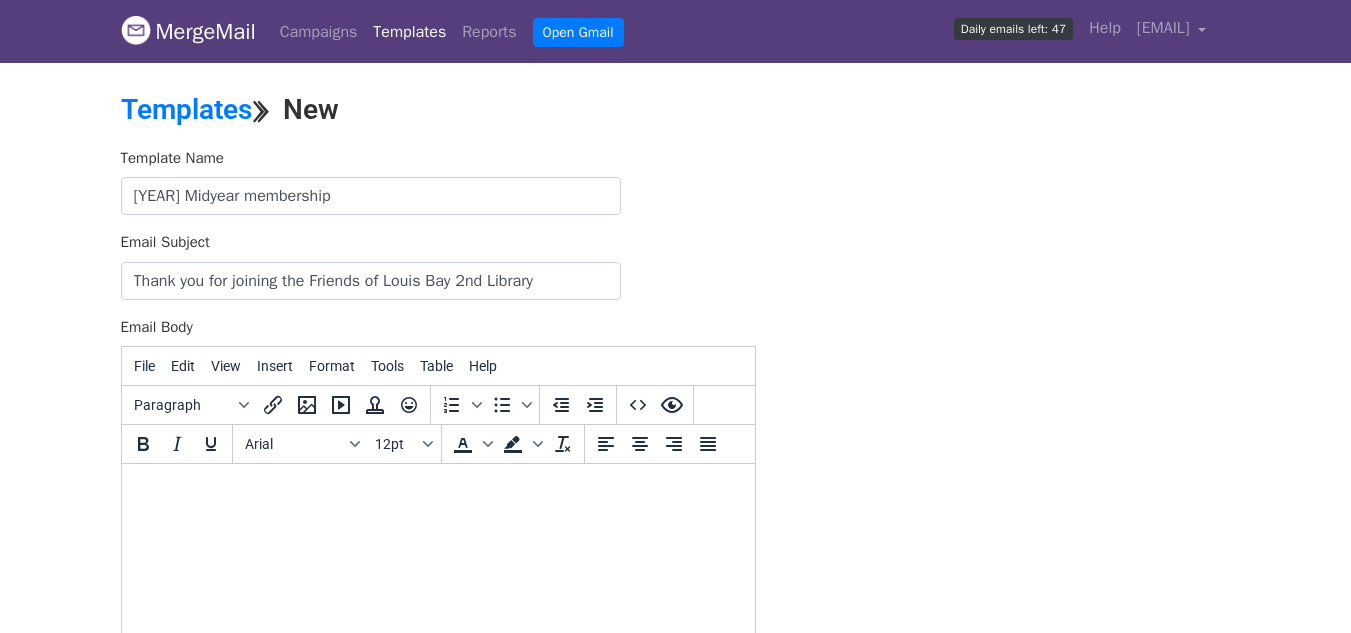 type 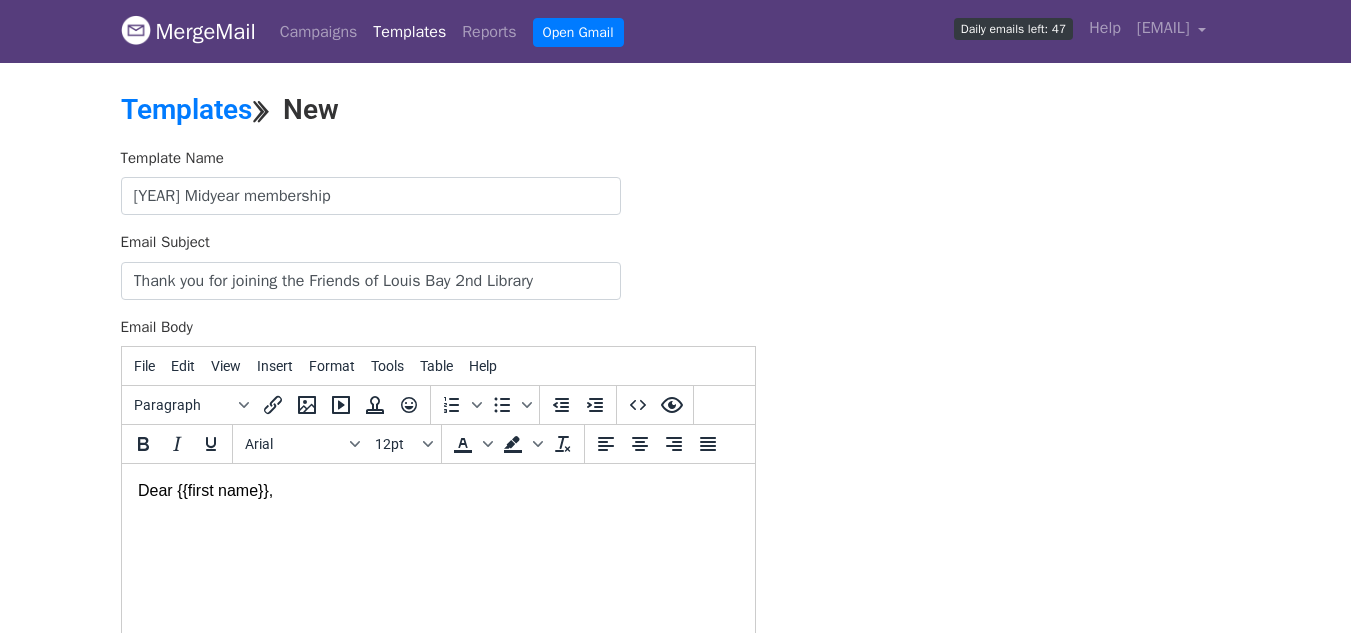 click on "﻿Dear {{first name}}," at bounding box center (437, 491) 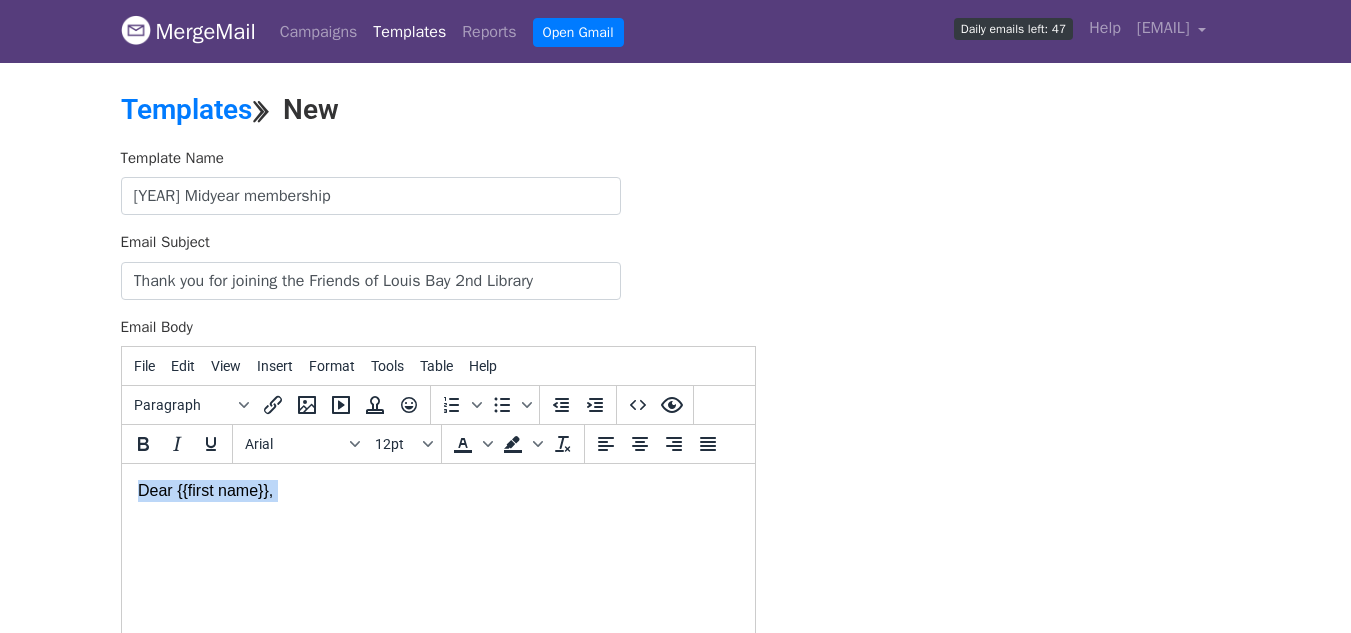 drag, startPoint x: 136, startPoint y: 484, endPoint x: 350, endPoint y: 484, distance: 214 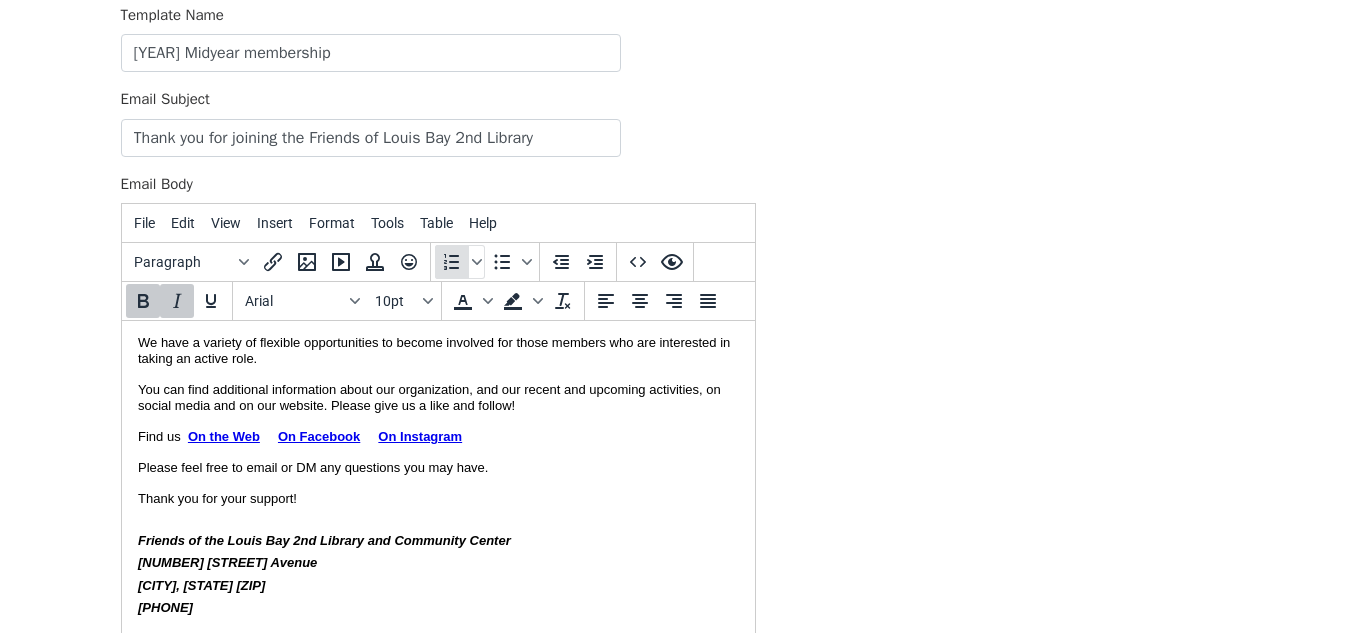 scroll, scrollTop: 0, scrollLeft: 0, axis: both 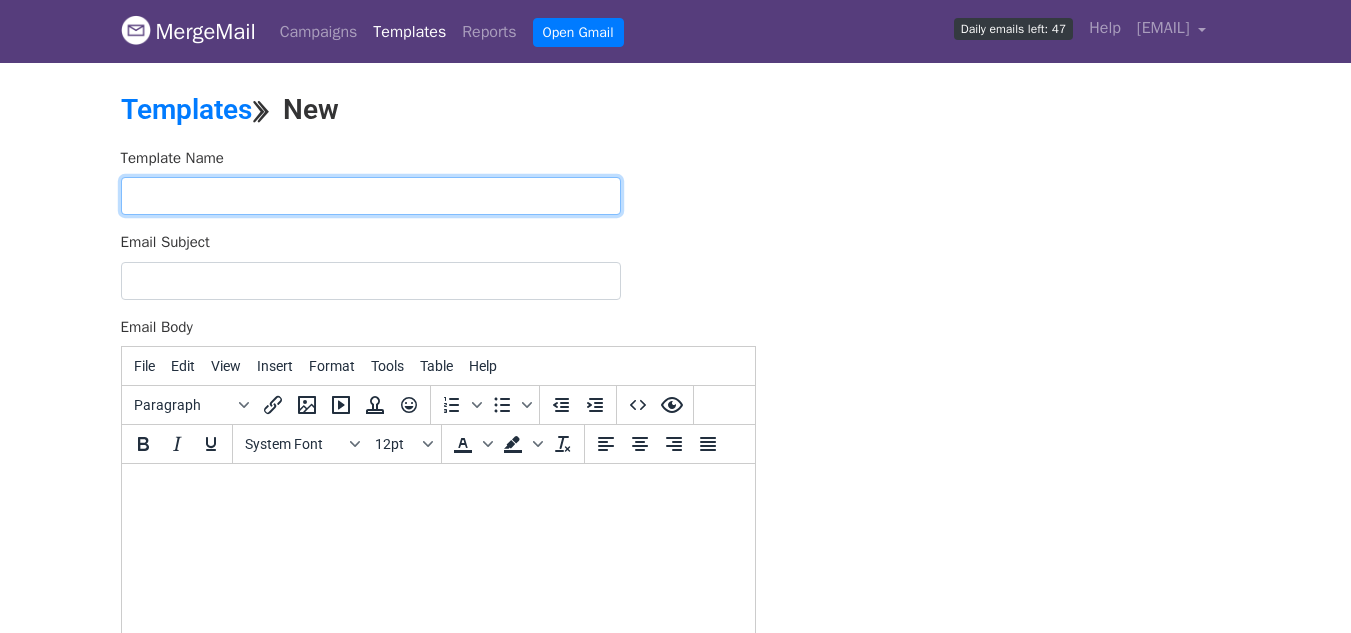 click at bounding box center (371, 196) 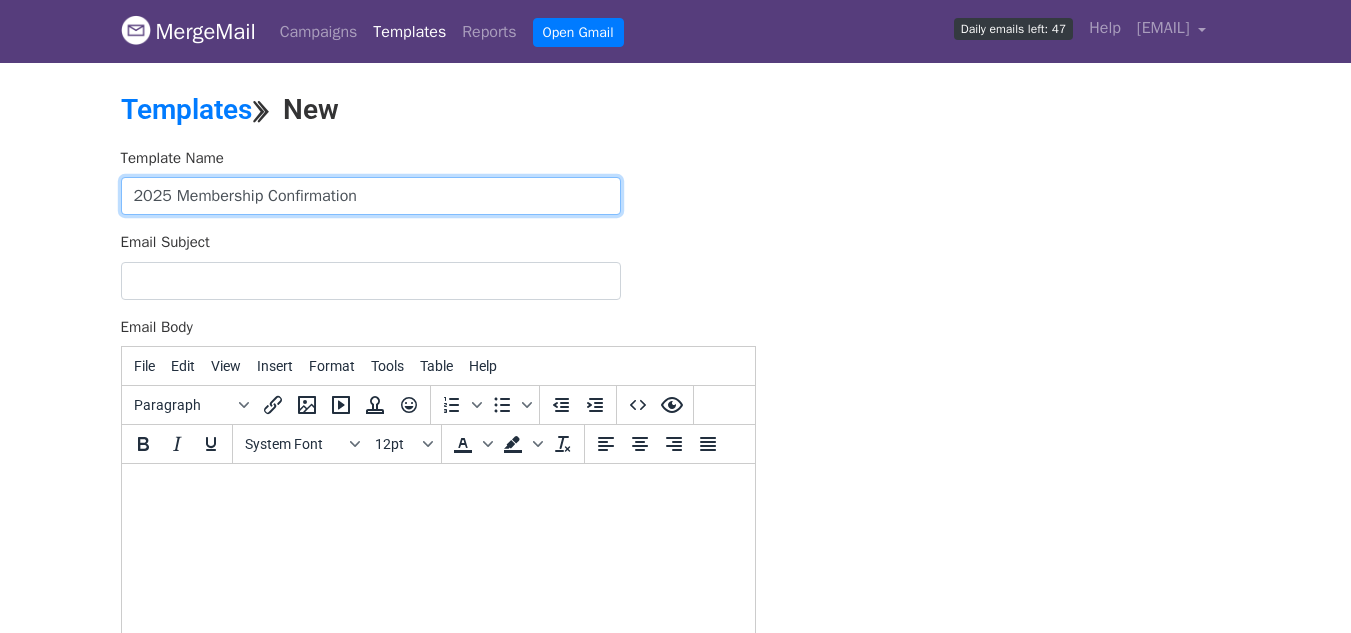 type on "2025 Membership Confirmation" 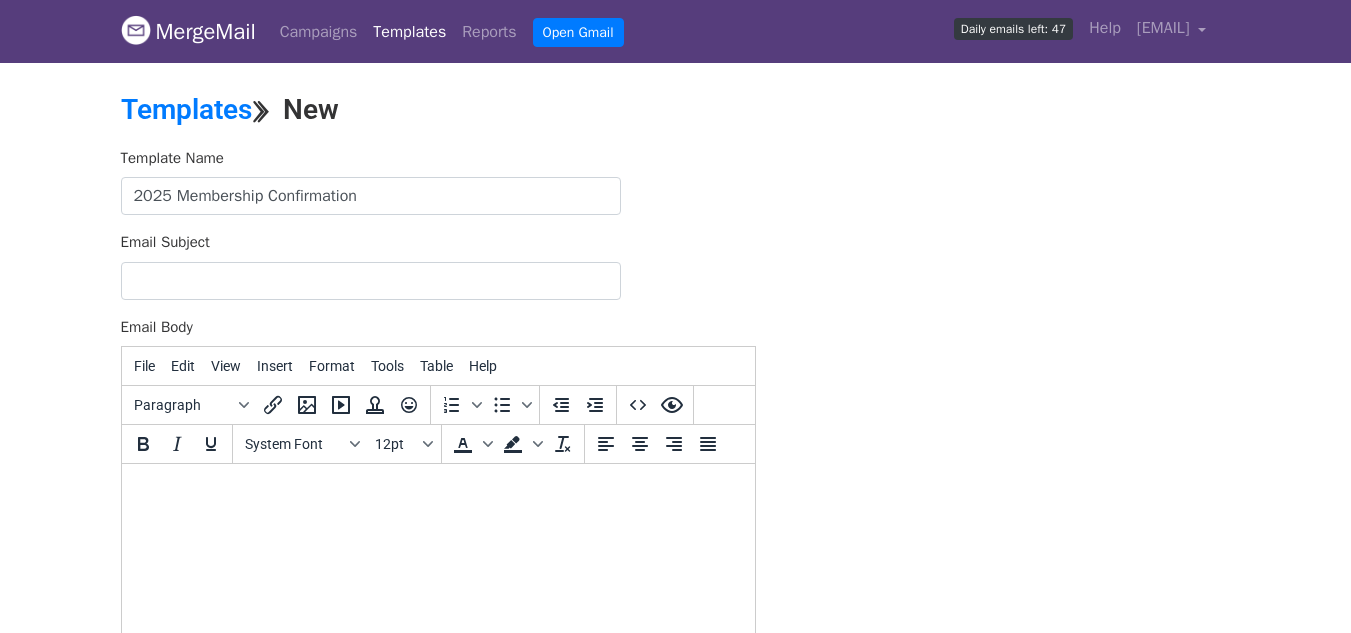 click at bounding box center (437, 491) 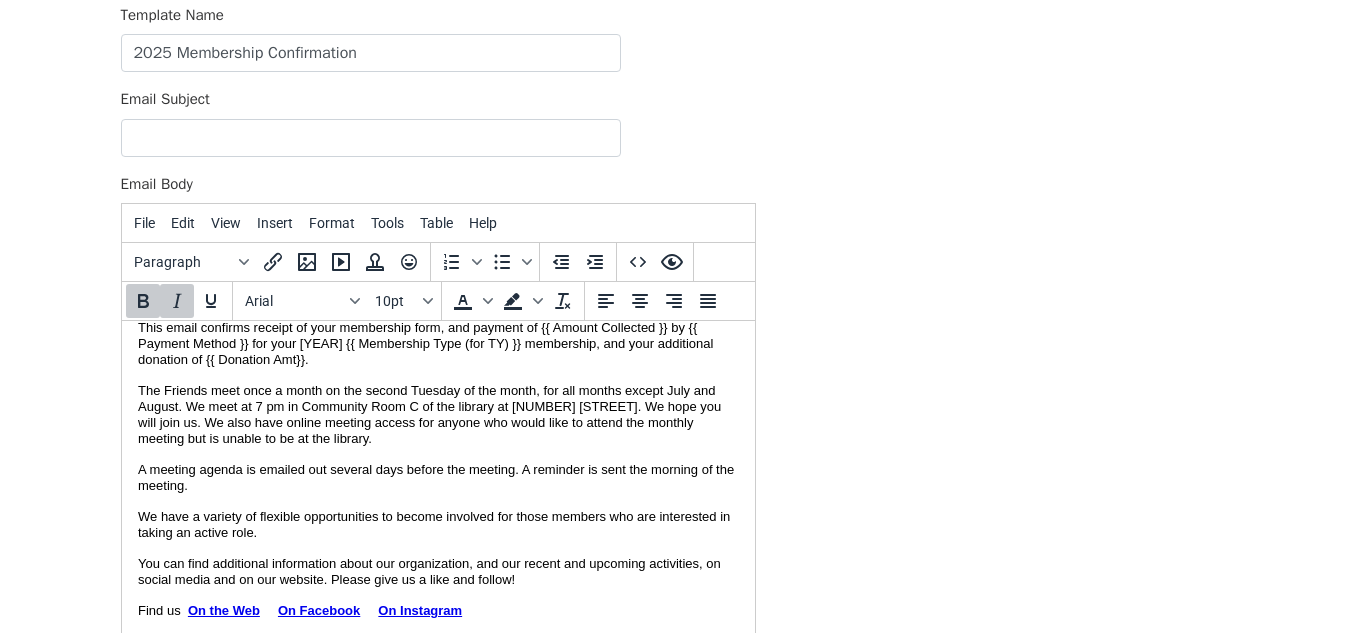 scroll, scrollTop: 0, scrollLeft: 0, axis: both 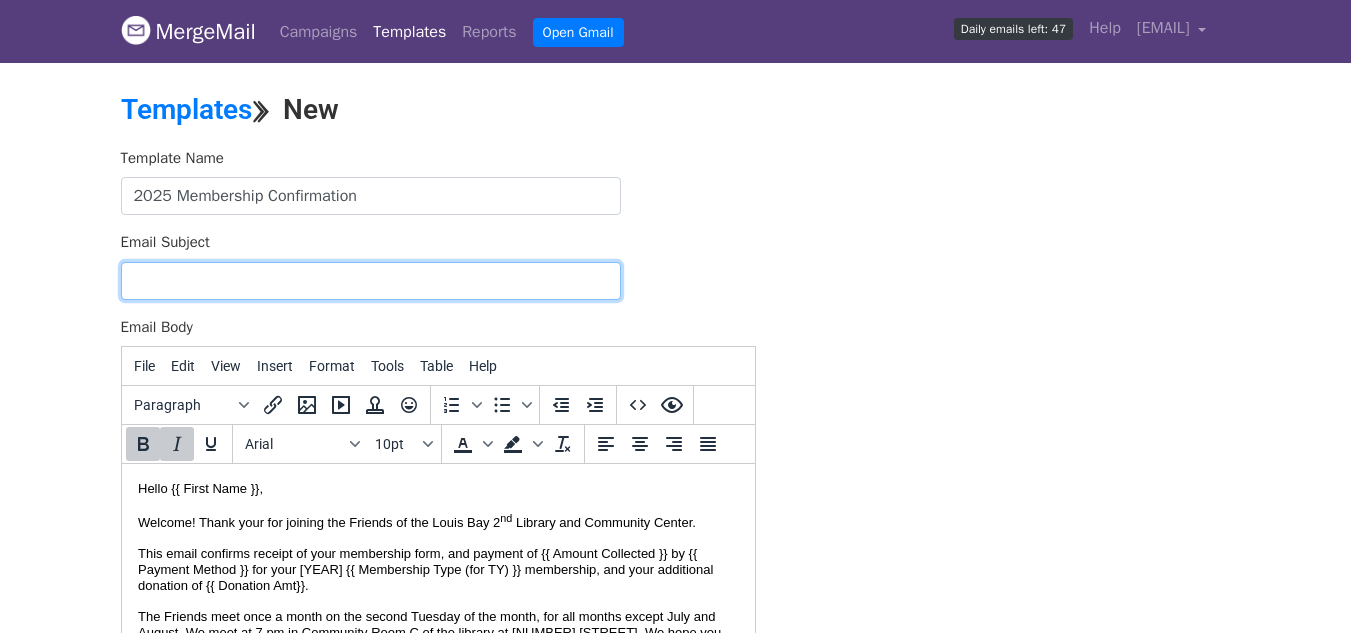 click on "Email Subject" at bounding box center [371, 281] 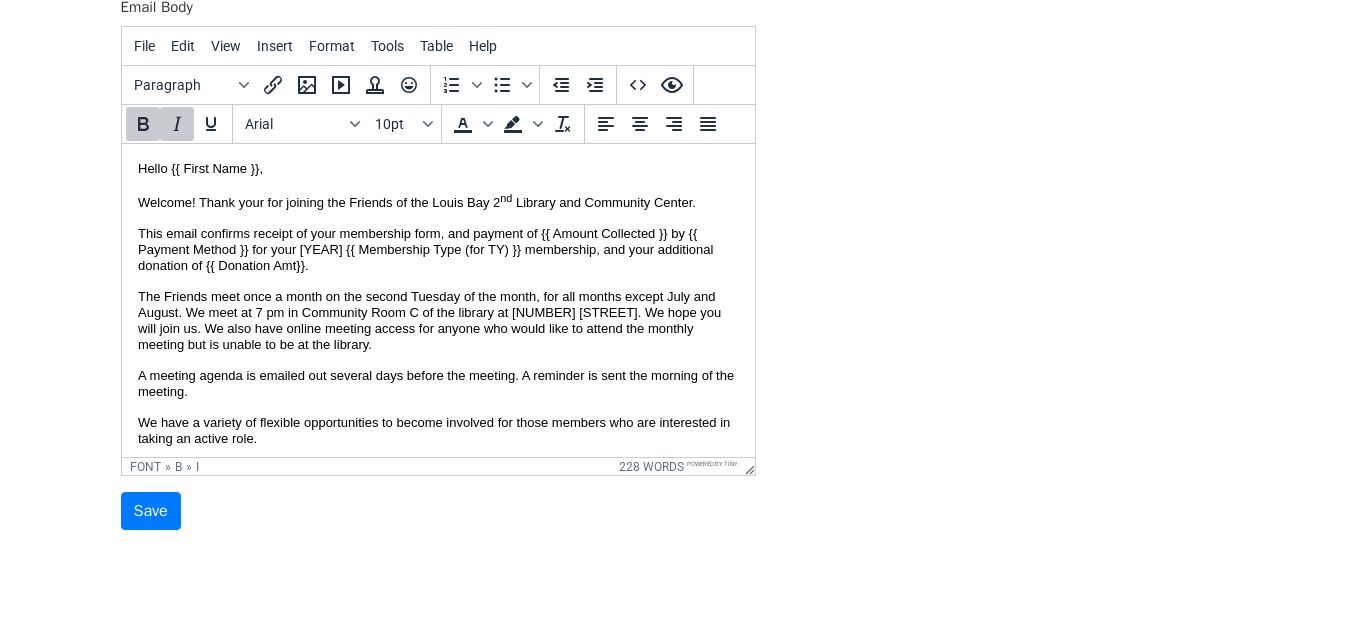 scroll, scrollTop: 379, scrollLeft: 0, axis: vertical 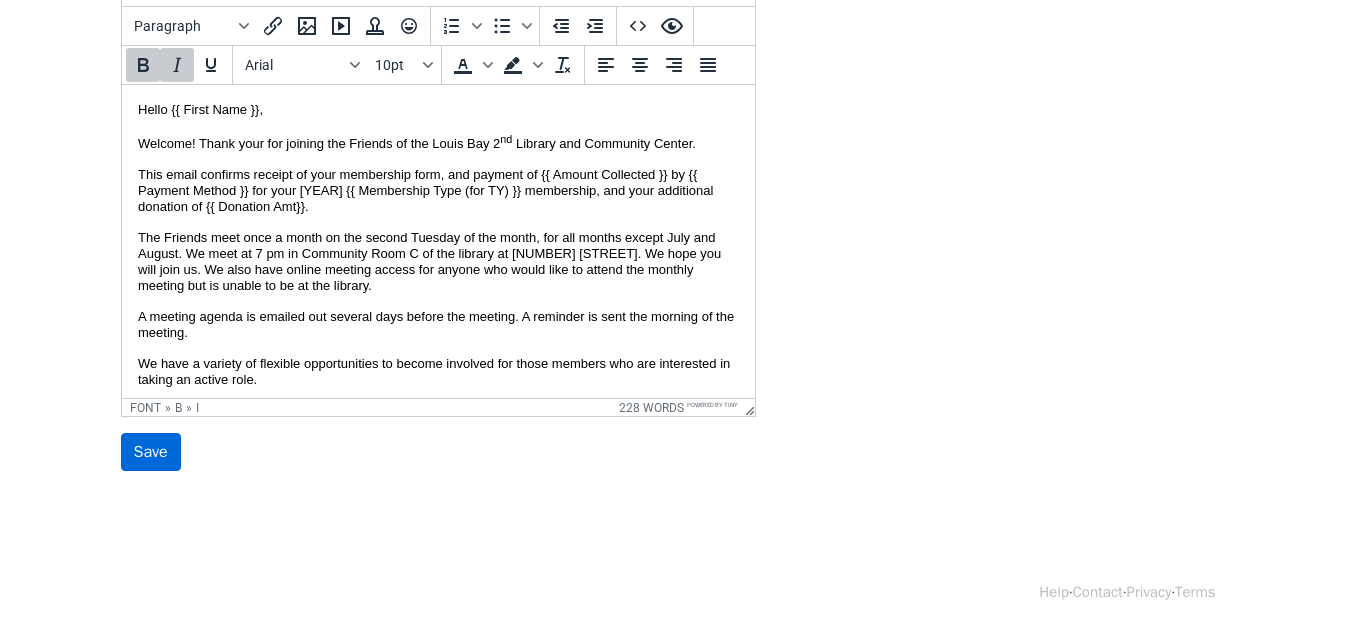 type on "Thank you for joining the Friends of Louis Bay 2nd Library" 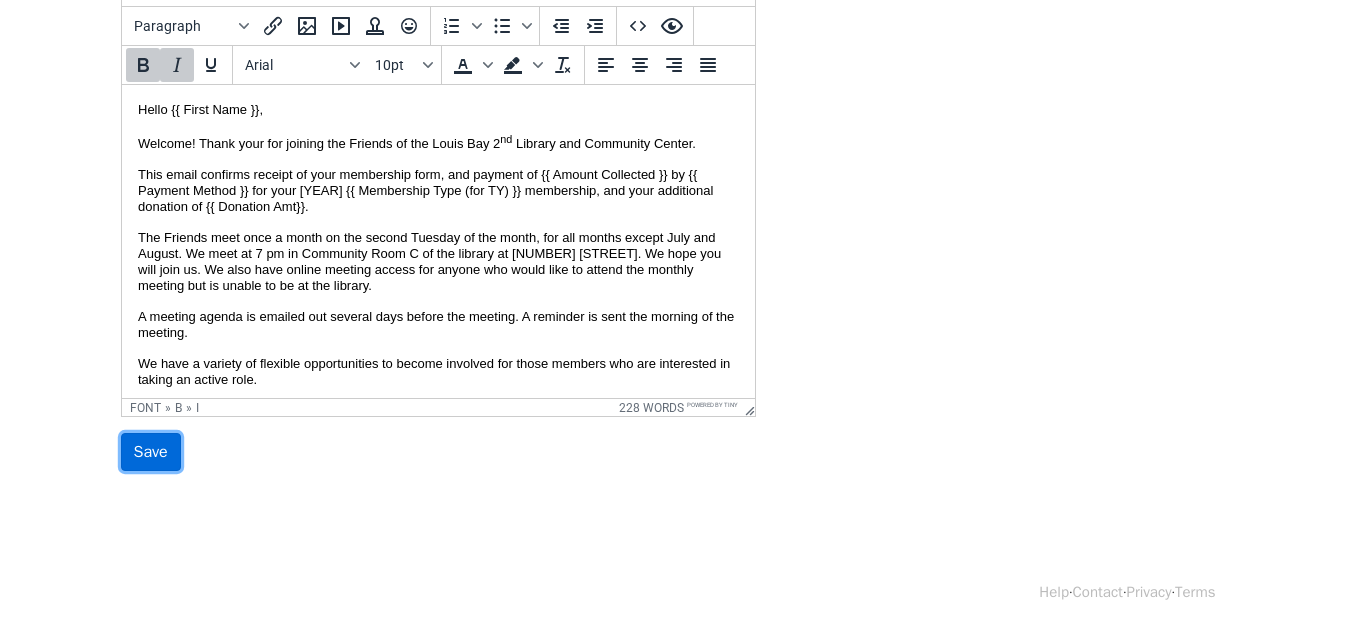 click on "Save" at bounding box center [151, 452] 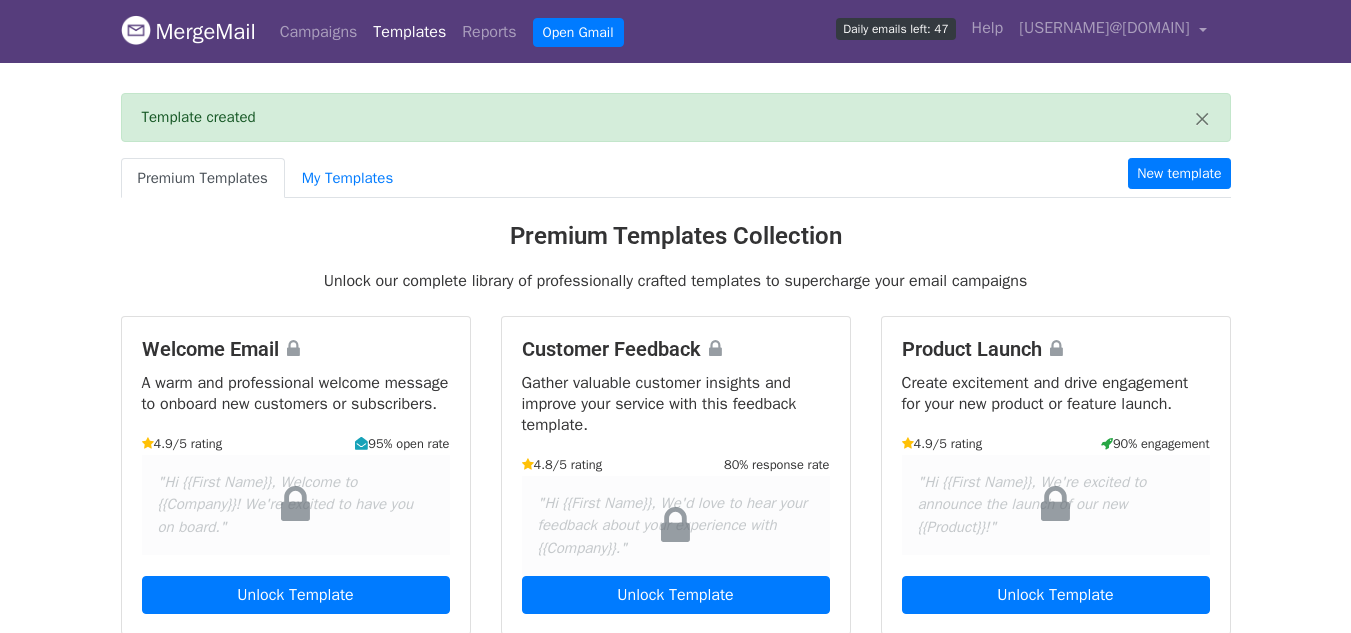 scroll, scrollTop: 0, scrollLeft: 0, axis: both 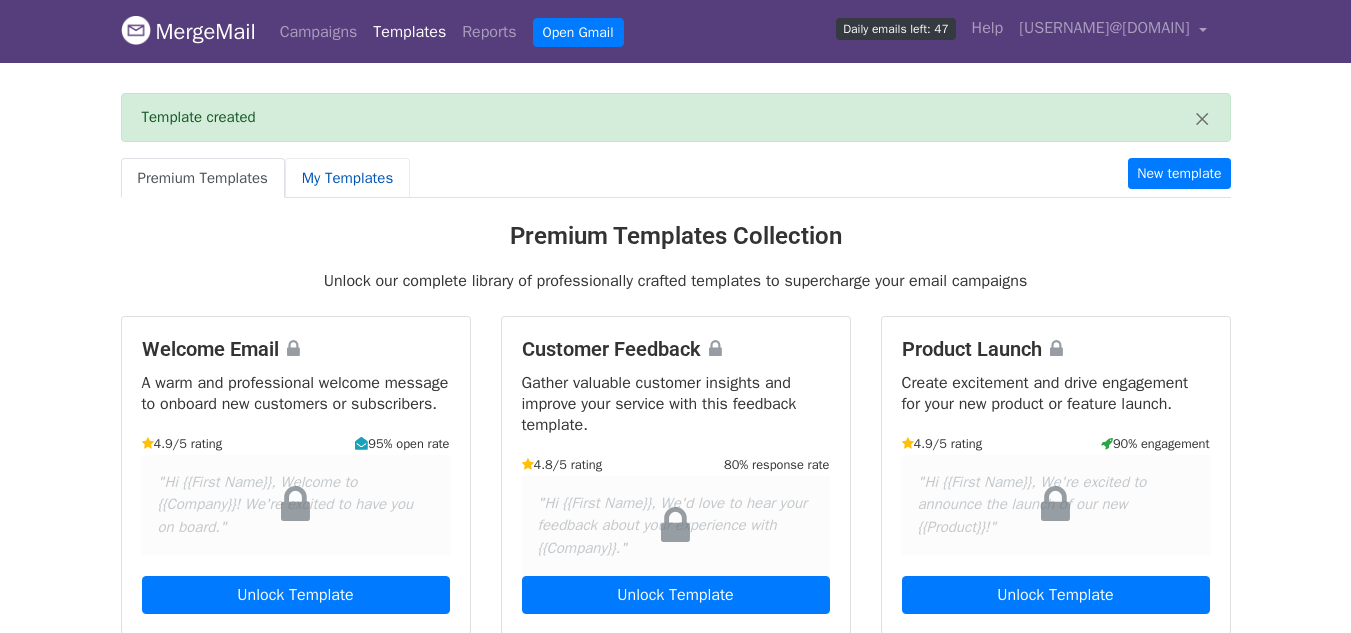 click on "My Templates" at bounding box center (347, 178) 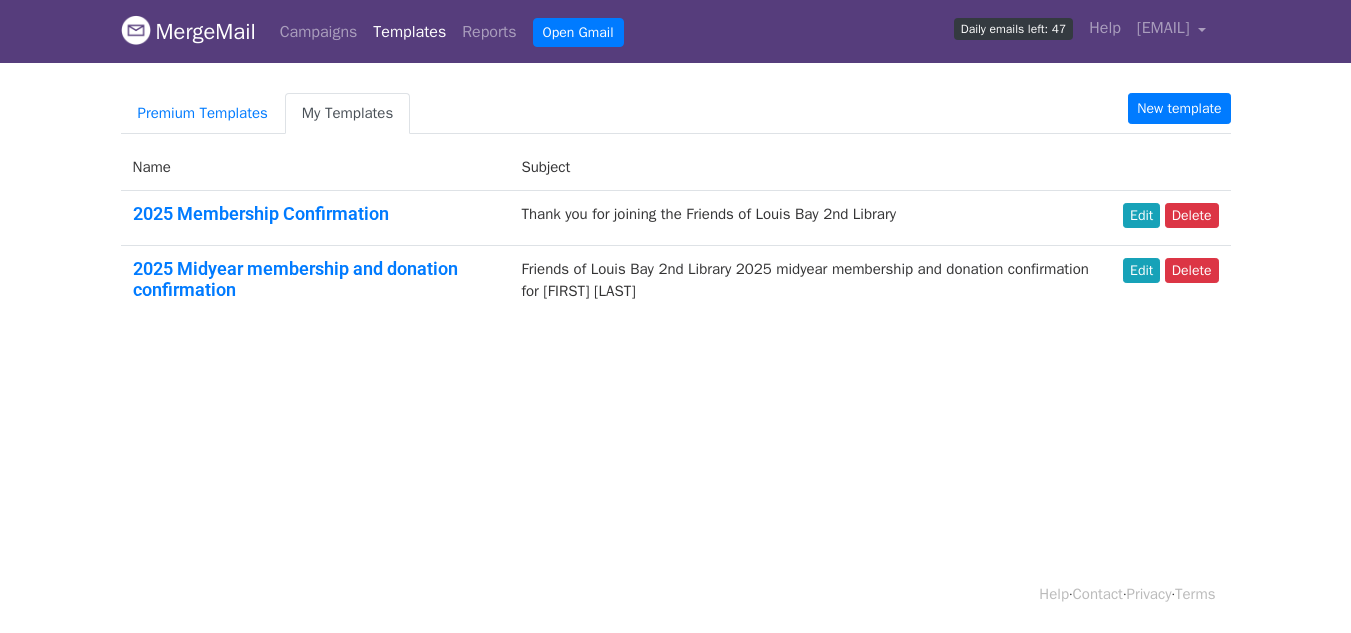 scroll, scrollTop: 0, scrollLeft: 0, axis: both 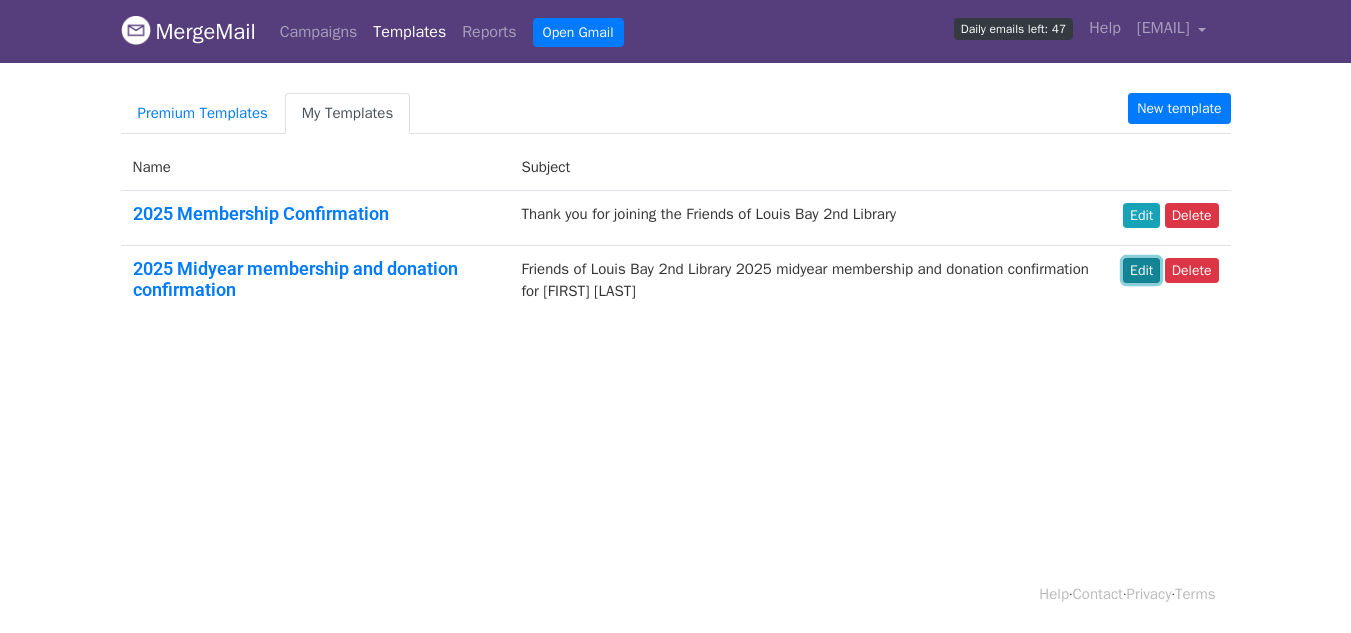 click on "Edit" at bounding box center (1141, 270) 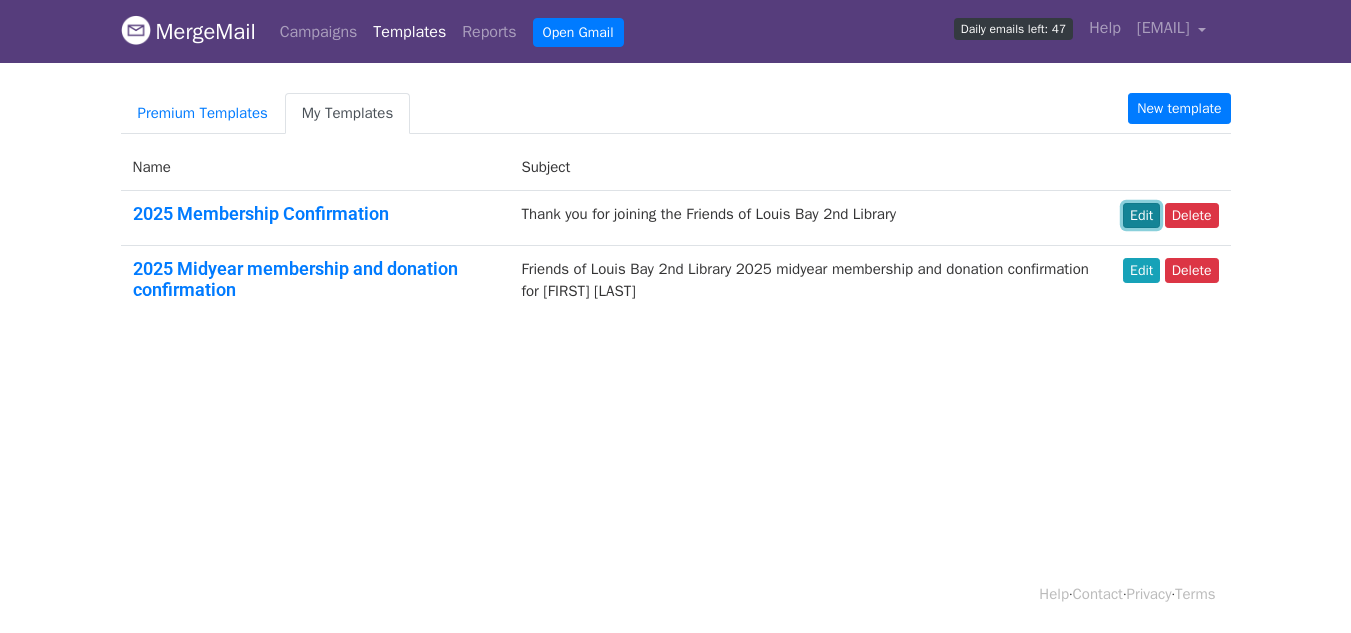 click on "Edit" at bounding box center [1141, 215] 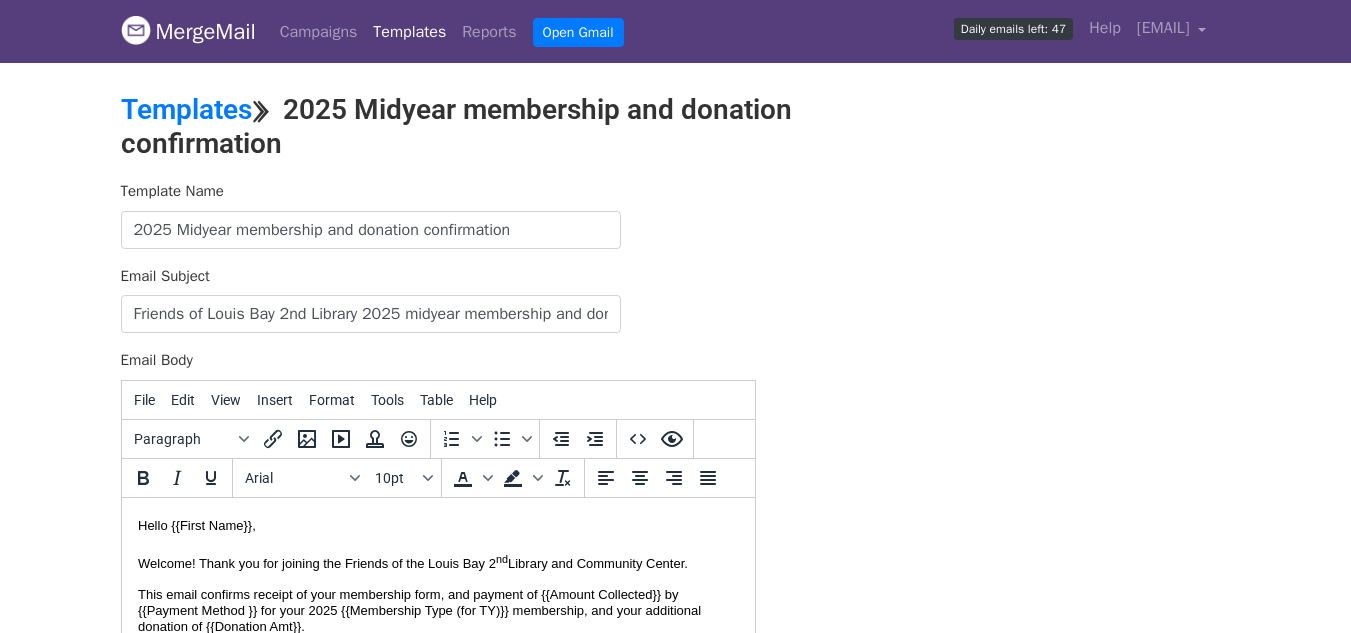 scroll, scrollTop: 0, scrollLeft: 0, axis: both 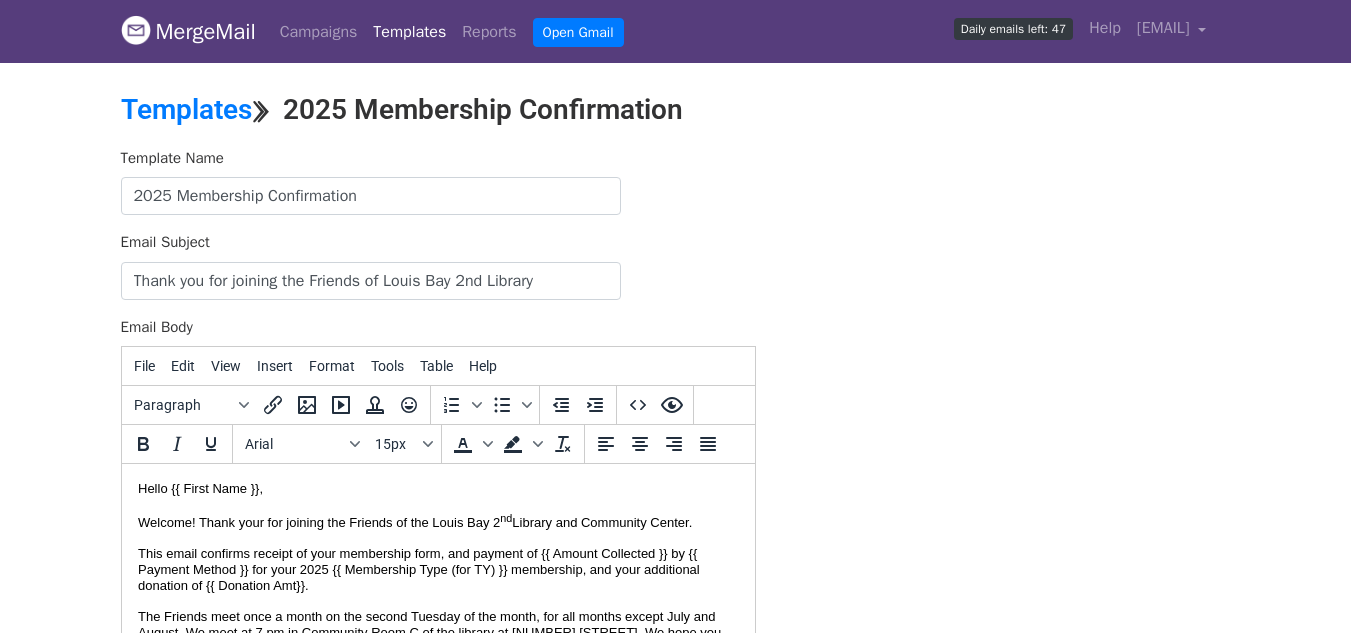click on "Templates" at bounding box center [409, 32] 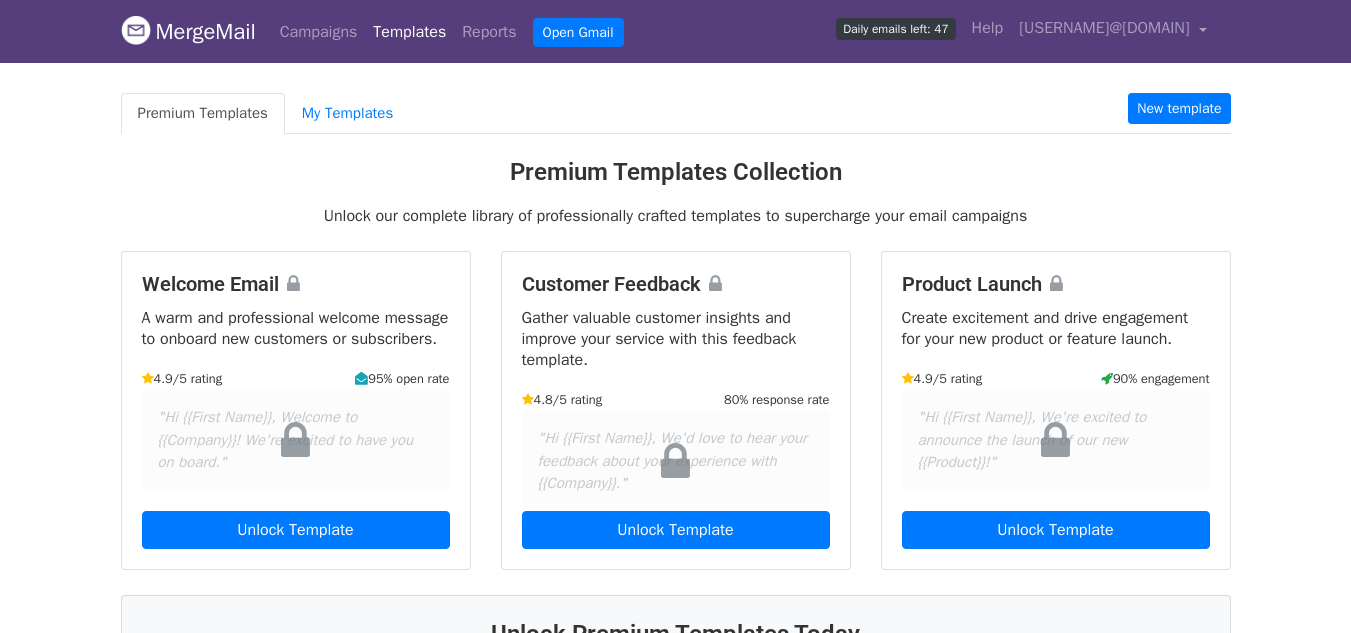 scroll, scrollTop: 0, scrollLeft: 0, axis: both 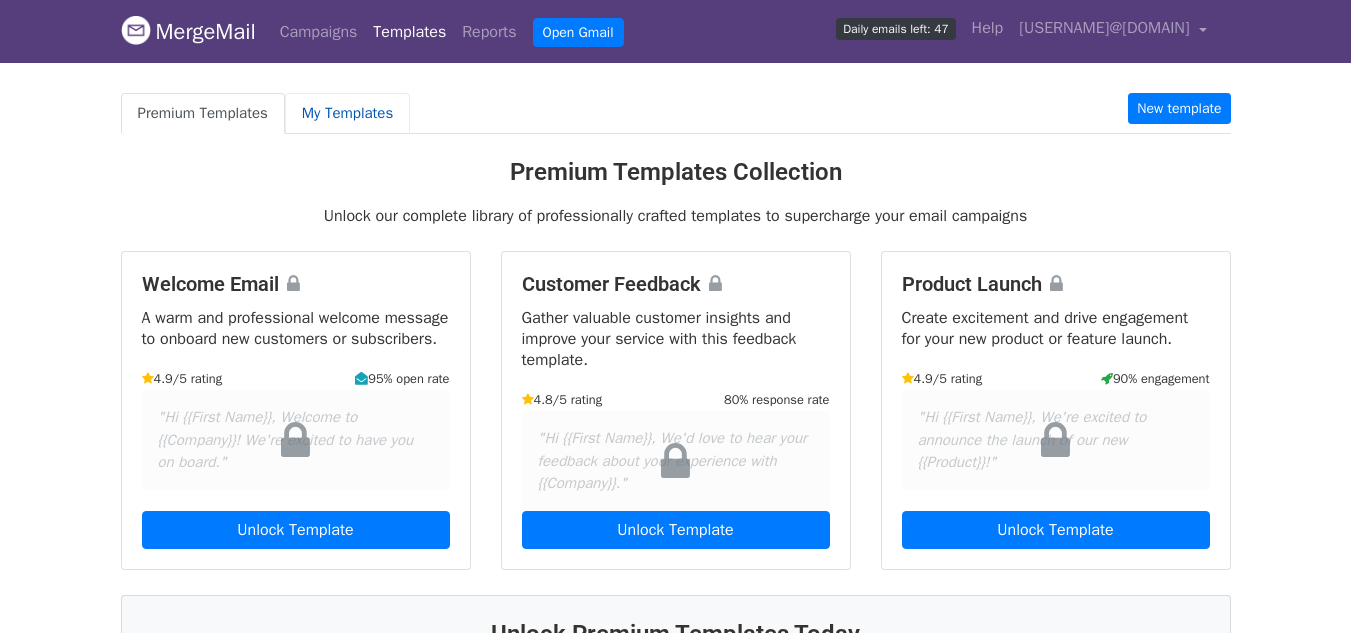 click on "My Templates" at bounding box center [347, 113] 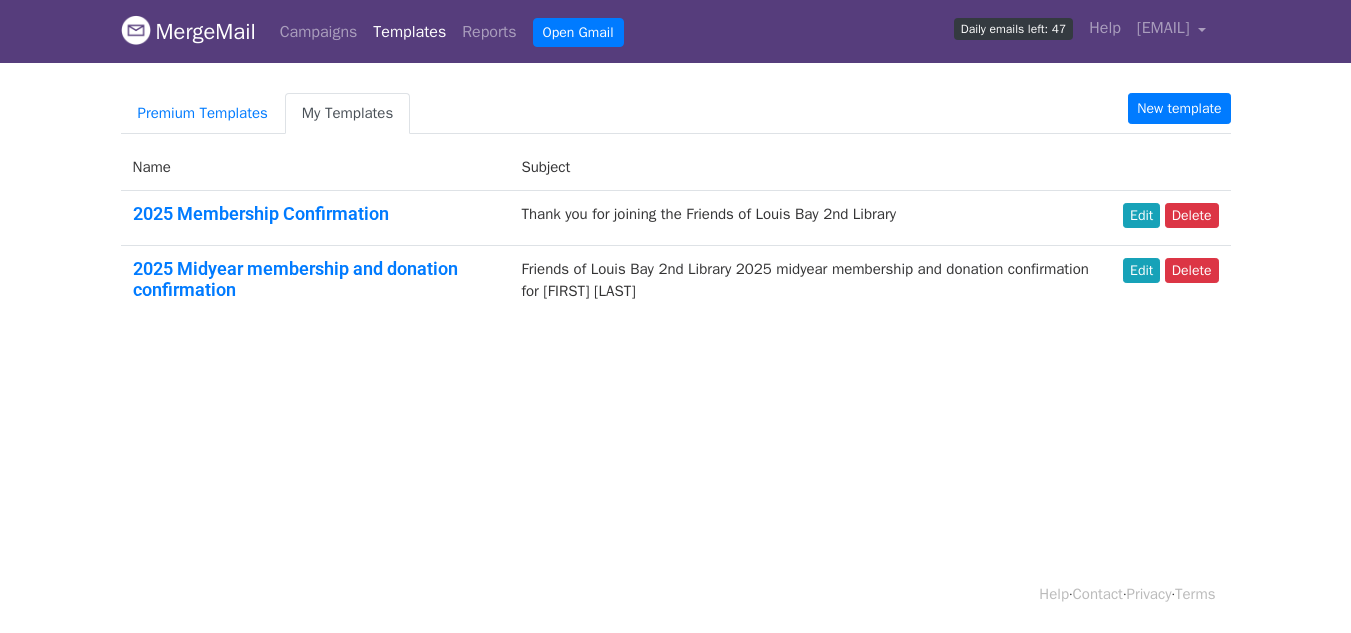 scroll, scrollTop: 0, scrollLeft: 0, axis: both 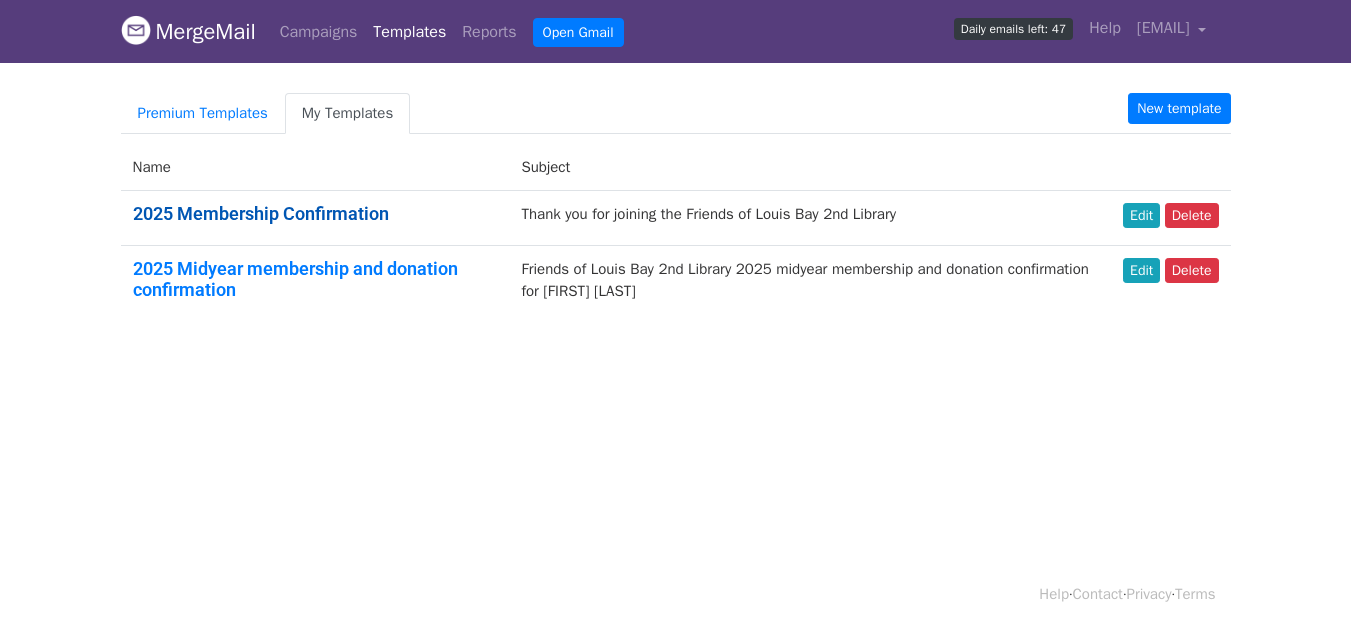 click on "2025 Membership Confirmation" at bounding box center (261, 213) 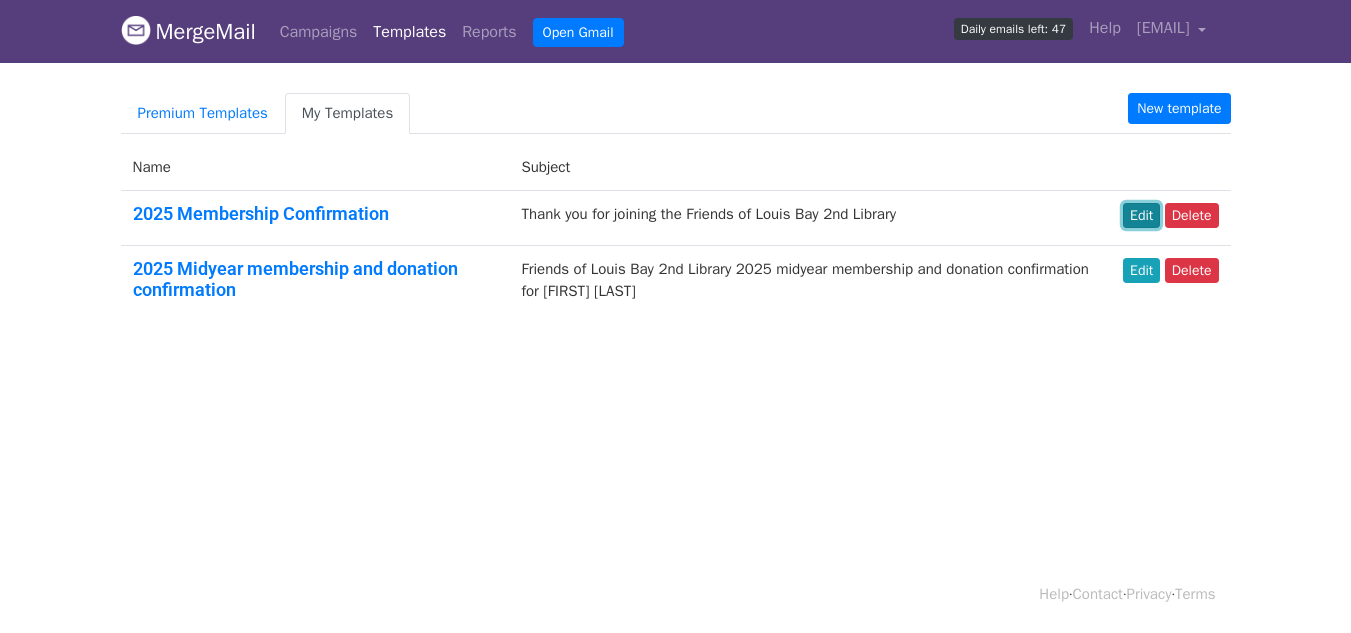 click on "Edit" at bounding box center [1141, 215] 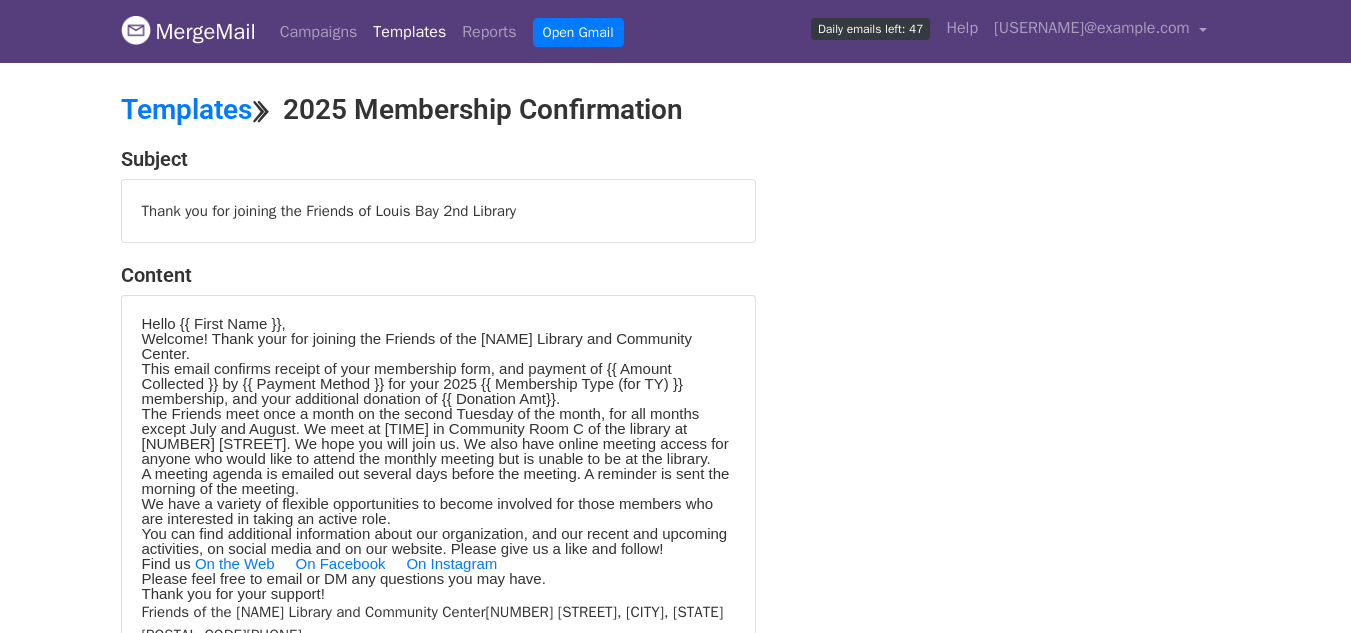 scroll, scrollTop: 0, scrollLeft: 0, axis: both 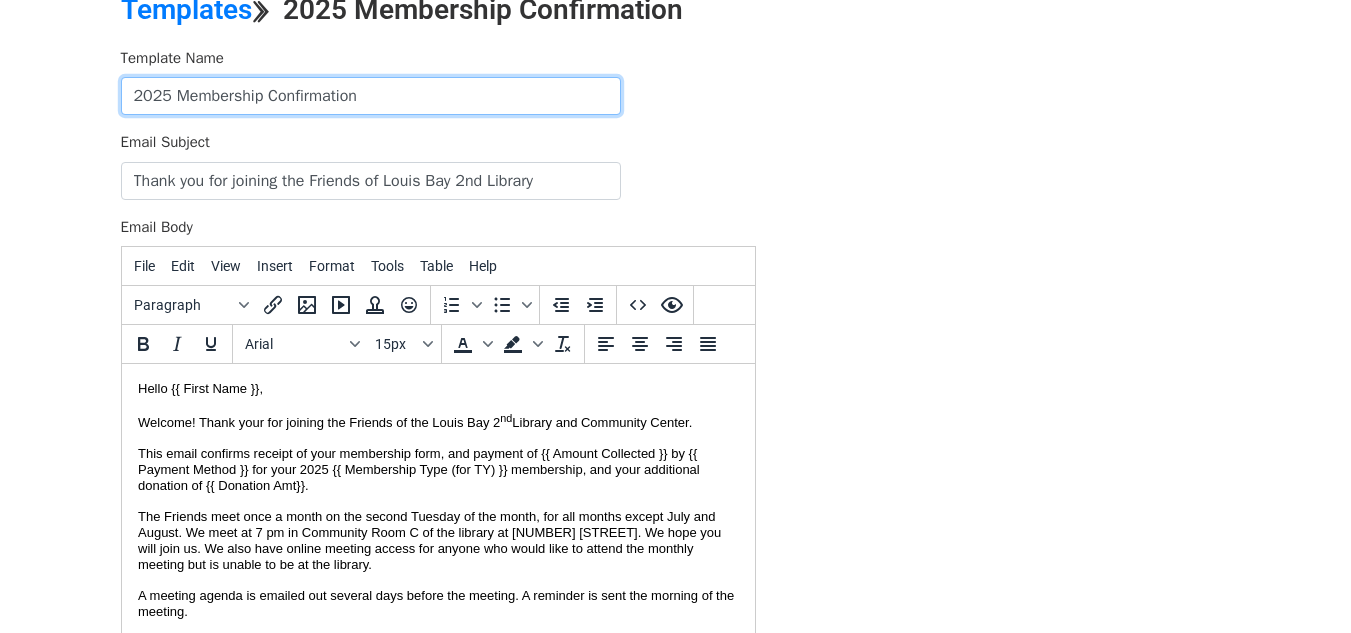click on "2025 Membership Confirmation" at bounding box center [371, 96] 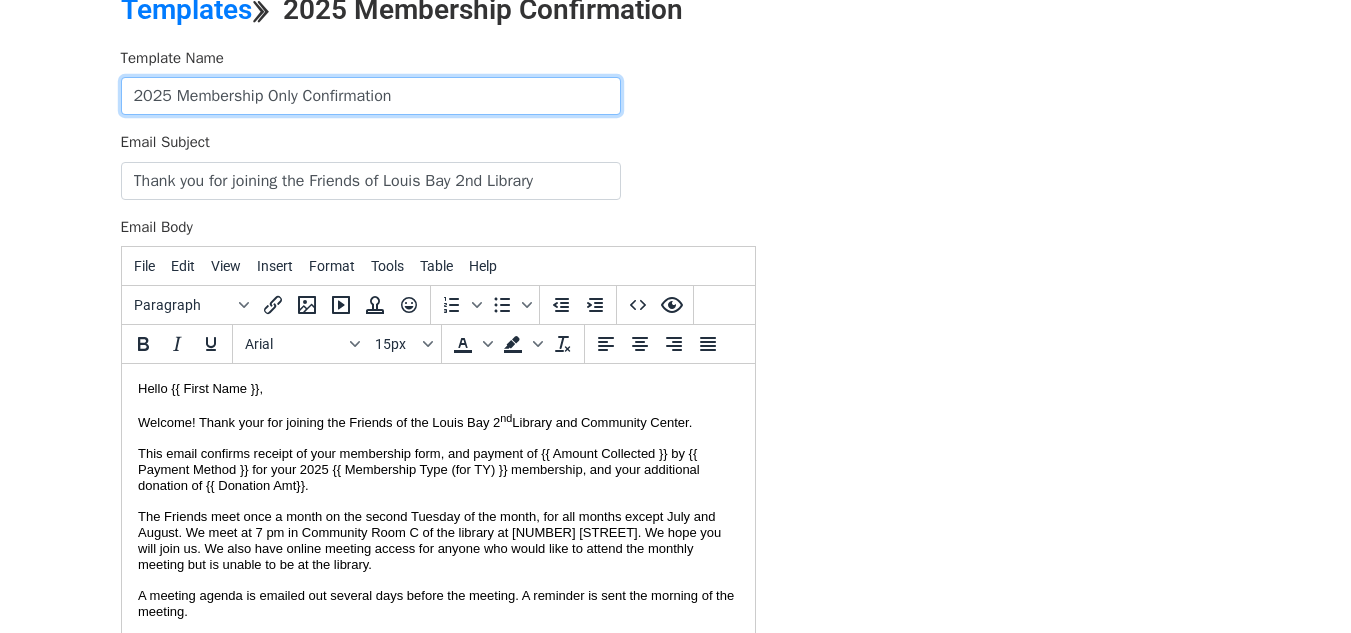 type on "2025 Membership Only Confirmation" 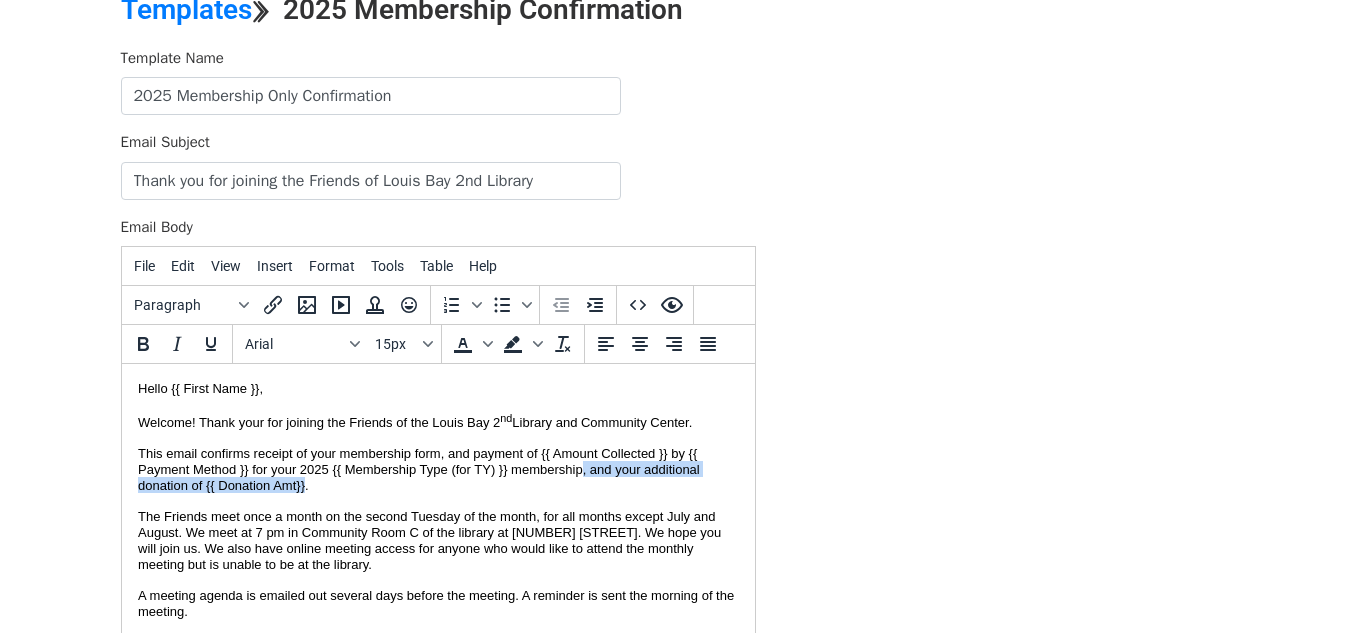 drag, startPoint x: 582, startPoint y: 466, endPoint x: 304, endPoint y: 480, distance: 278.3523 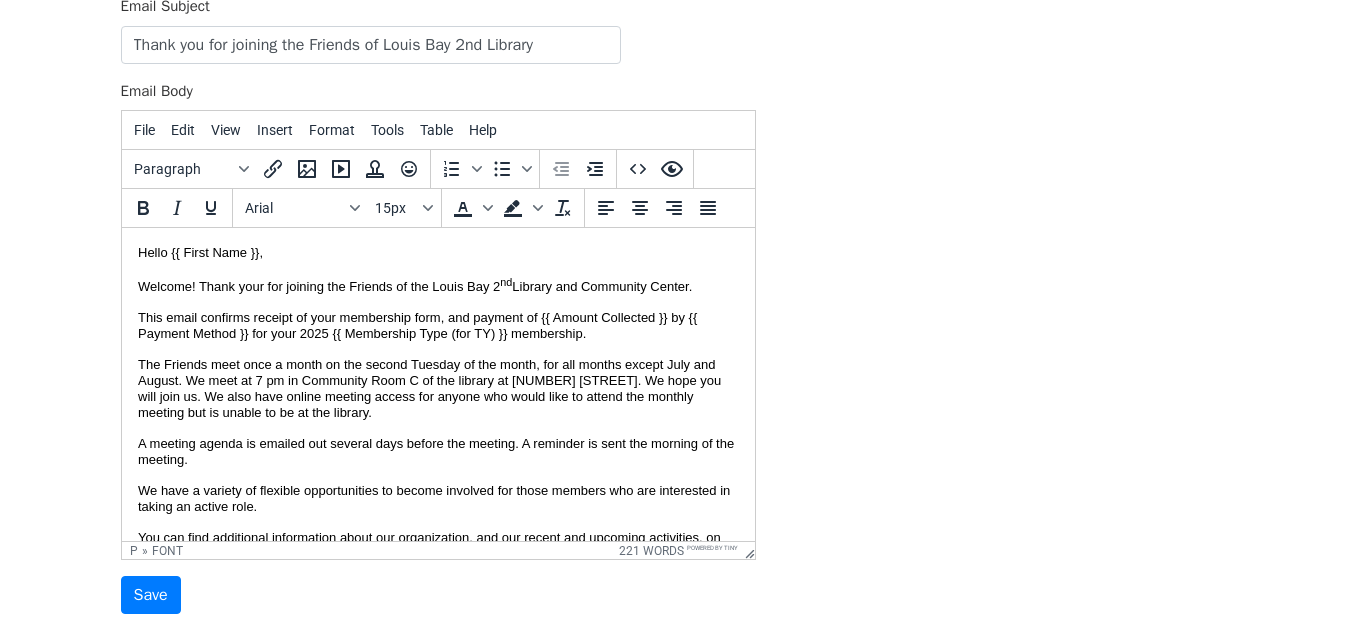 scroll, scrollTop: 379, scrollLeft: 0, axis: vertical 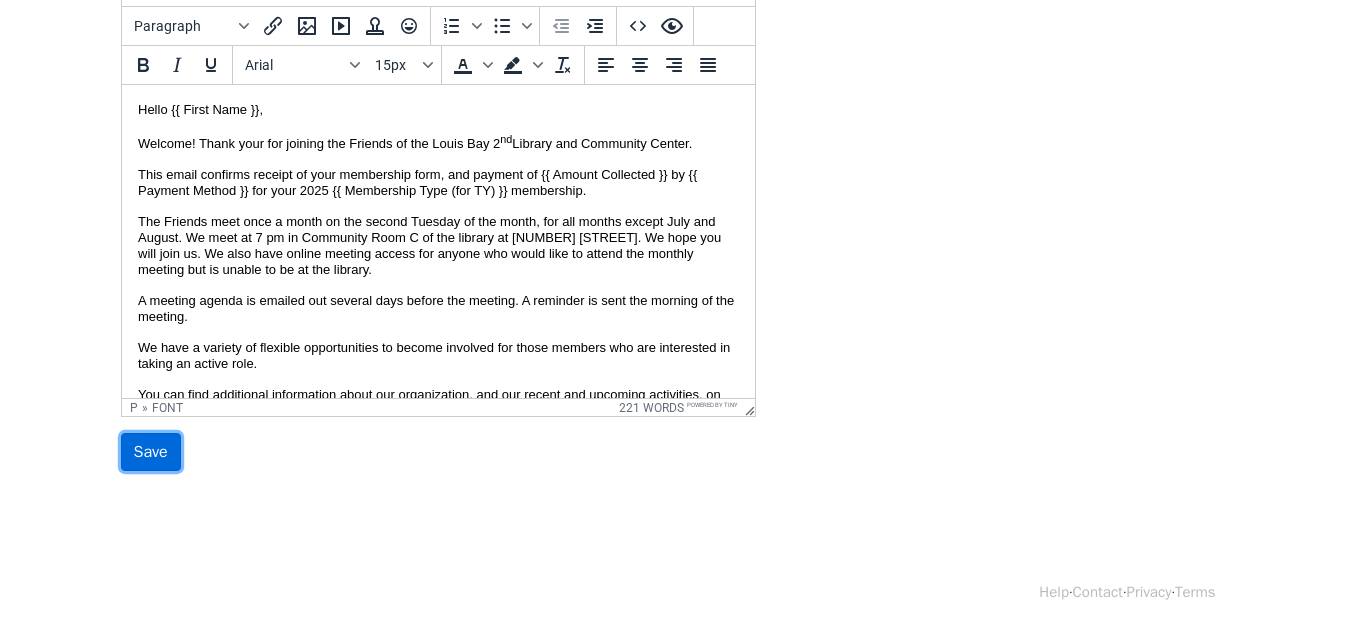 click on "Save" at bounding box center [151, 452] 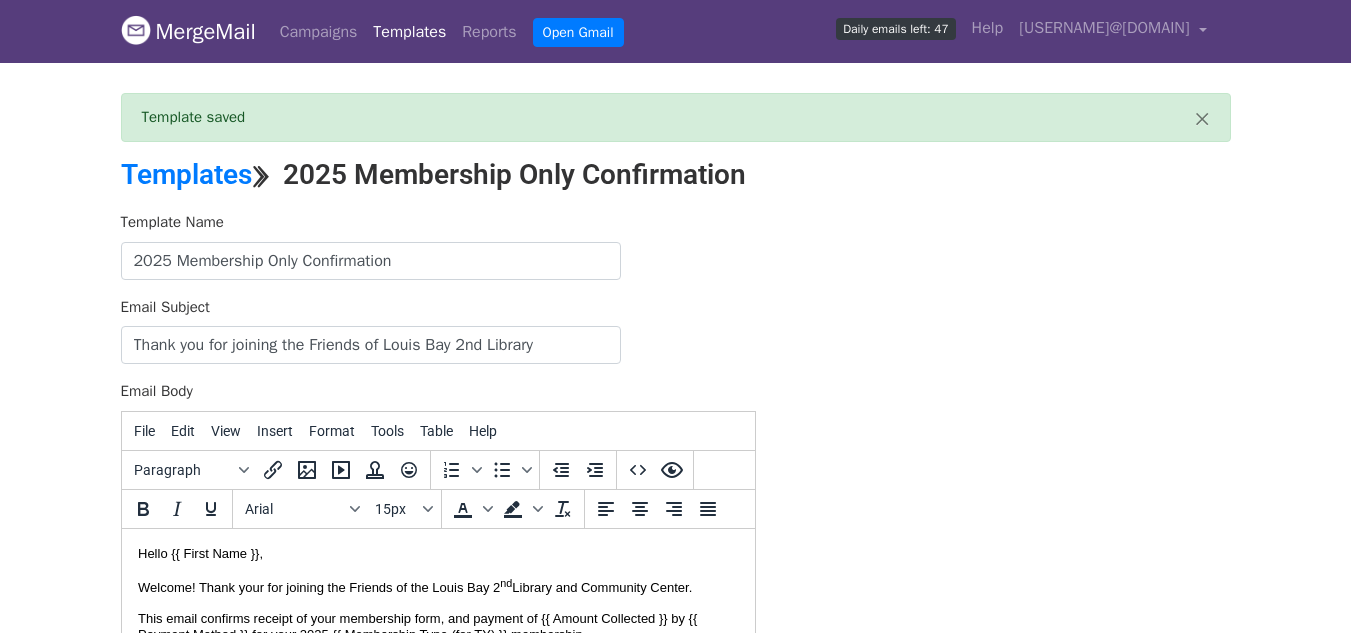 scroll, scrollTop: 0, scrollLeft: 0, axis: both 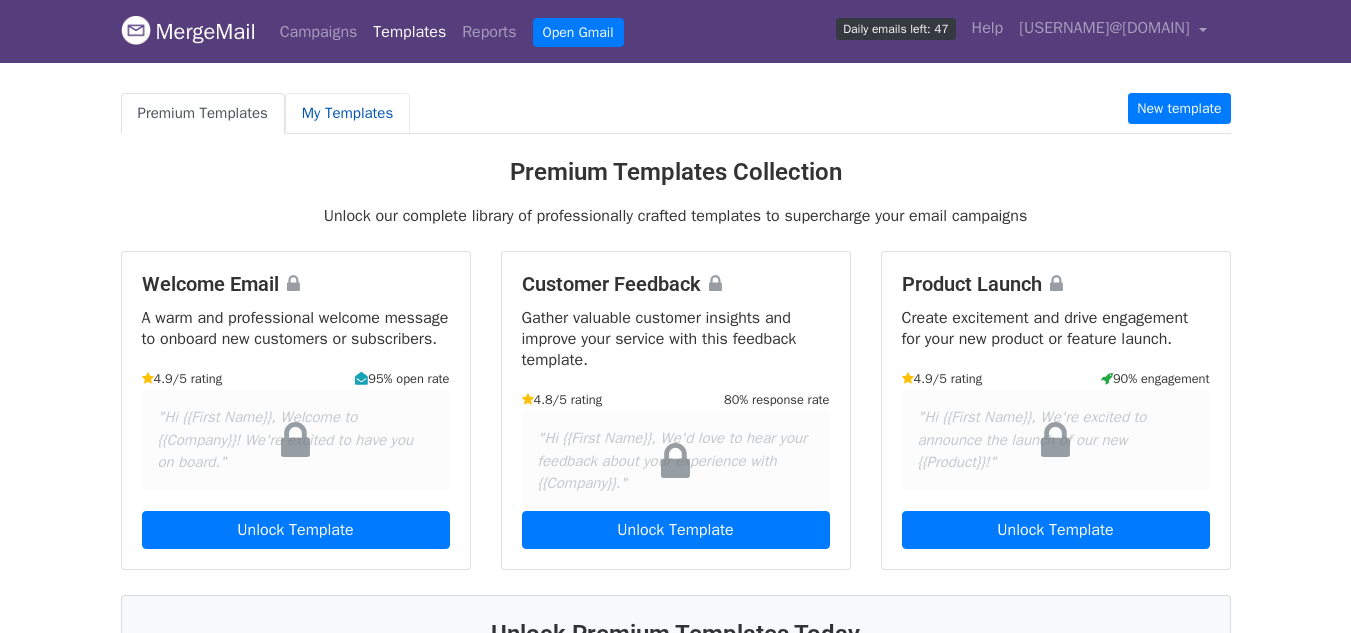 click on "My Templates" at bounding box center (347, 113) 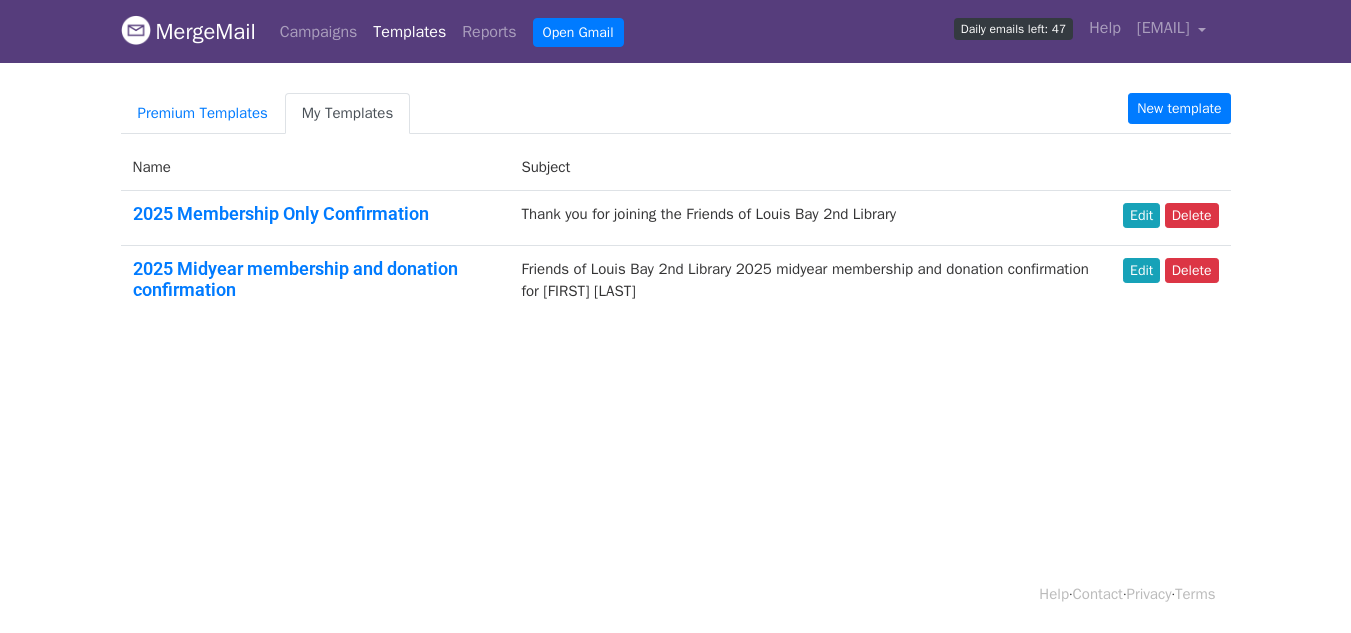 scroll, scrollTop: 0, scrollLeft: 0, axis: both 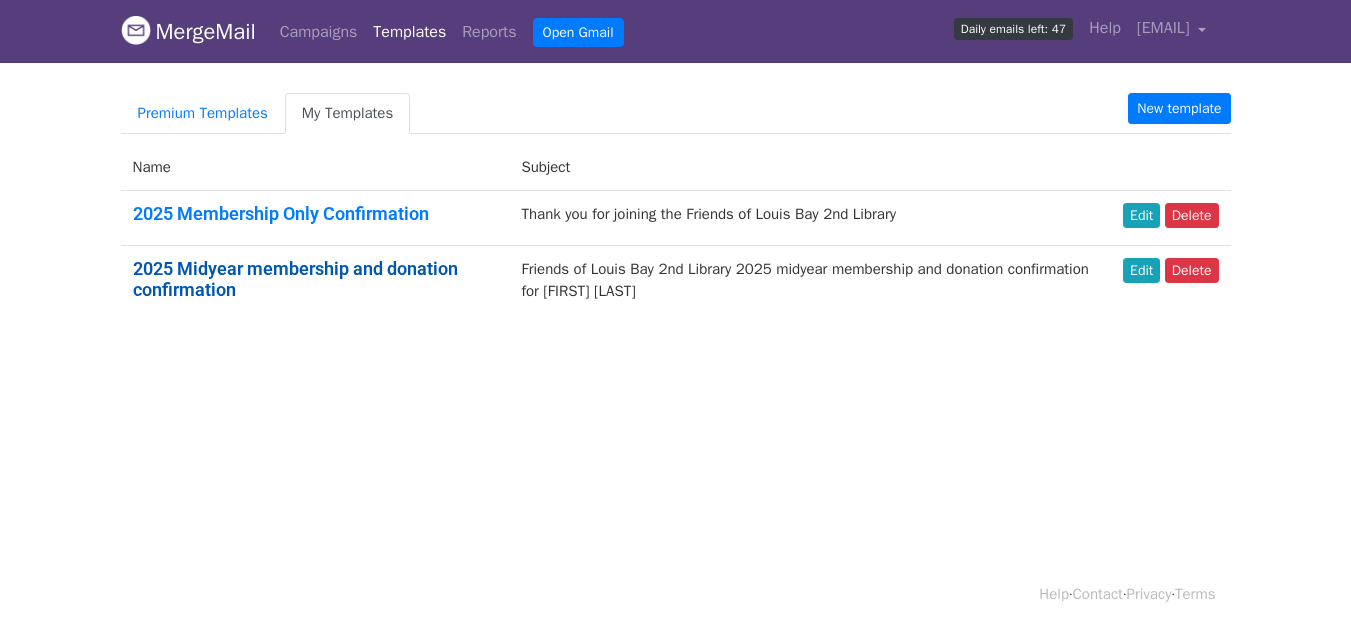 click on "2025 Midyear membership and donation confirmation" at bounding box center [295, 279] 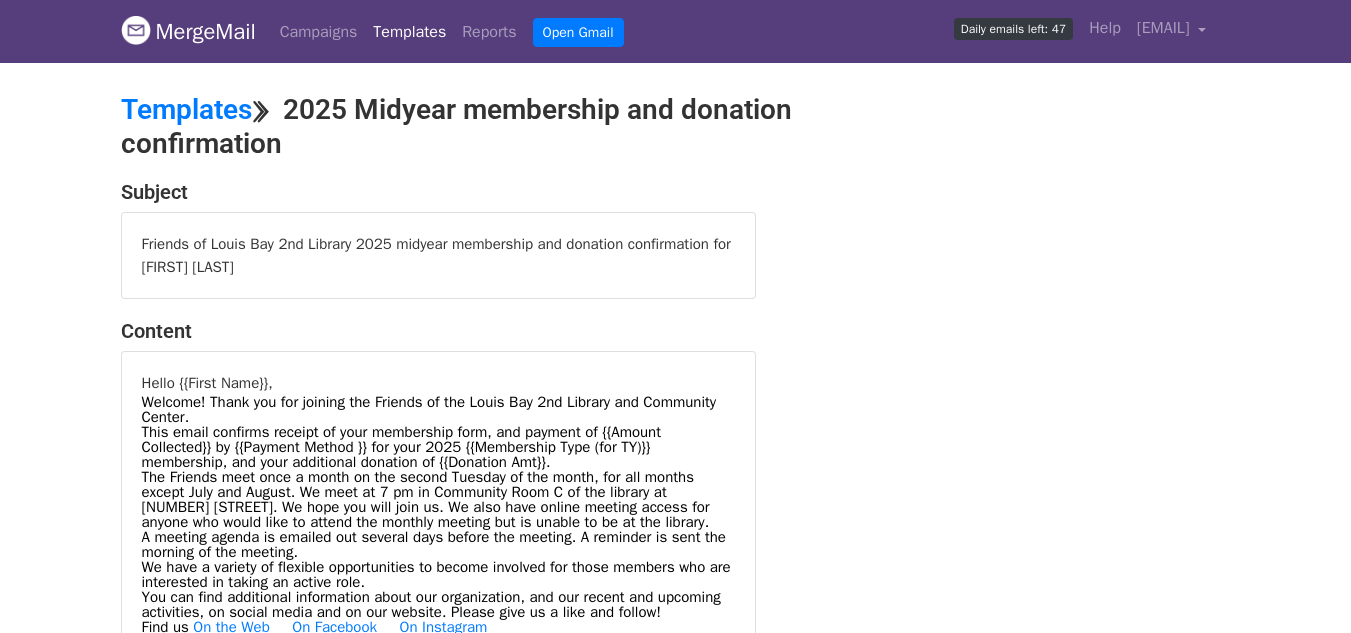 scroll, scrollTop: 0, scrollLeft: 0, axis: both 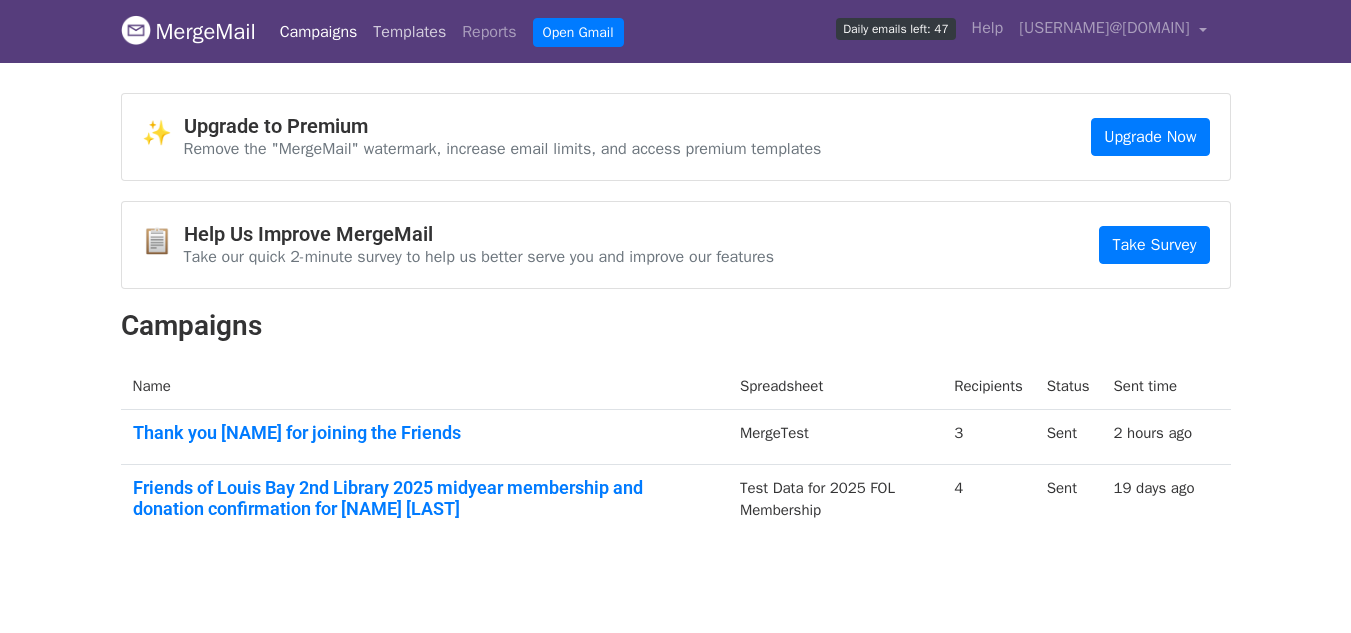 click on "Templates" at bounding box center (409, 32) 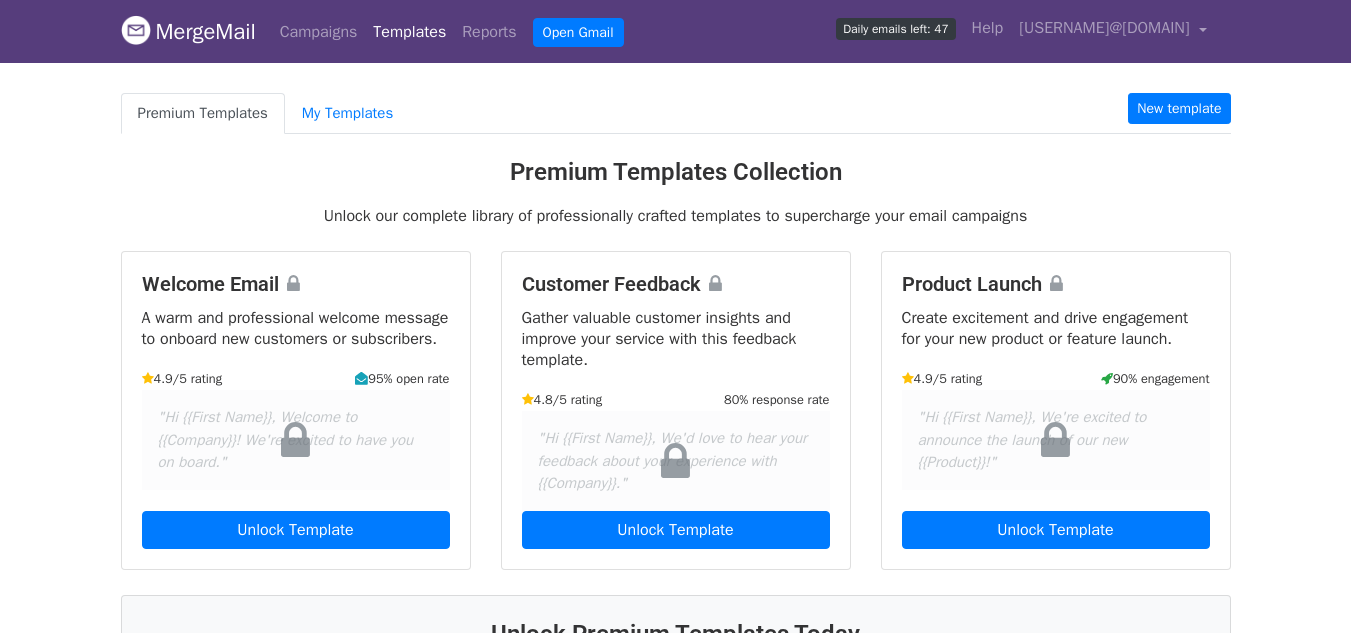 scroll, scrollTop: 0, scrollLeft: 0, axis: both 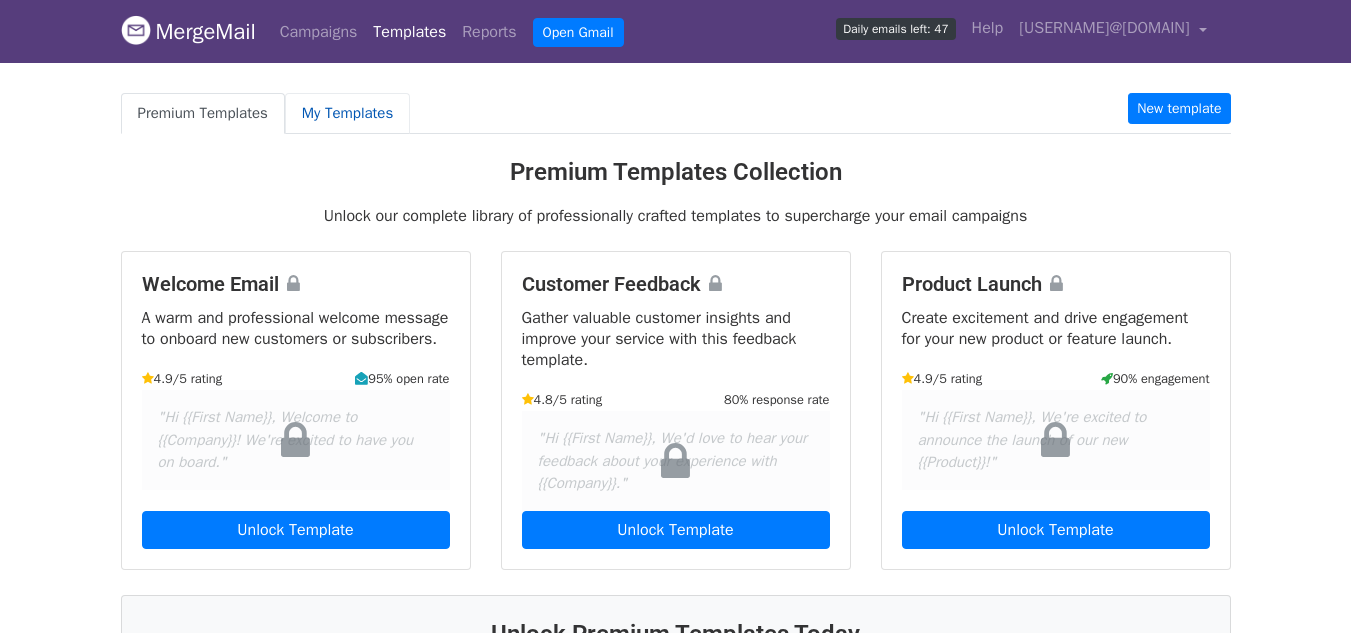 click on "My Templates" at bounding box center [347, 113] 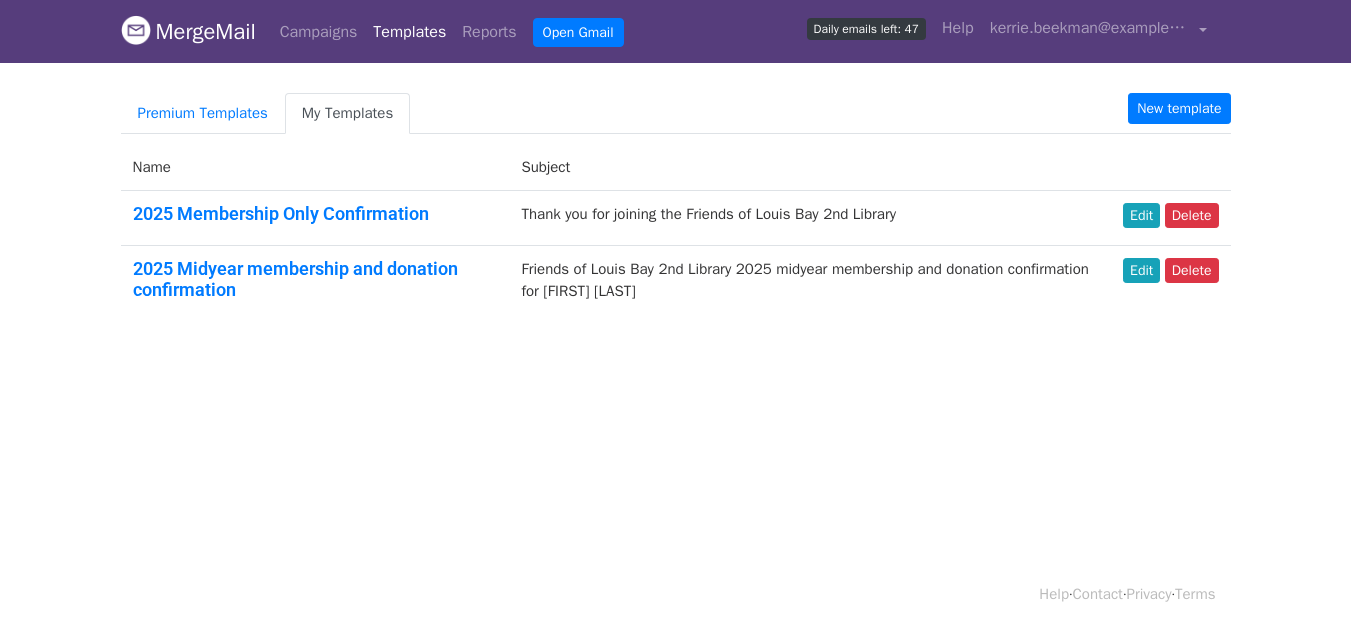 scroll, scrollTop: 0, scrollLeft: 0, axis: both 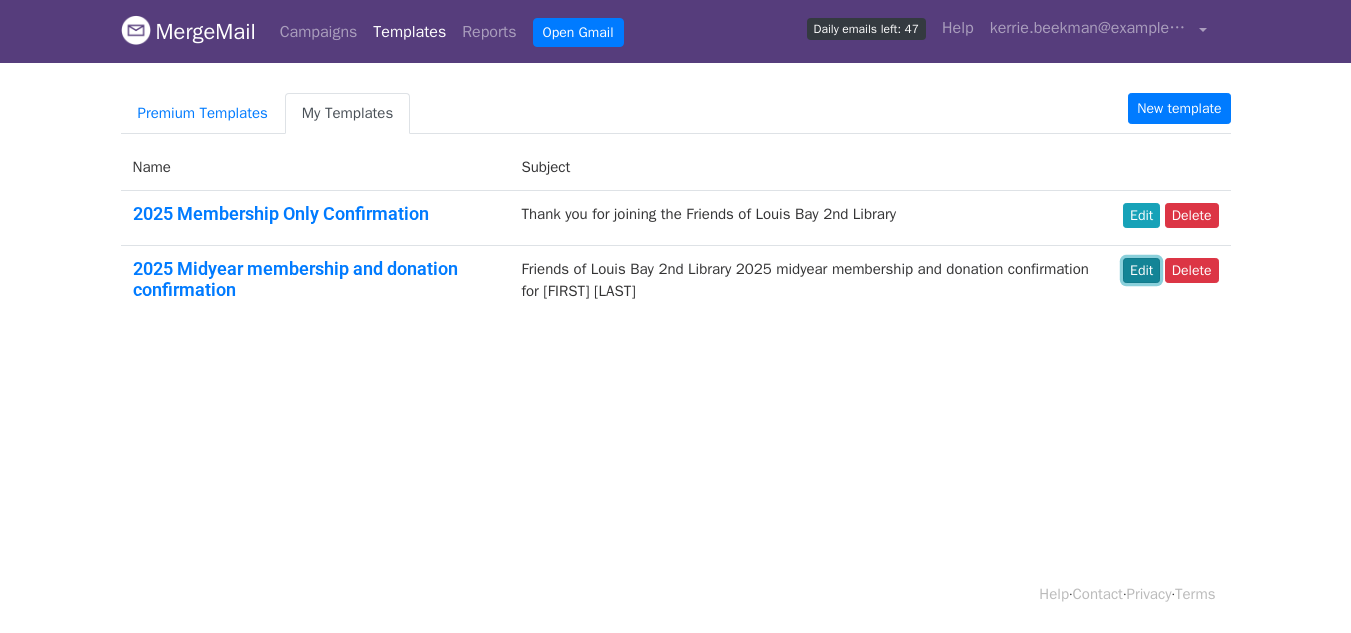 click on "Edit" at bounding box center [1141, 270] 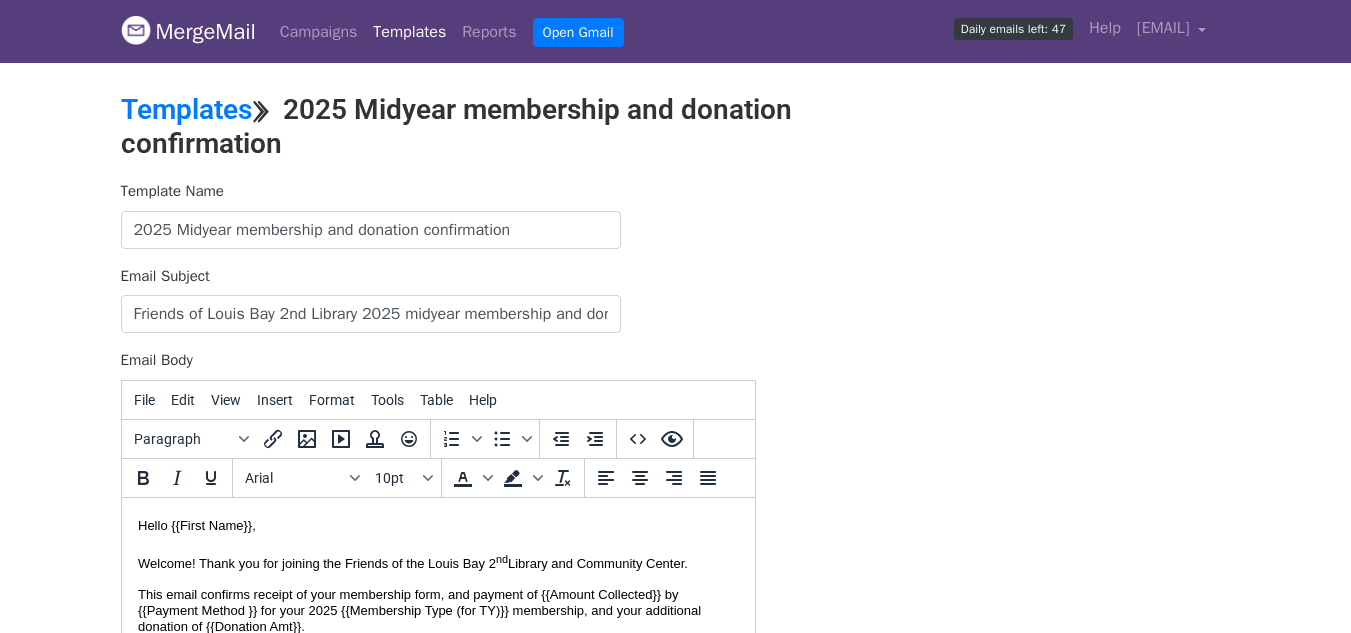 scroll, scrollTop: 0, scrollLeft: 0, axis: both 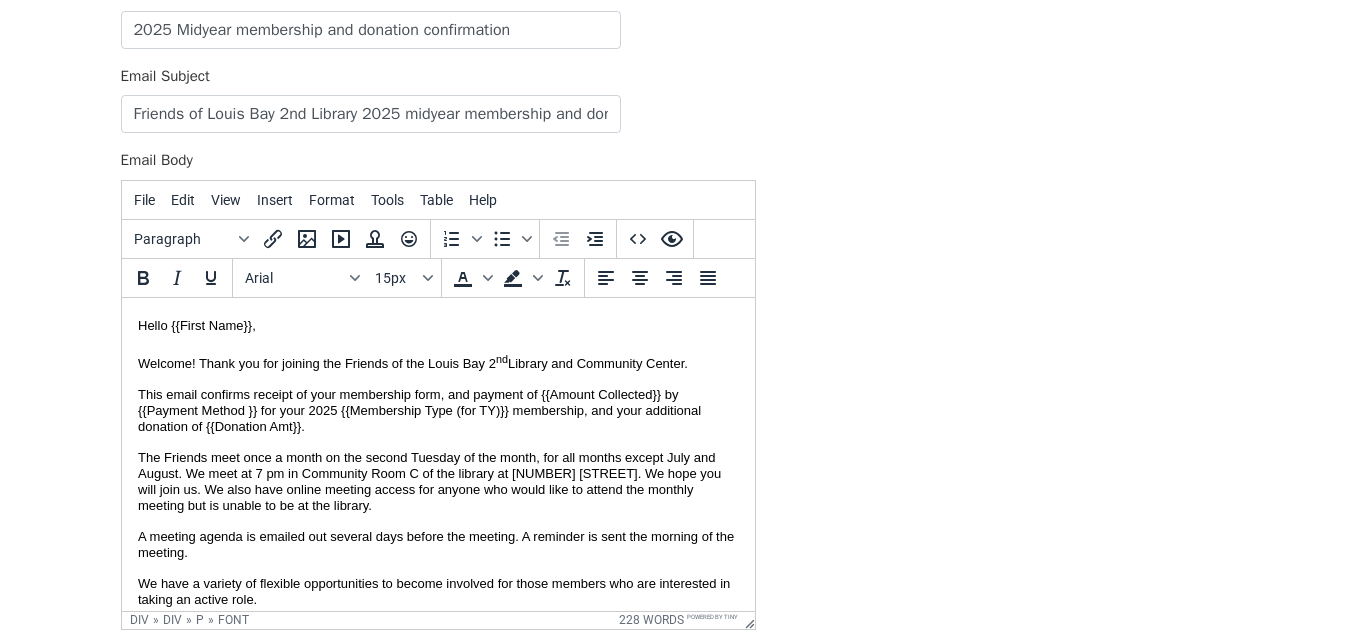 click on "Welcome! Thank you for joining the Friends of the Louis Bay 2 nd Library and Community Center." at bounding box center [437, 359] 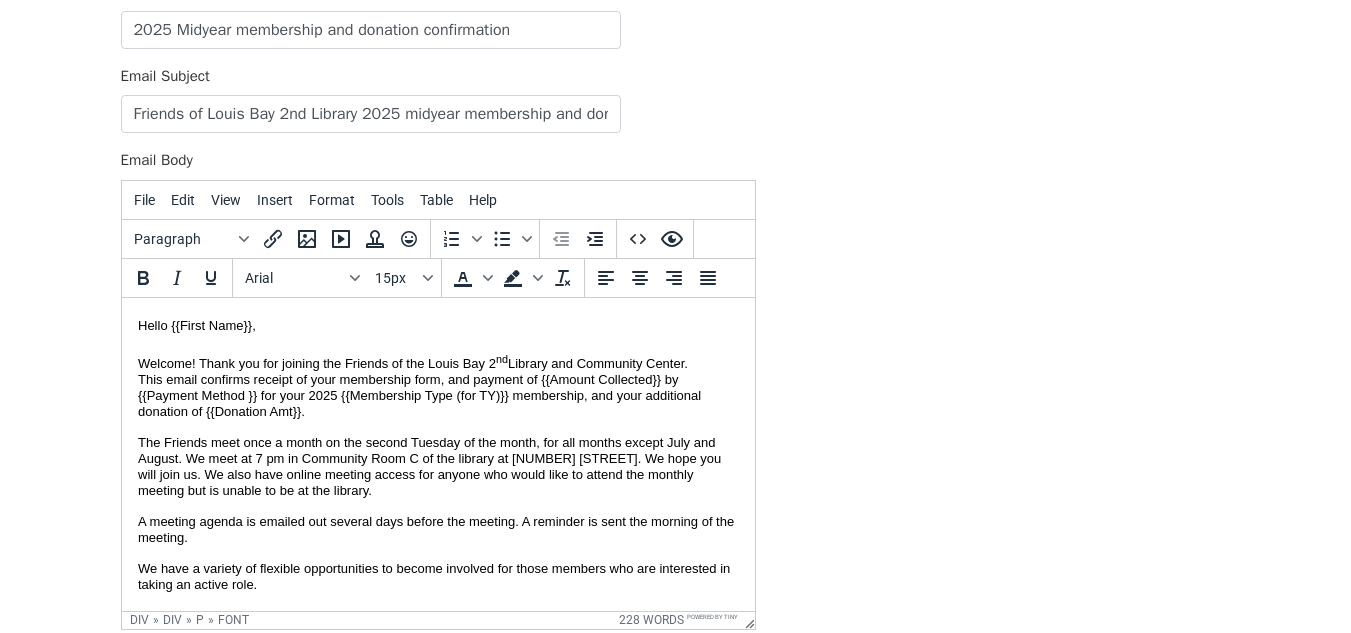 click on "Welcome! Thank you for joining the Friends of the Louis Bay 2 nd Library and Community Center. This email confirms receipt of your membership form, and payment of {{Amount Collected}} by {{Payment Method }} for your 2025 {{Membership Type (for TY)}} membership, and your additional donation of {{Donation Amt}}. The Friends meet once a month on the second Tuesday of the month, for all months except July and August. We meet at 7 pm in Community Room C of the library at [NUMBER] [STREET]. We hope you will join us. We also have online meeting access for anyone who would like to attend the monthly meeting but is unable to be at the library. A meeting agenda is emailed out several days before the meeting. A reminder is sent the morning of the meeting. We have a variety of flexible opportunities to become involved for those members who are interested in taking an active role.  Find us    On the Web       On Facebook       On Instagram Please feel free to email or DM any questions you may have." at bounding box center (437, 596) 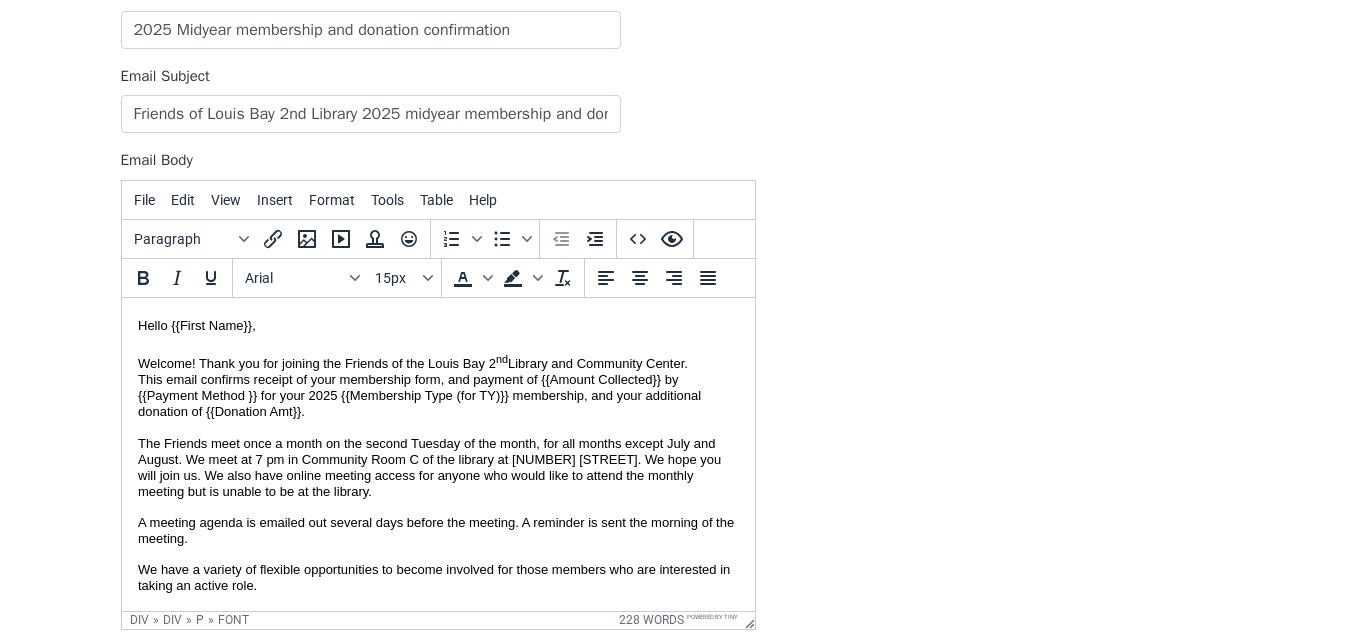 click on "Welcome! Thank you for joining the Friends of the Louis Bay 2 nd  Library and Community Center. This email confirms receipt of your membership form, and payment of {{Amount Collected}} by {{Payment Method }} for your 2025 {{Membership Type (for TY)}} membership, and your additional donation of {{Donation Amt}}. T he Friends meet once a month on the second Tuesday of the month, for all months except July and August. We meet at 7 pm in Community Room C of the library at [NUMBER] [STREET]. We hope you will join us. We also have online meeting access for anyone who would like to attend the monthly meeting but is unable to be at the library. A meeting agenda is emailed out several days before the meeting. A reminder is sent the morning of the meeting. We have a variety of flexible opportunities to become involved for those members who are interested in taking an active role.  Find us    On the Web       On Facebook       On Instagram Please feel free to email or DM any questions you may have." at bounding box center (437, 596) 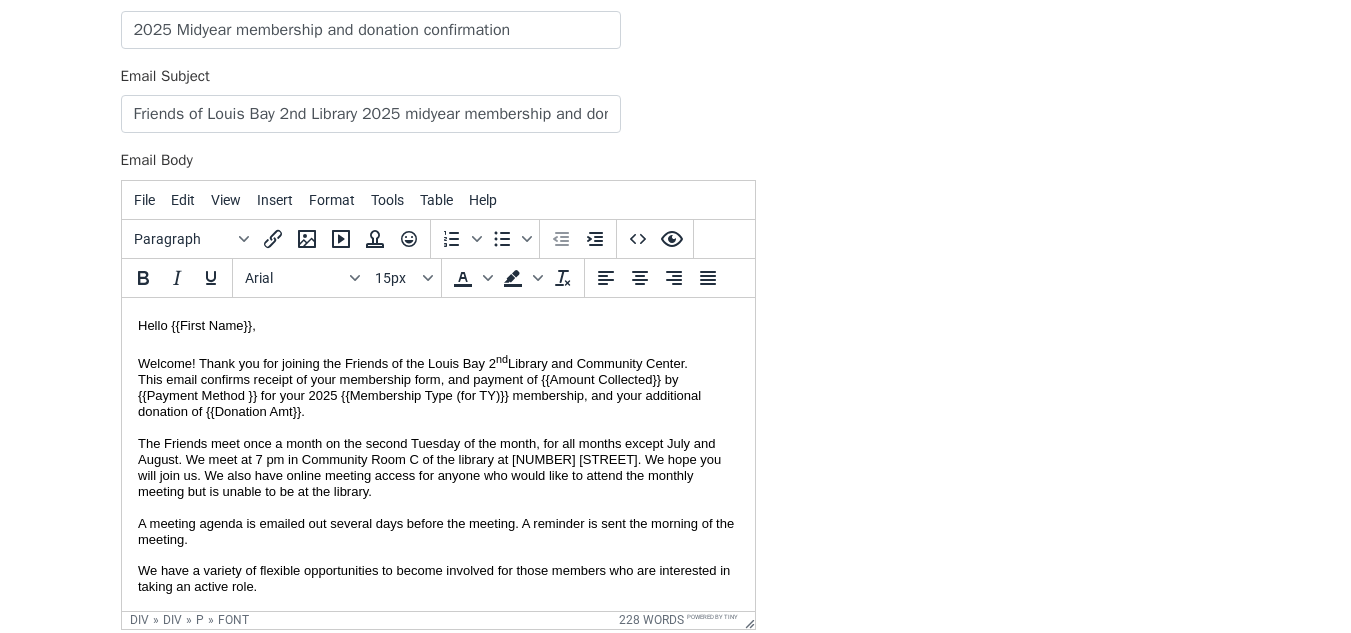 click on "Welcome! Thank you for joining the Friends of the Louis Bay 2 nd  Library and Community Center. This email confirms receipt of your membership form, and payment of {{Amount Collected}} by {{Payment Method }} for your 2025 {{Membership Type (for TY)}} membership, and your additional donation of {{Donation Amt}}. T he Friends meet once a month on the second Tuesday of the month, for all months except July and August. We meet at 7 pm in Community Room C of the library at [NUMBER] [STREET]. We hope you will join us. We also have online meeting access for anyone who would like to attend the monthly meeting but is unable to be at the library. A meeting agenda is emailed out several days before the meeting. A reminder is sent the morning of the meeting. We have a variety of flexible opportunities to become involved for those members who are interested in taking an active role.  Find us    On the Web       On Facebook       On Instagram Please feel free to email or DM any questions you may have." at bounding box center [437, 597] 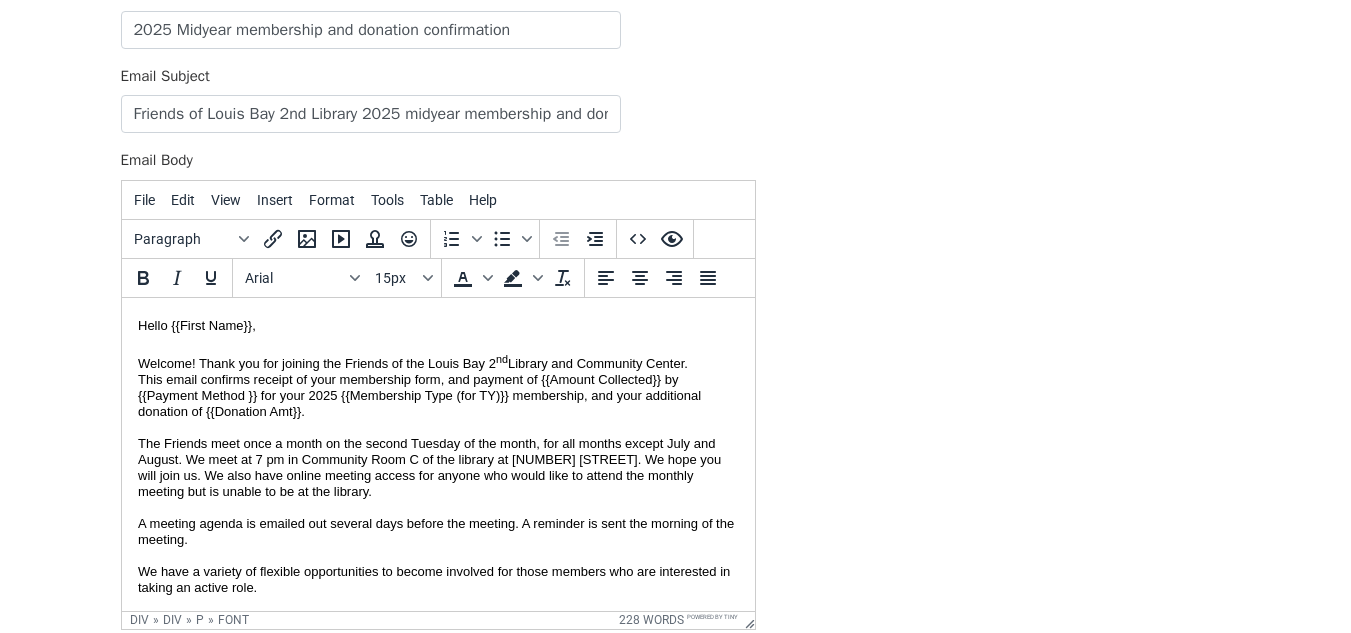 click on "Welcome! Thank you for joining the Friends of the Louis Bay 2 nd  Library and Community Center. This email confirms receipt of your membership form, and payment of {{Amount Collected}} by {{Payment Method }} for your 2025 {{Membership Type (for TY)}} membership, and your additional donation of {{Donation Amt}}. T he Friends meet once a month on the second Tuesday of the month, for all months except July and August. We meet at 7 pm in Community Room C of the library at [NUMBER] [STREET]. We hope you will join us. We also have online meeting access for anyone who would like to attend the monthly meeting but is unable to be at the library. A meeting agenda is emailed out several days before the meeting. A reminder is sent the morning of the meeting. We have a variety of flexible opportunities to become involved for those members who are interested in taking an active role." at bounding box center [437, 471] 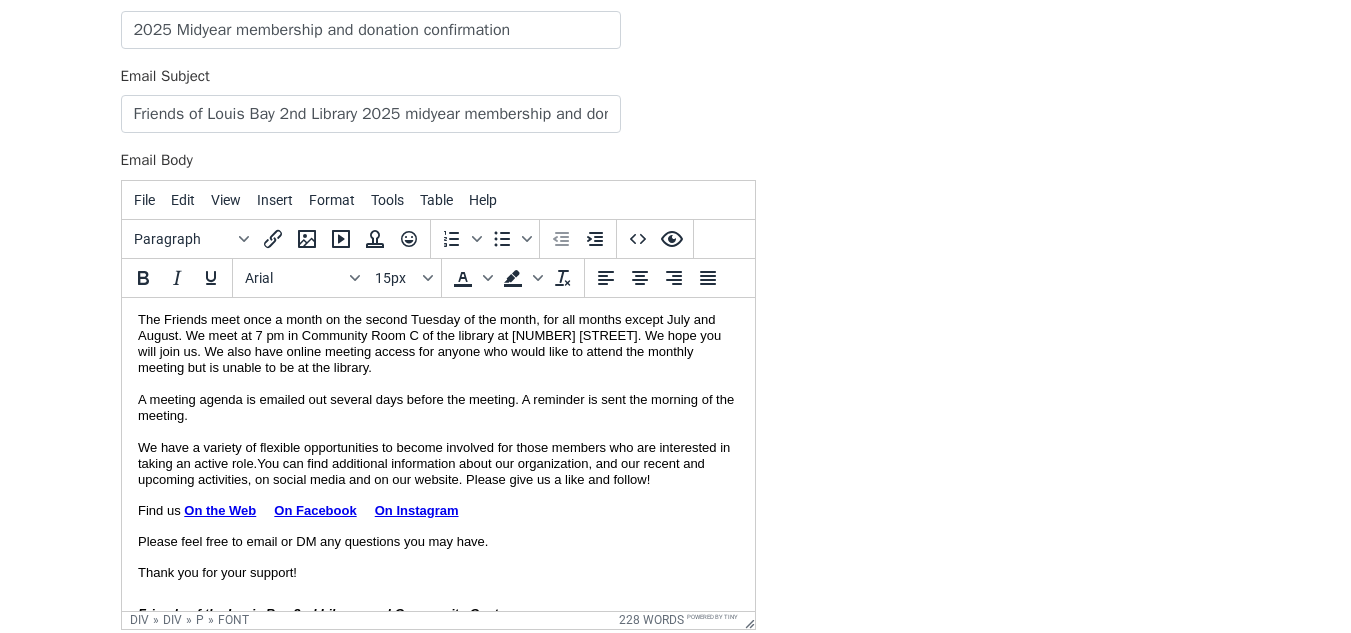 scroll, scrollTop: 200, scrollLeft: 0, axis: vertical 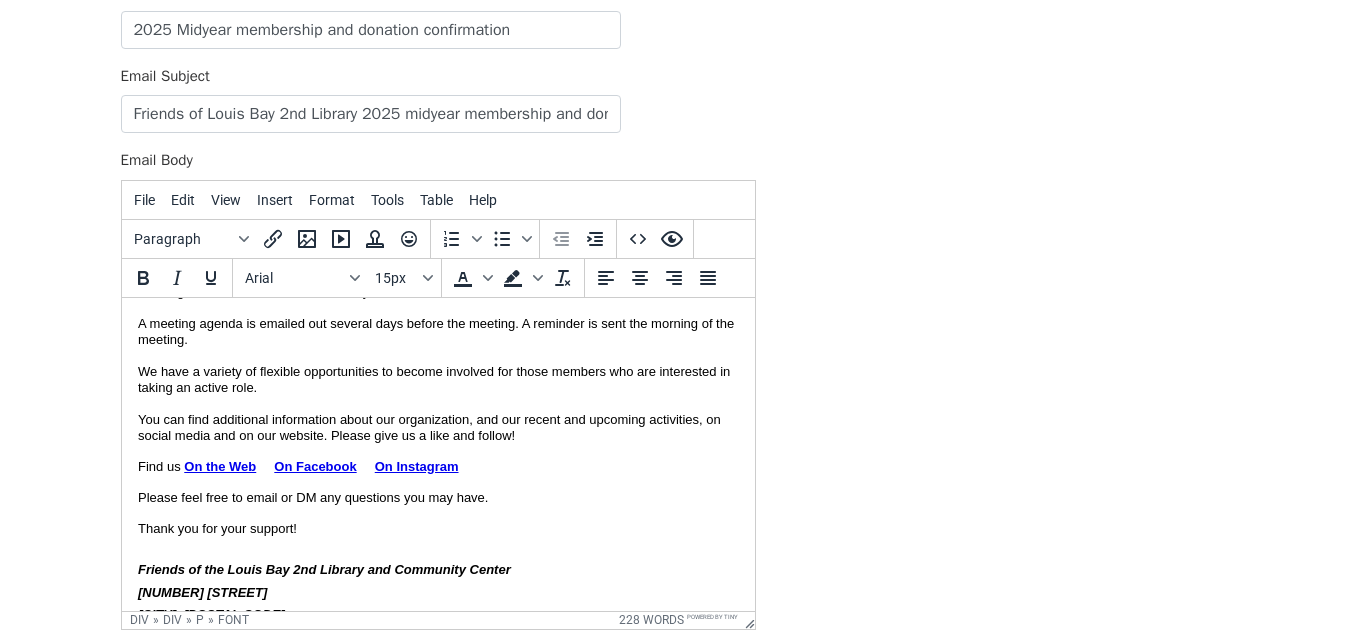 click on "Welcome! Thank you for joining the Friends of the Louis Bay 2 nd  Library and Community Center. This email confirms receipt of your membership form, and payment of {{Amount Collected}} by {{Payment Method }} for your 2025 {{Membership Type (for TY)}} membership, and your additional donation of {{Donation Amt}}. T he Friends meet once a month on the second Tuesday of the month, for all months except July and August. We meet at 7 pm in Community Room C of the library at [NUMBER] [STREET]. We hope you will join us. We also have online meeting access for anyone who would like to attend the monthly meeting but is unable to be at the library. A meeting agenda is emailed out several days before the meeting. A reminder is sent the morning of the meeting. We have a variety of flexible opportunities to become involved for those members who are interested in taking an active role." at bounding box center (437, 295) 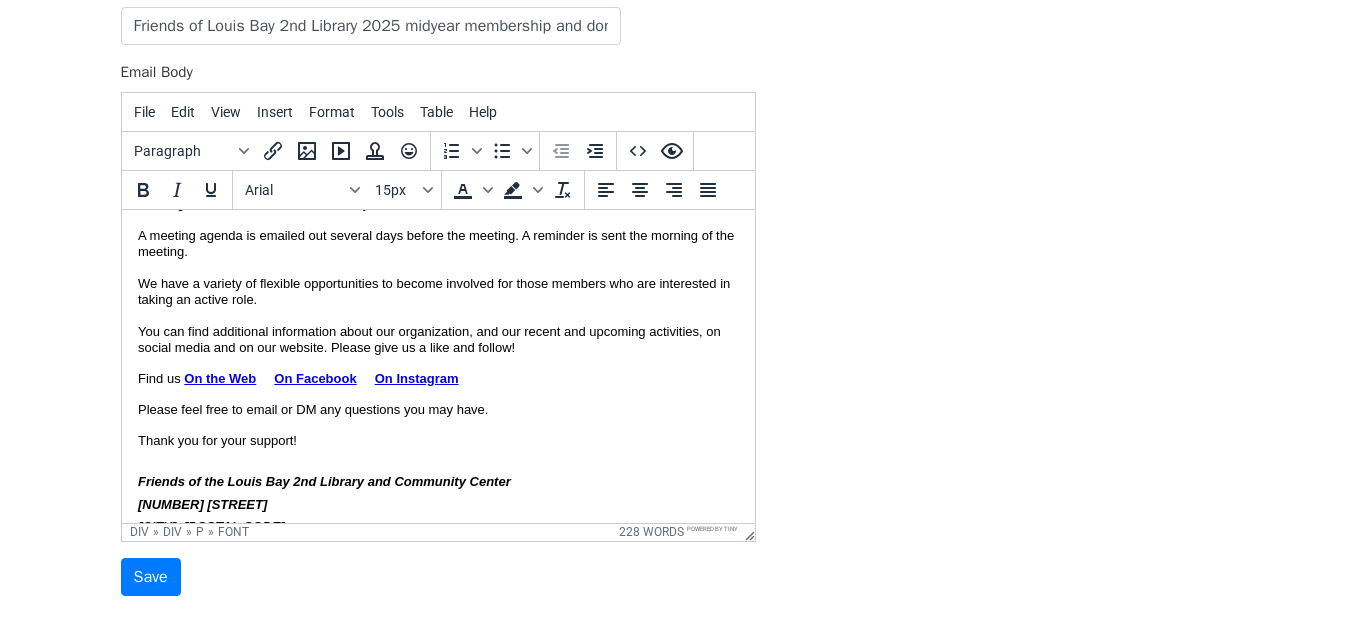 scroll, scrollTop: 412, scrollLeft: 0, axis: vertical 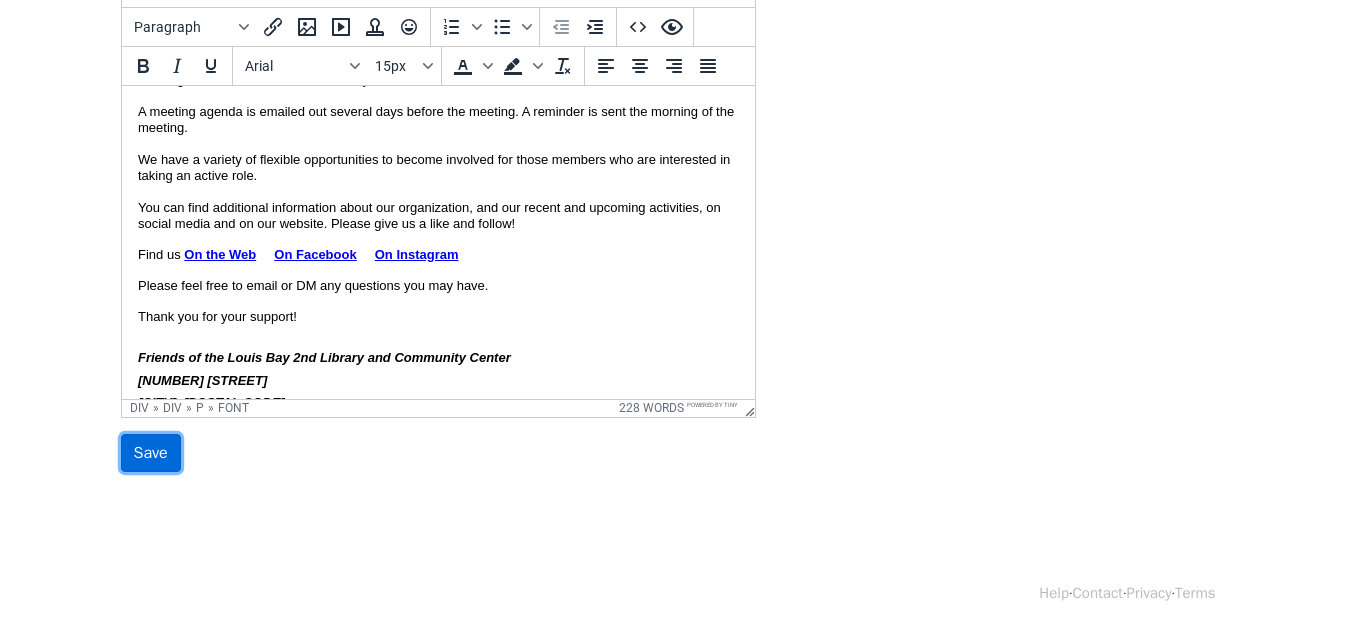 click on "Save" at bounding box center [151, 453] 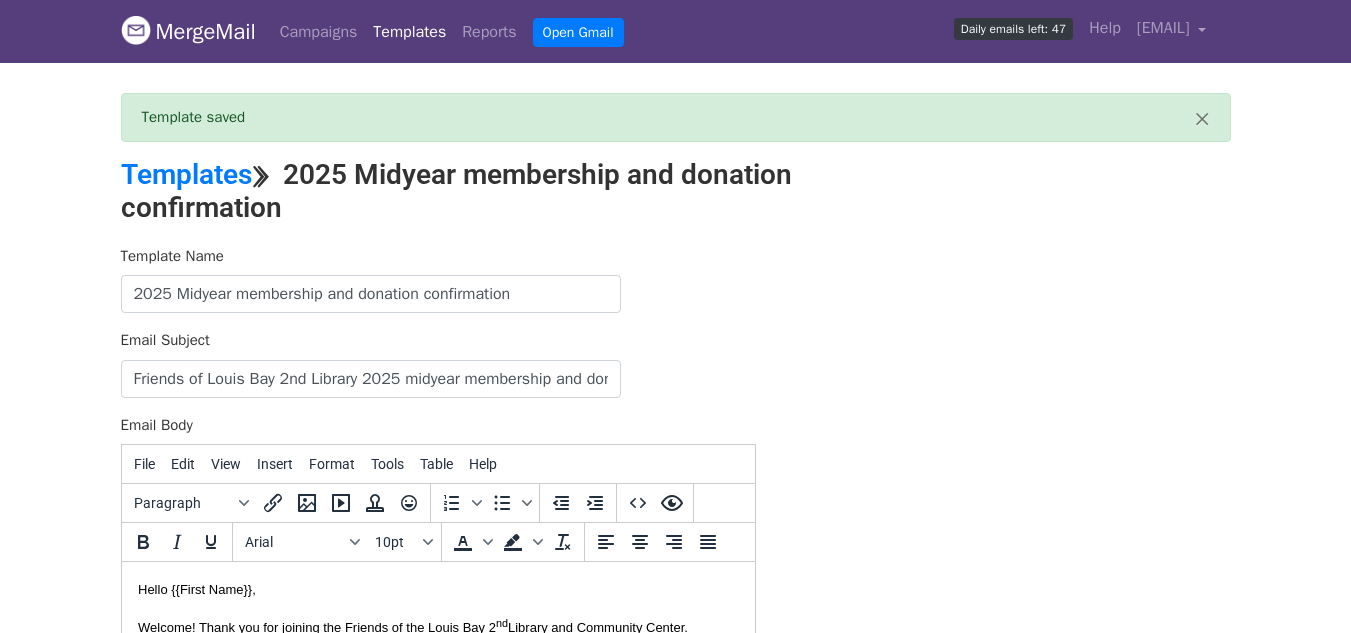 scroll, scrollTop: 0, scrollLeft: 0, axis: both 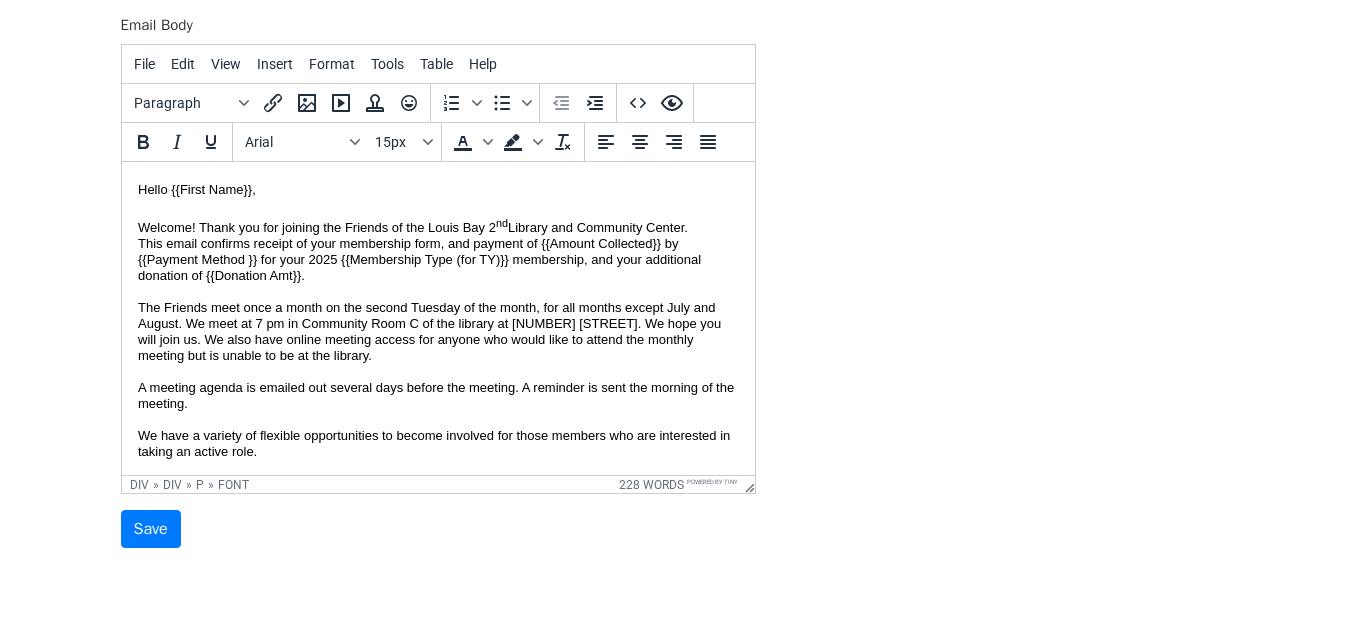 click on "This email confirms receipt of your membership form, and payment of {{Amount Collected}} by {{Payment Method }} for your 2025 {{Membership Type (for TY)}} membership, and your additional donation of {{Donation Amt}}. T" at bounding box center (418, 275) 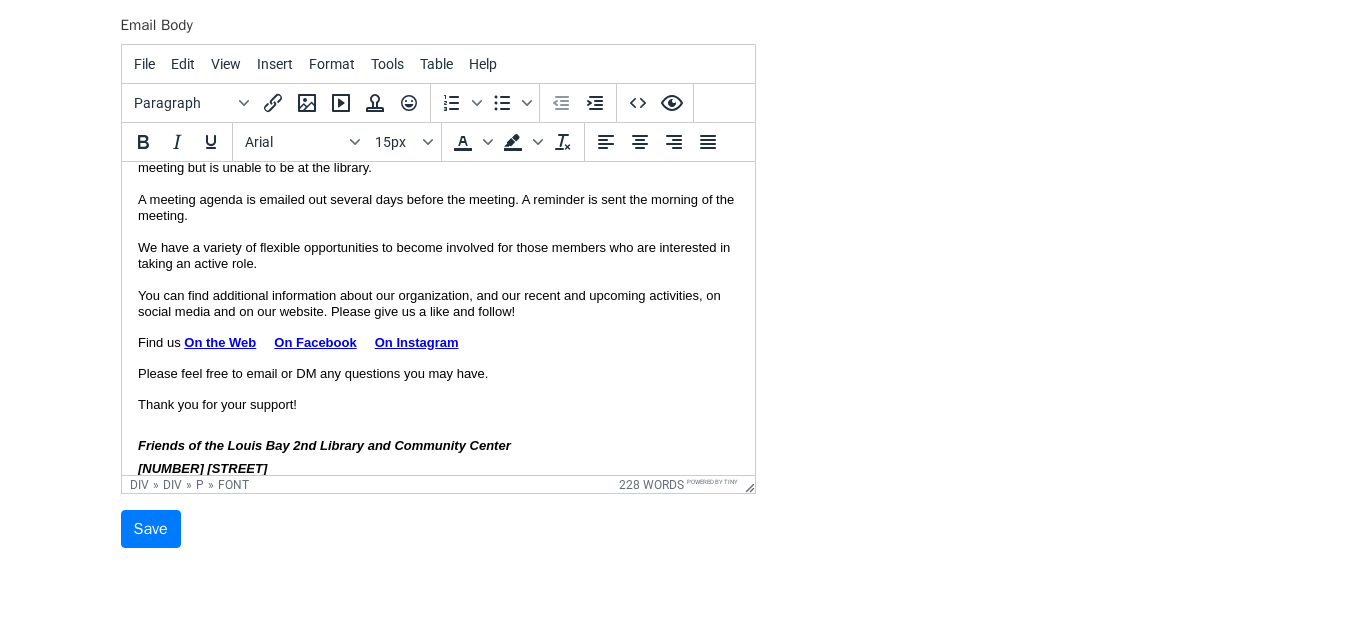 scroll, scrollTop: 153, scrollLeft: 0, axis: vertical 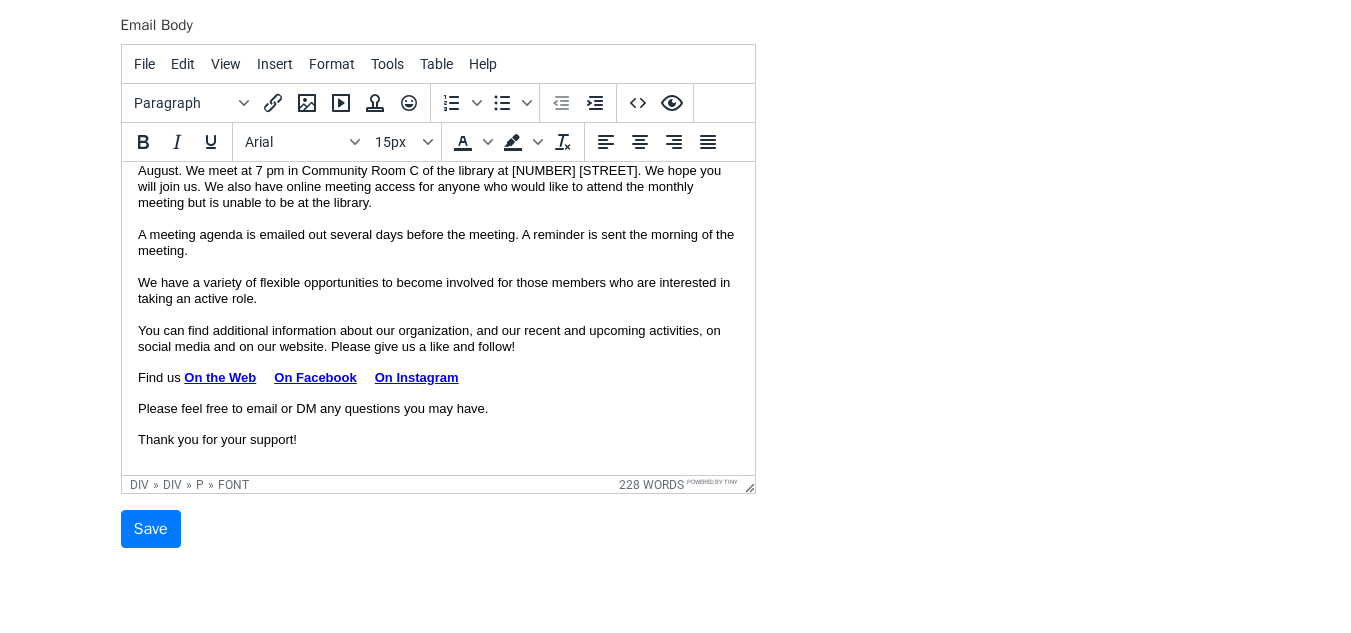 click on "Welcome! Thank you for joining the Friends of the Louis Bay 2 nd  Library and Community Center. This email confirms receipt of your membership form, and payment of {{Amount Collected}} by {{Payment Method }} for your 2025 {{Membership Type (for TY)}} membership, and your additional donation of {{Donation Amt}}. T he Friends meet once a month on the second Tuesday of the month, for all months except July and August. We meet at 7 pm in Community Room C of the library at [NUMBER] [STREET]. We hope you will join us. We also have online meeting access for anyone who would like to attend the monthly meeting but is unable to be at the library. A meeting agenda is emailed out several days before the meeting. A reminder is sent the morning of the meeting. We have a variety of flexible opportunities to become involved for those members who are interested in taking an active role." at bounding box center [437, 207] 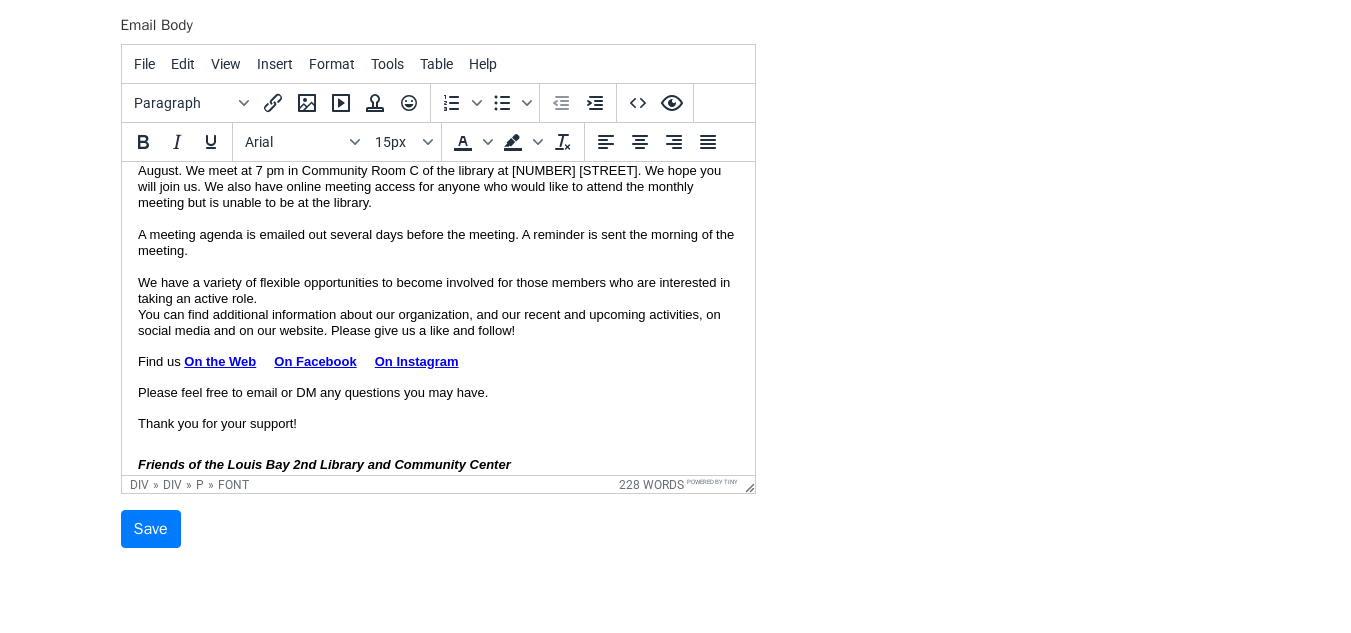 click on "Hello {{First Name}},  Welcome! Thank you for joining the Friends of the Louis Bay 2 nd  Library and Community Center. This email confirms receipt of your membership form, and payment of {{Amount Collected}} by {{Payment Method }} for your 2025 {{Membership Type (for TY)}} membership, and your additional donation of {{Donation Amt}}. T he Friends meet once a month on the second Tuesday of the month, for all months except July and August. We meet at 7 pm in Community Room C of the library at [NUMBER] [STREET]. We hope you will join us. We also have online meeting access for anyone who would like to attend the monthly meeting but is unable to be at the library. A meeting agenda is emailed out several days before the meeting. A reminder is sent the morning of the meeting. We have a variety of flexible opportunities to become involved for those members who are interested in taking an active role.  Find us    On the Web       On Facebook       On Instagram Thank you for your support! [PHONE]" at bounding box center [437, 284] 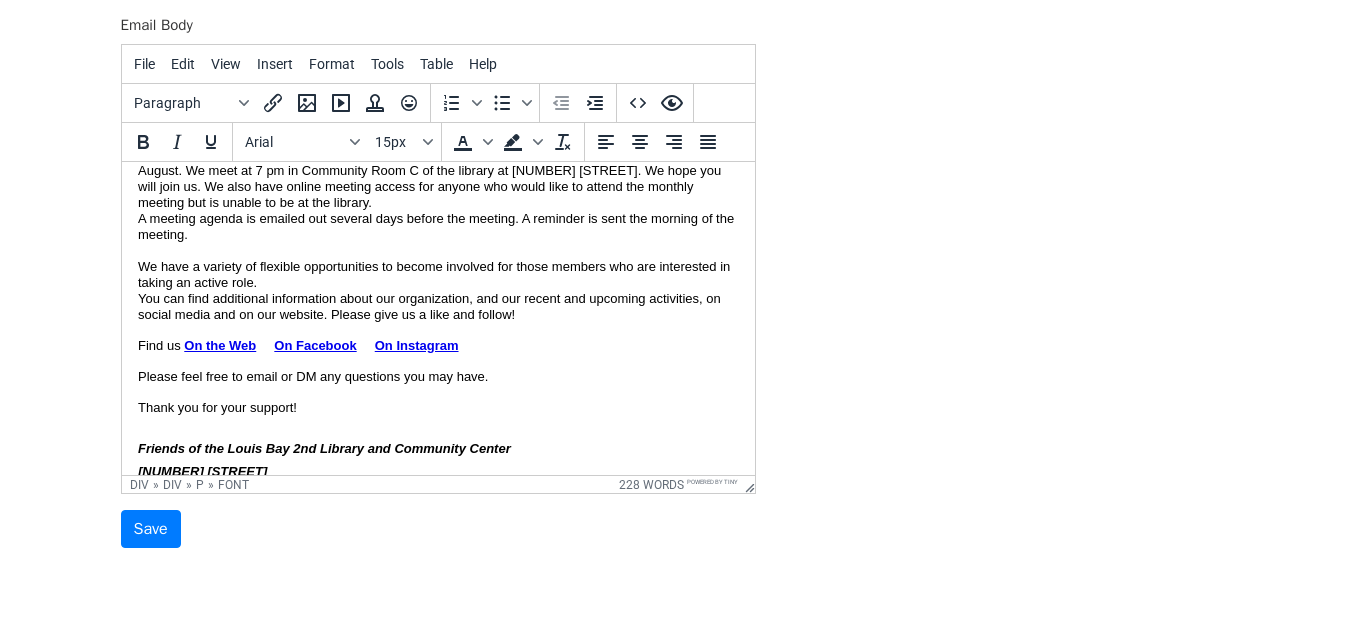 click on "Welcome! Thank you for joining the Friends of the Louis Bay 2 nd  Library and Community Center. This email confirms receipt of your membership form, and payment of {{Amount Collected}} by {{Payment Method }} for your 2025 {{Membership Type (for TY)}} membership, and your additional donation of {{Donation Amt}}. T he Friends meet once a month on the second Tuesday of the month, for all months except July and August. We meet at 7 pm in Community Room C of the library at [NUMBER] [STREET]. We hope you will join us. We also have online meeting access for anyone who would like to attend the monthly meeting but is unable to be at the library. A meeting agenda is emailed out several days before the meeting. A reminder is sent the morning of the meeting. We have a variety of flexible opportunities to become involved for those members who are interested in taking an active role." at bounding box center [437, 191] 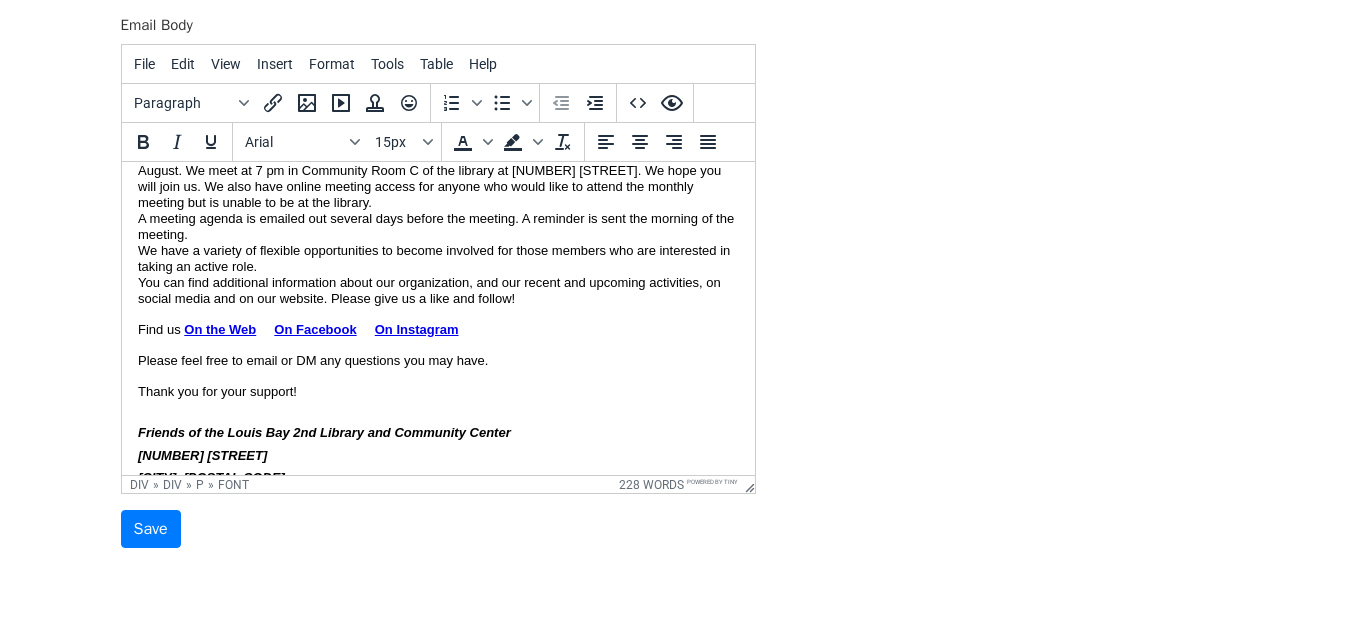 click on "Welcome! Thank you for joining the Friends of the Louis Bay 2 nd  Library and Community Center. This email confirms receipt of your membership form, and payment of {{Amount Collected}} by {{Payment Method }} for your 2025 {{Membership Type (for TY)}} membership, and your additional donation of {{Donation Amt}}. T he Friends meet once a month on the second Tuesday of the month, for all months except July and August. We meet at 7 pm in Community Room C of the library at [NUMBER] [STREET]. We hope you will join us. We also have online meeting access for anyone who would like to attend the monthly meeting but is unable to be at the library. A meeting agenda is emailed out several days before the meeting. A reminder is sent the morning of the meeting. We have a variety of flexible opportunities to become involved for those members who are interested in taking an active role.  Find us    On the Web       On Facebook       On Instagram Please feel free to email or DM any questions you may have." at bounding box center (437, 286) 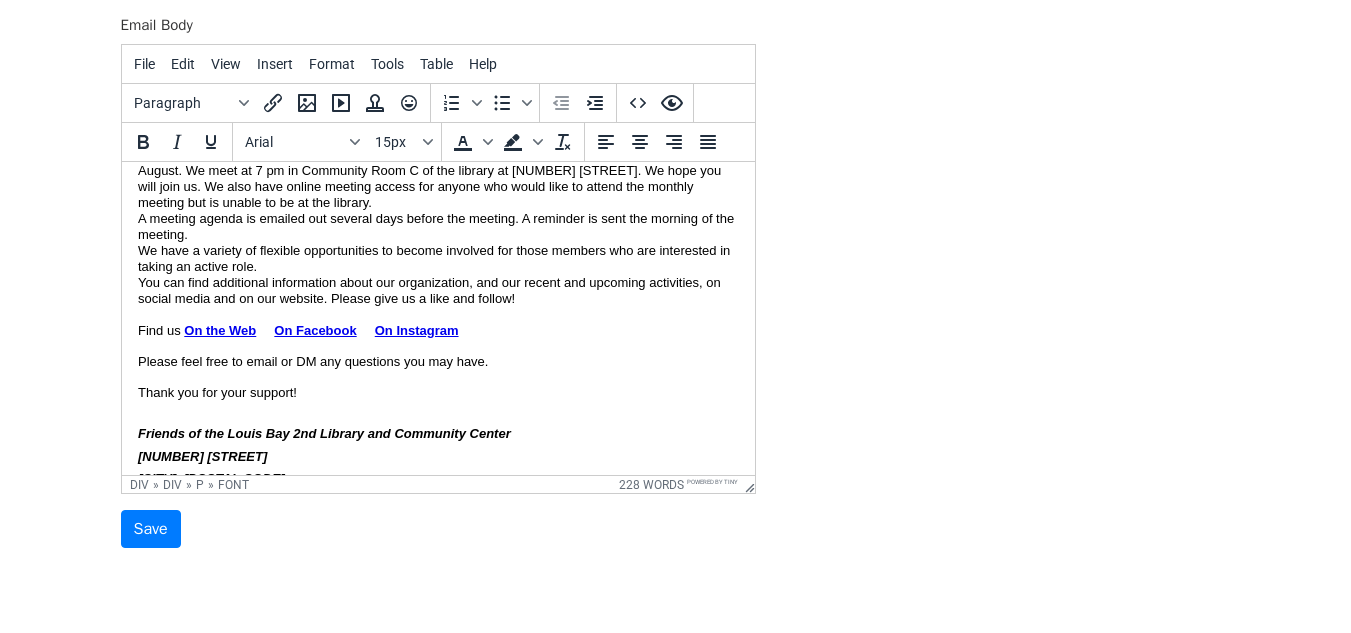 click on "Hello {{First Name}},  Welcome! Thank you for joining the Friends of the Louis Bay 2 nd  Library and Community Center. This email confirms receipt of your membership form, and payment of {{Amount Collected}} by {{Payment Method }} for your 2025 {{Membership Type (for TY)}} membership, and your additional donation of {{Donation Amt}}. T he Friends meet once a month on the second Tuesday of the month, for all months except July and August. We meet at 7 pm in Community Room C of the library at [NUMBER] [STREET]. We hope you will join us. We also have online meeting access for anyone who would like to attend the monthly meeting but is unable to be at the library. A meeting agenda is emailed out several days before the meeting. A reminder is sent the morning of the meeting. We have a variety of flexible opportunities to become involved for those members who are interested in taking an active role.  Find us    On the Web       On Facebook       On Instagram Thank you for your support! [PHONE]" at bounding box center [437, 268] 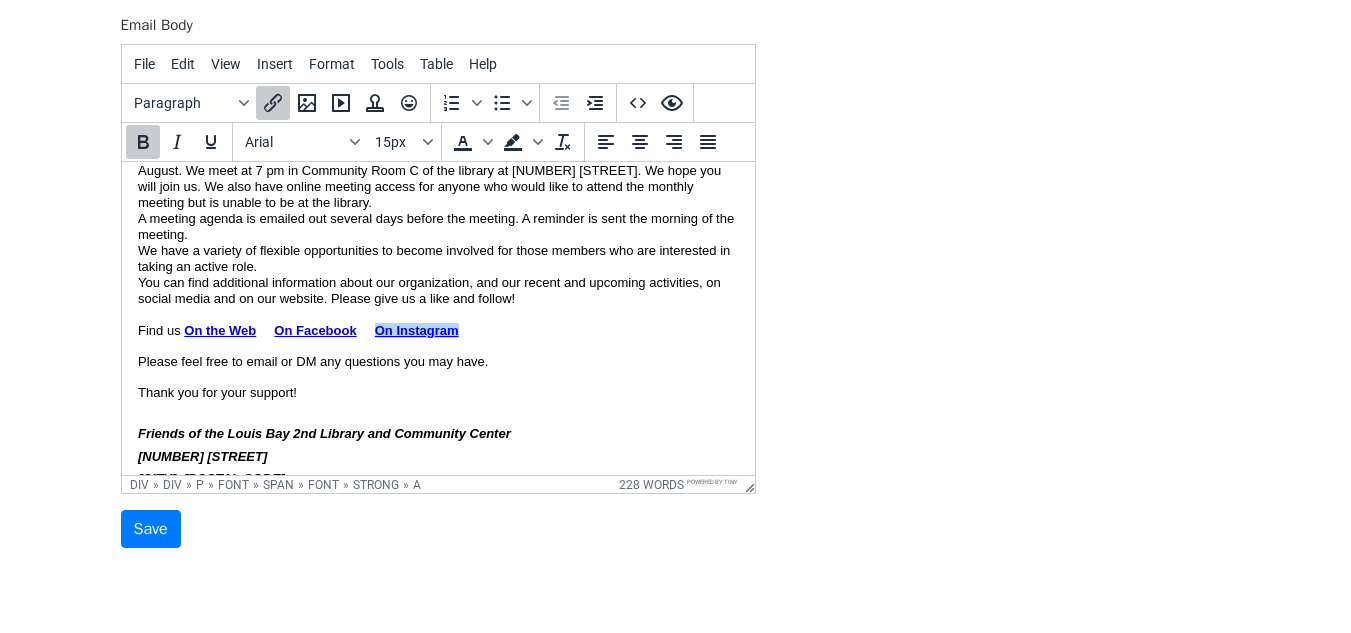 click on "Welcome! Thank you for joining the Friends of the Louis Bay 2 nd  Library and Community Center. This email confirms receipt of your membership form, and payment of {{Amount Collected}} by {{Payment Method }} for your 2025 {{Membership Type (for TY)}} membership, and your additional donation of {{Donation Amt}}. T he Friends meet once a month on the second Tuesday of the month, for all months except July and August. We meet at 7 pm in Community Room C of the library at [NUMBER] [STREET]. We hope you will join us. We also have online meeting access for anyone who would like to attend the monthly meeting but is unable to be at the library. A meeting agenda is emailed out several days before the meeting. A reminder is sent the morning of the meeting. We have a variety of flexible opportunities to become involved for those members who are interested in taking an active role.  Find us    On the Web       On Facebook       On Instagram" at bounding box center (437, 199) 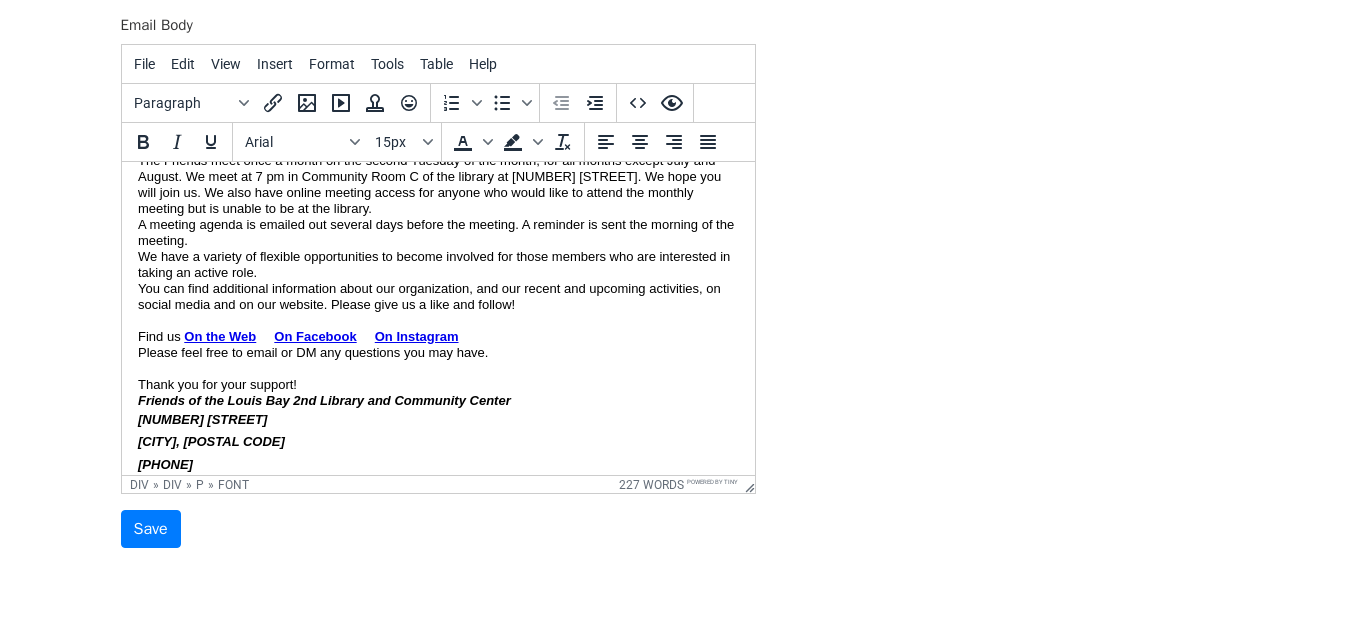 scroll, scrollTop: 153, scrollLeft: 0, axis: vertical 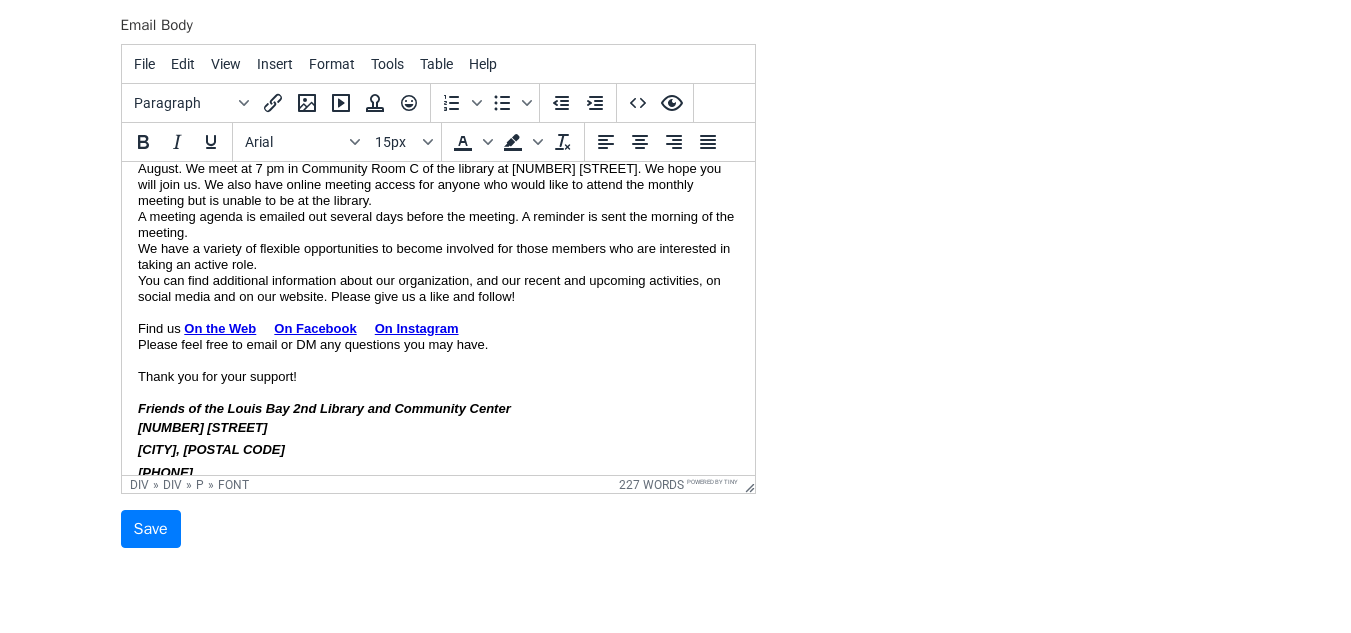 drag, startPoint x: 357, startPoint y: 473, endPoint x: 377, endPoint y: 379, distance: 96.10411 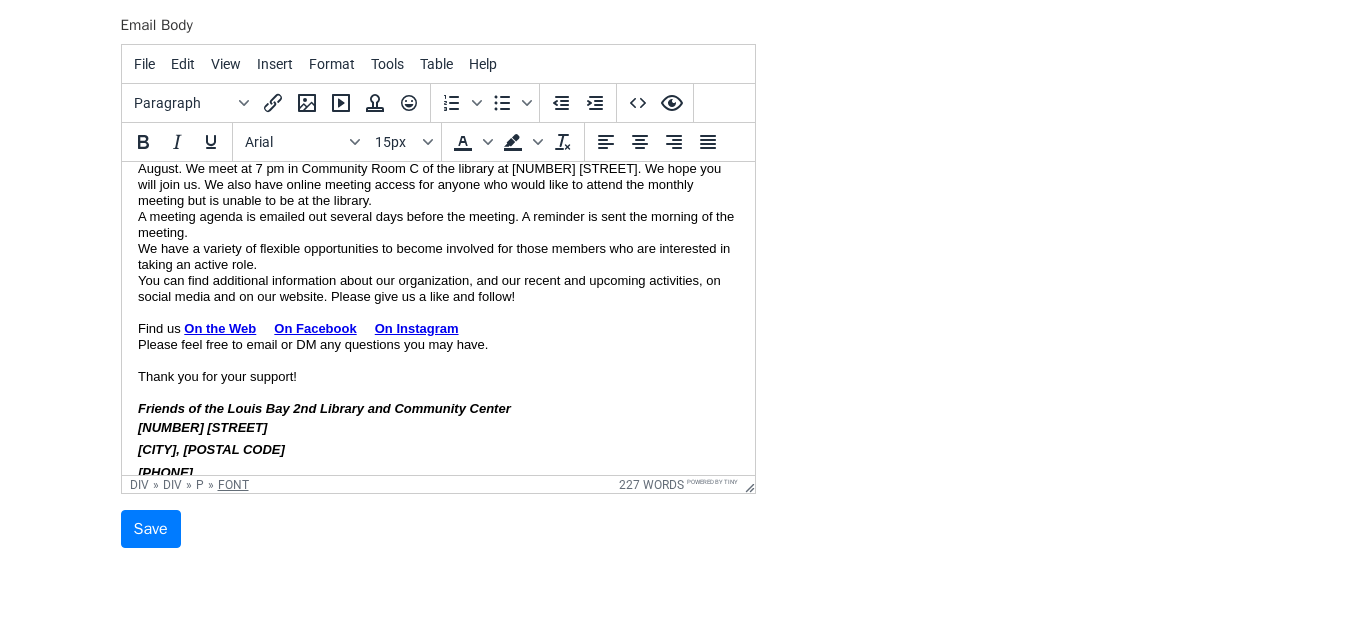 click on "font" at bounding box center [233, 485] 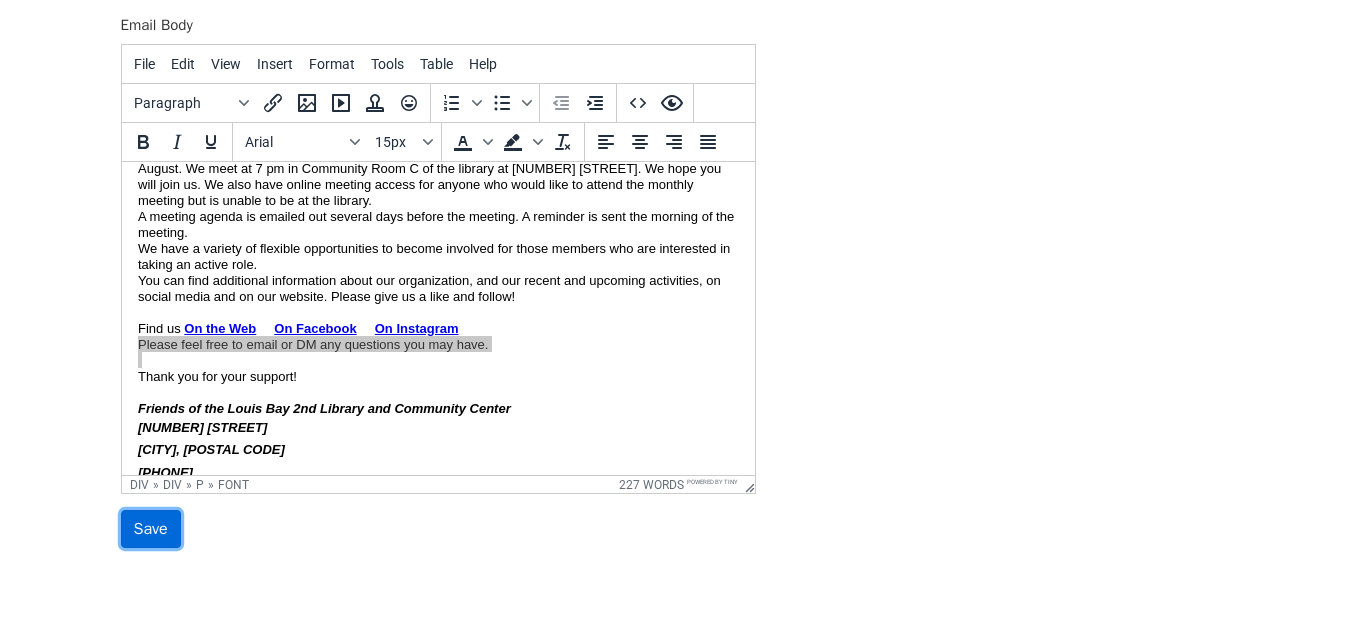 click on "Save" at bounding box center (151, 529) 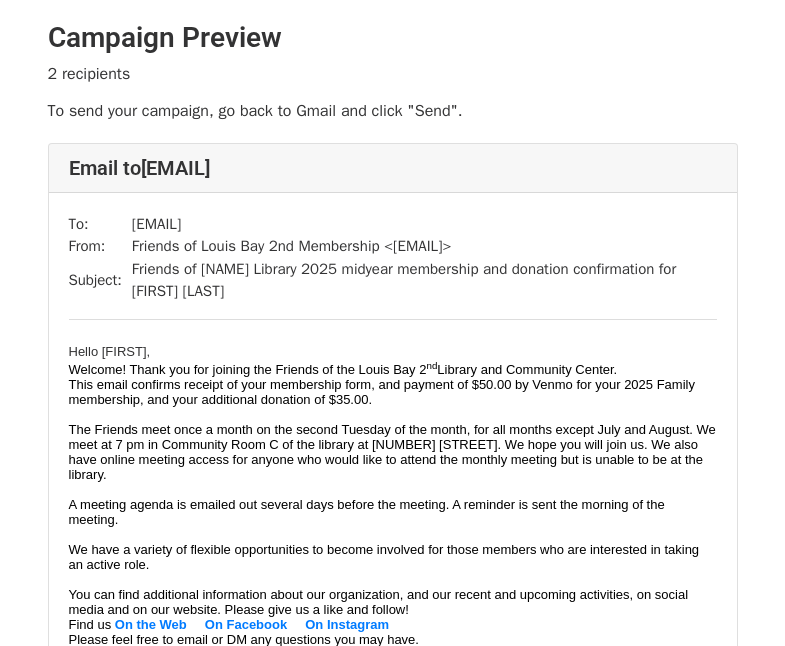scroll, scrollTop: 0, scrollLeft: 0, axis: both 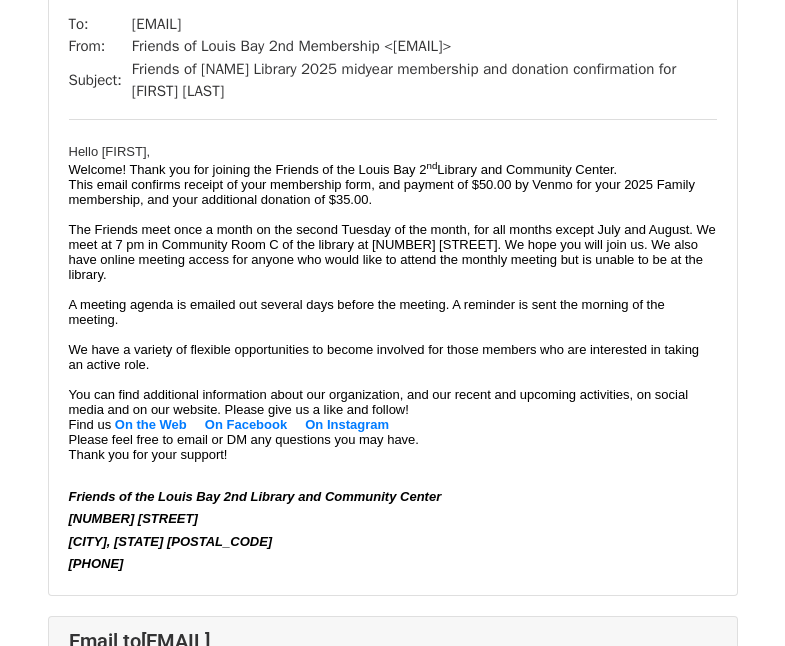 click on "Hello Erin,
Welcome! Thank you for joining the Friends of the Louis Bay 2 nd  Library and Community Center. This email confirms receipt of your membership form, and payment of $50.00 by Venmo for your 2025 Family membership, and your additional donation of $35.00. T he Friends meet once a month on the second Tuesday of the month, for all months except July and August. We meet at 7 pm in Community Room C of the library at 345 Lafayette Ave. We hope you will join us. We also have online meeting access for anyone who would like to attend the monthly meeting but is unable to be at the library. A meeting agenda is emailed out several days before the meeting. A reminder is sent the morning of the meeting. We have a variety of flexible opportunities to become involved for those members who are interested in taking an active role.  You can find additional information about our organization, and our recent and upcoming activities, on social media and on our website. Please give us a like and follow!" at bounding box center (393, 357) 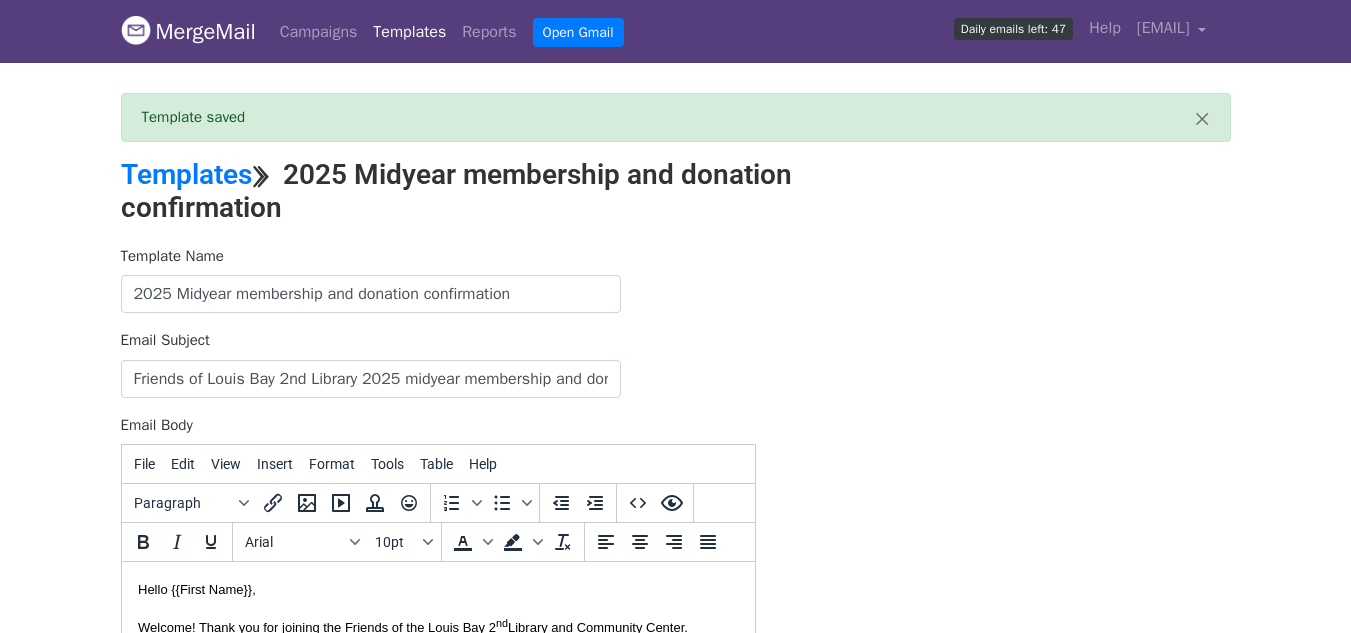 scroll, scrollTop: 0, scrollLeft: 0, axis: both 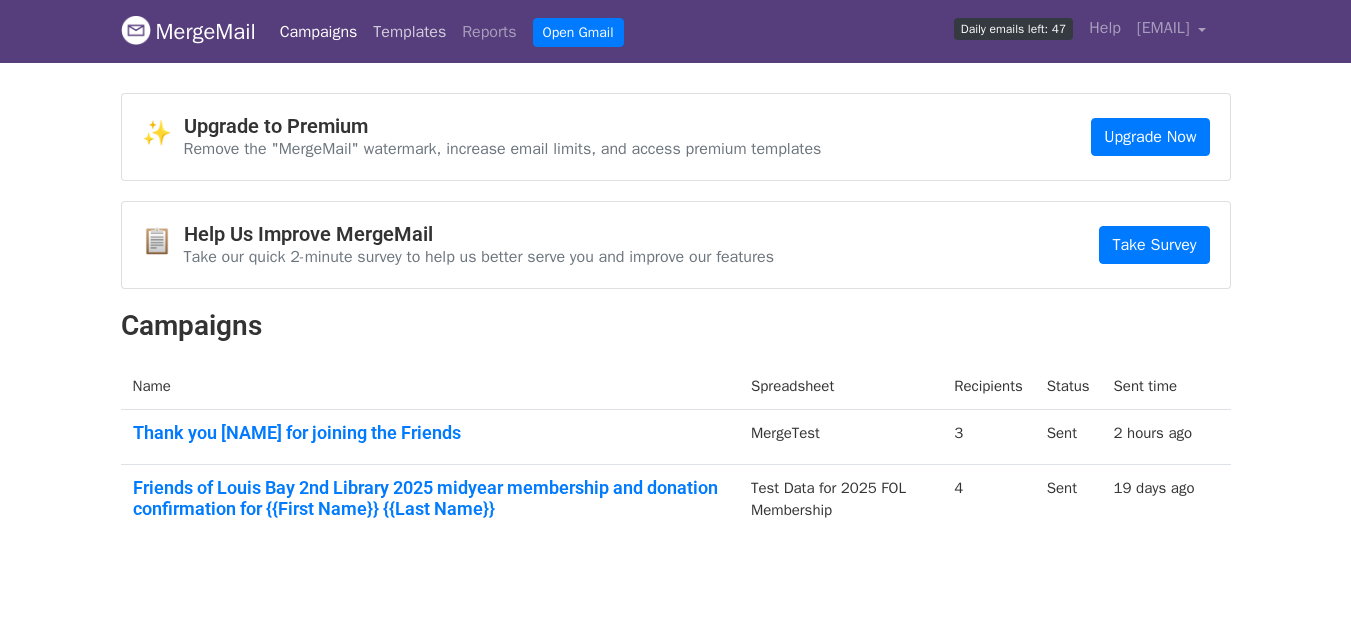 click on "Templates" at bounding box center [409, 32] 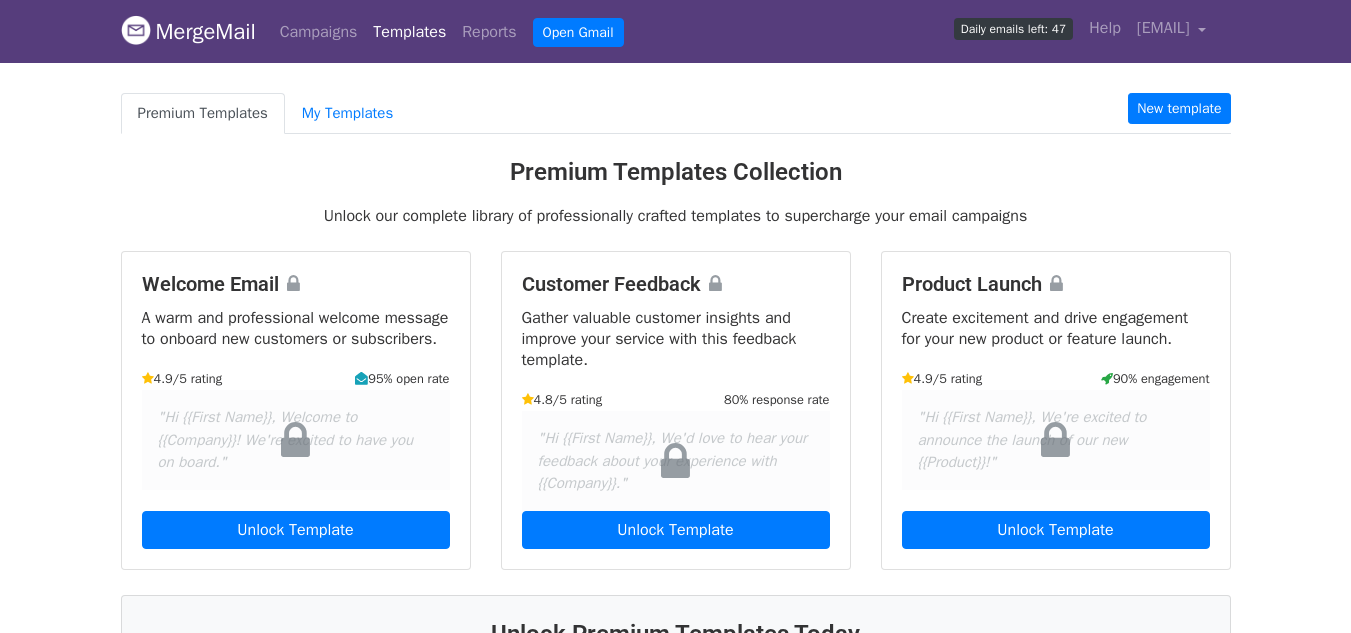 scroll, scrollTop: 0, scrollLeft: 0, axis: both 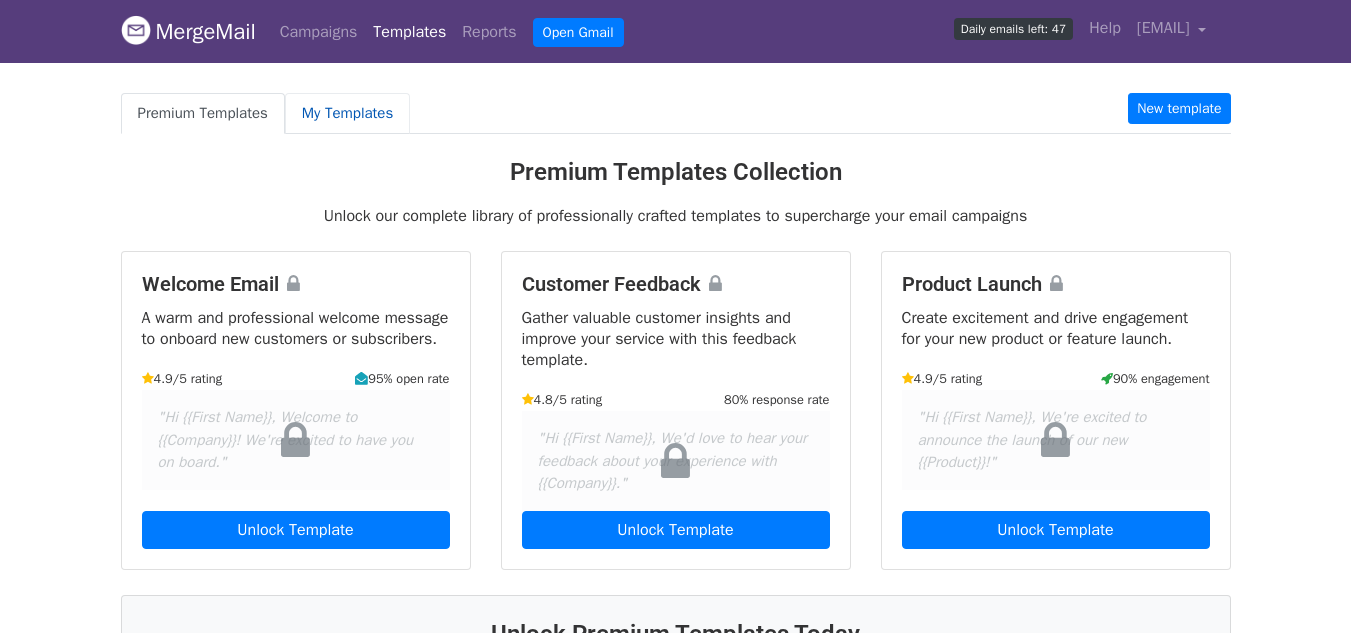 click on "My Templates" at bounding box center (347, 113) 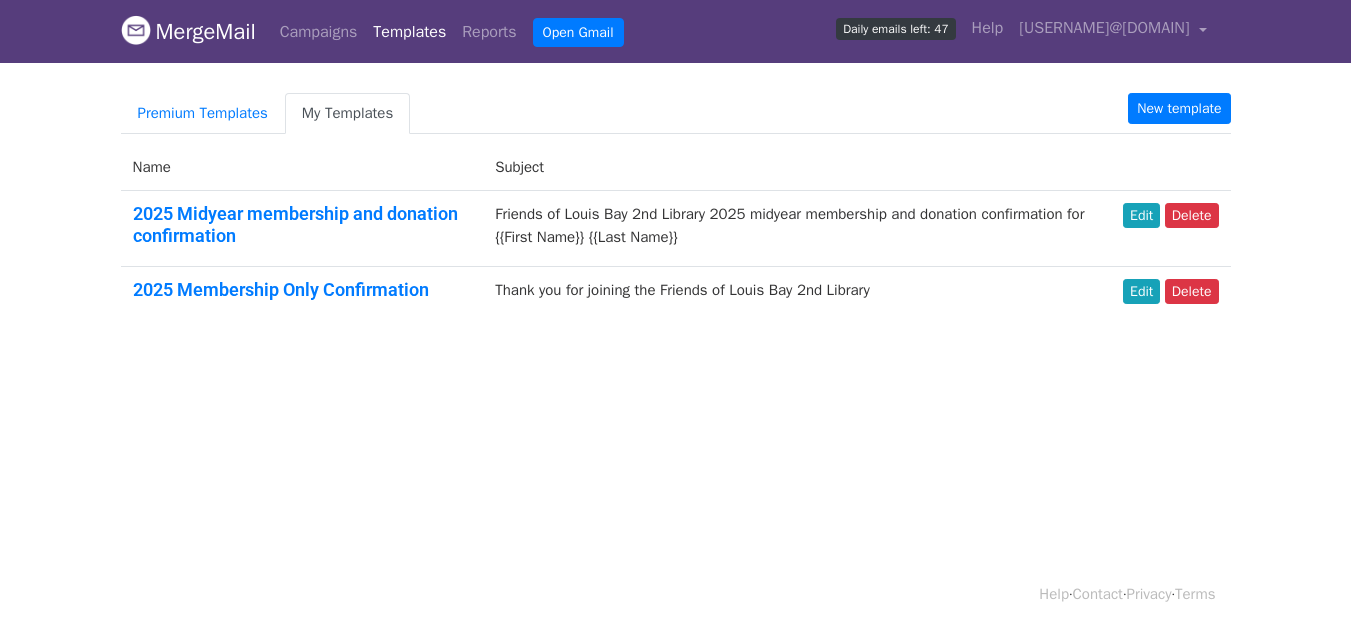 scroll, scrollTop: 0, scrollLeft: 0, axis: both 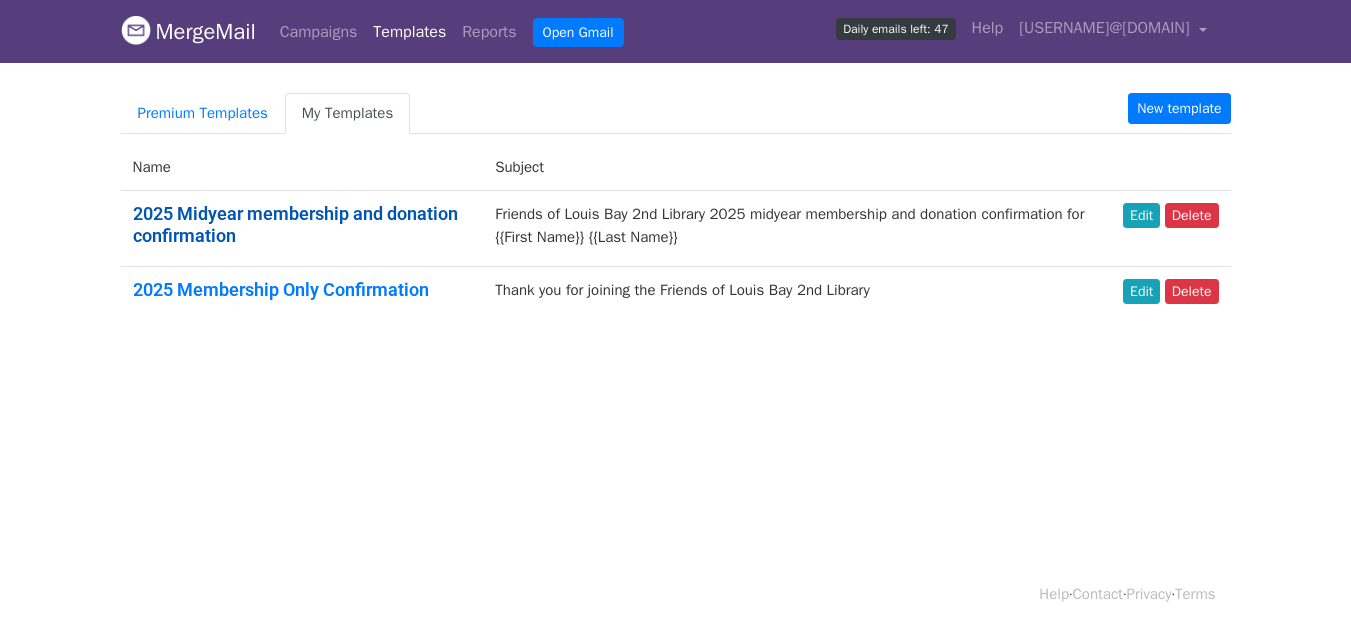 click on "2025 Midyear membership and donation confirmation" at bounding box center (295, 224) 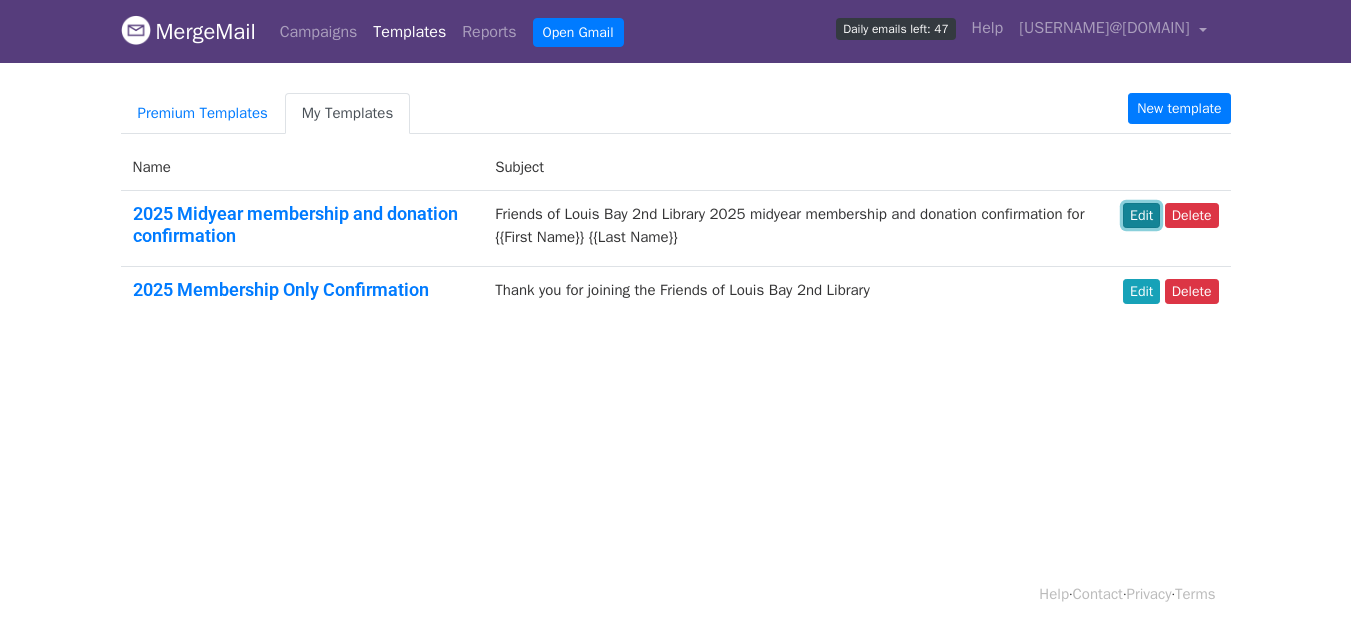 click on "Edit" at bounding box center [1141, 215] 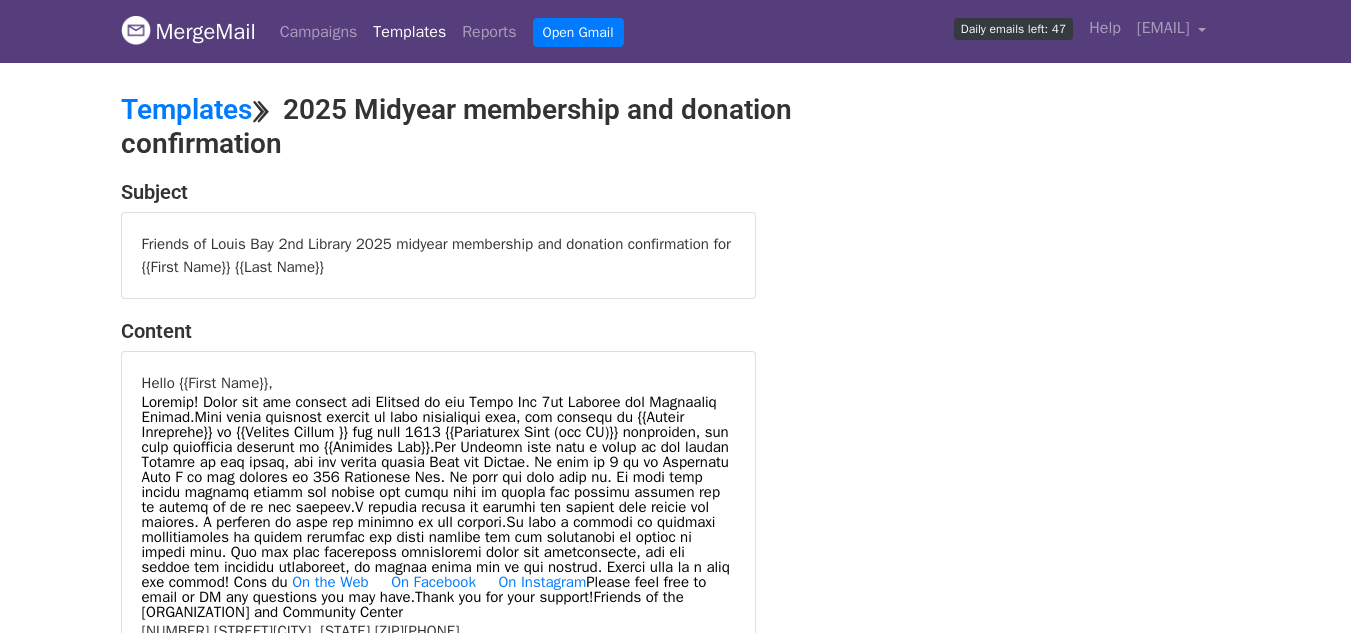 scroll, scrollTop: 0, scrollLeft: 0, axis: both 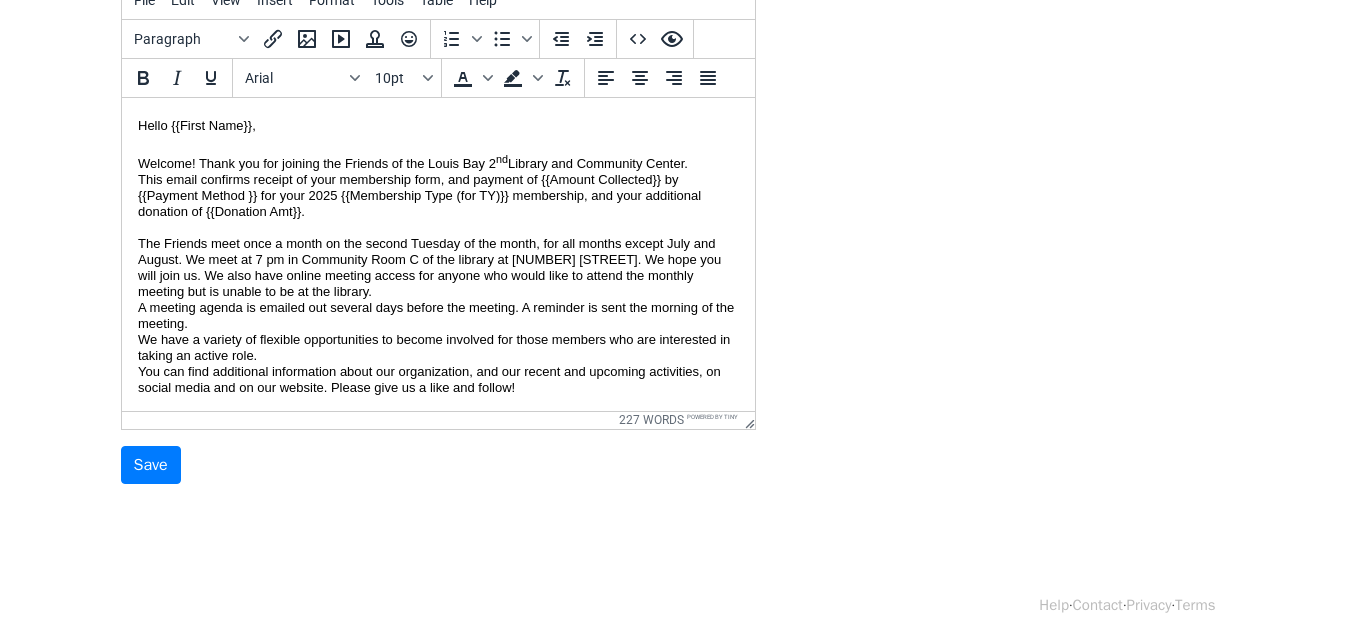 click on "Welcome! Thank you for joining the Friends of the Louis Bay 2 nd  Library and Community Center. This email confirms receipt of your membership form, and payment of {{Amount Collected}} by {{Payment Method }} for your 2025 {{Membership Type (for TY)}} membership, and your additional donation of {{Donation Amt}}. T he Friends meet once a month on the second Tuesday of the month, for all months except July and August. We meet at 7 pm in Community Room C of the library at 345 Lafayette Ave. We hope you will join us. We also have online meeting access for anyone who would like to attend the monthly meeting but is unable to be at the library. A meeting agenda is emailed out several days before the meeting. A reminder is sent the morning of the meeting. We have a variety of flexible opportunities to become involved for those members who are interested in taking an active role.  F ind us    On the Web       On Facebook       On Instagram Please feel free to email or DM any questions you may have." at bounding box center (437, 327) 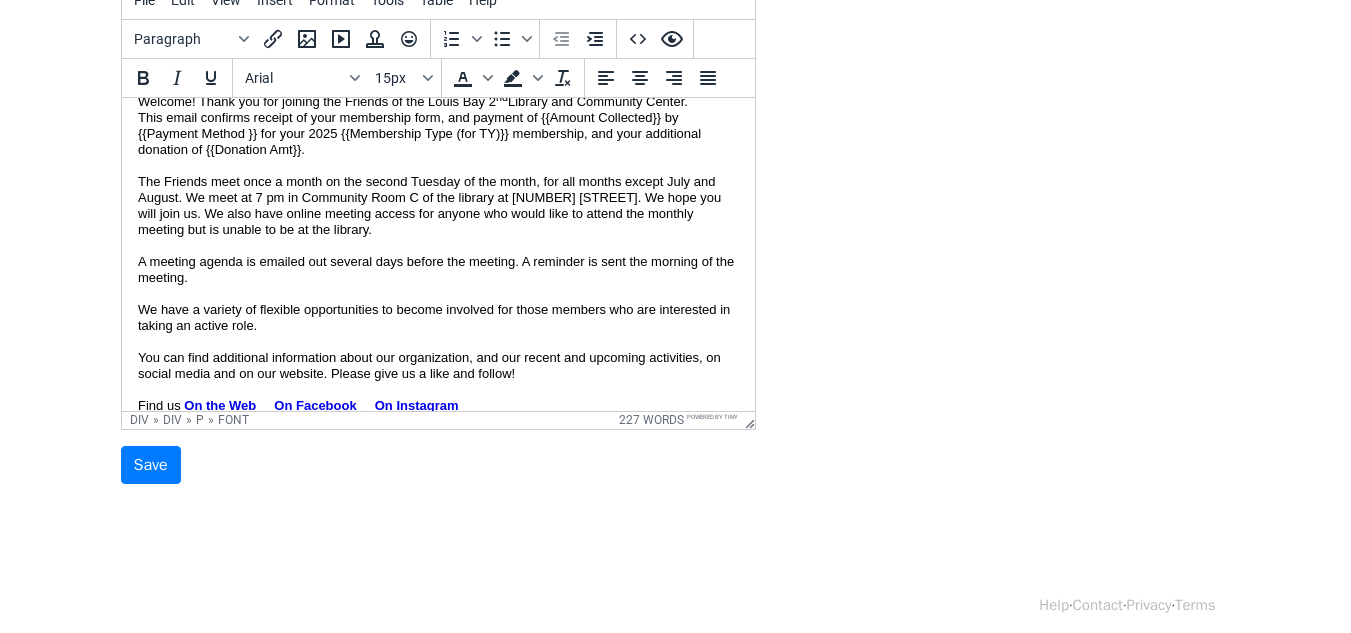 scroll, scrollTop: 200, scrollLeft: 0, axis: vertical 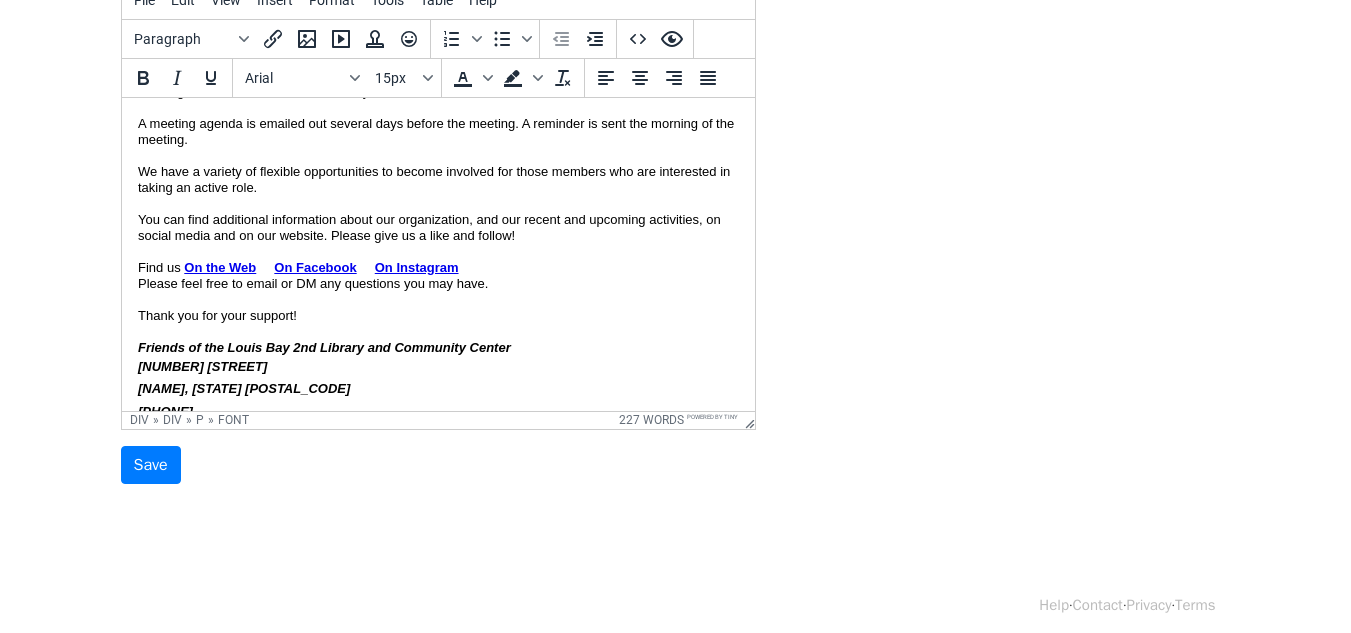 click on "Welcome! Thank you for joining the Friends of the Louis Bay 2 nd  Library and Community Center. This email confirms receipt of your membership form, and payment of {{Amount Collected}} by {{Payment Method }} for your 2025 {{Membership Type (for TY)}} membership, and your additional donation of {{Donation Amt}}. T he Friends meet once a month on the second Tuesday of the month, for all months except July and August. We meet at 7 pm in Community Room C of the library at 345 Lafayette Ave. We hope you will join us. We also have online meeting access for anyone who would like to attend the monthly meeting but is unable to be at the library. A meeting agenda is emailed out several days before the meeting. A reminder is sent the morning of the meeting. We have a variety of flexible opportunities to become involved for those members who are interested in taking an active role.   F ind us    On the Web       On Facebook       On Instagram Please feel free to email or DM any questions you may have." at bounding box center [437, 151] 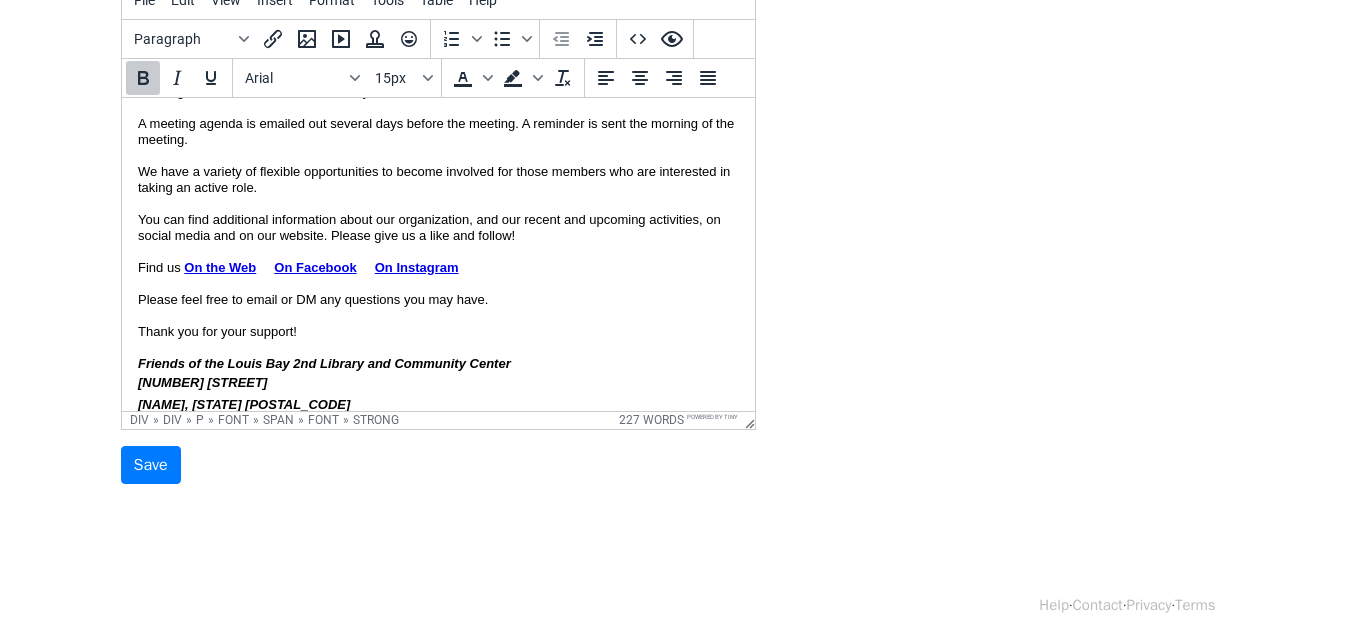 scroll, scrollTop: 412, scrollLeft: 0, axis: vertical 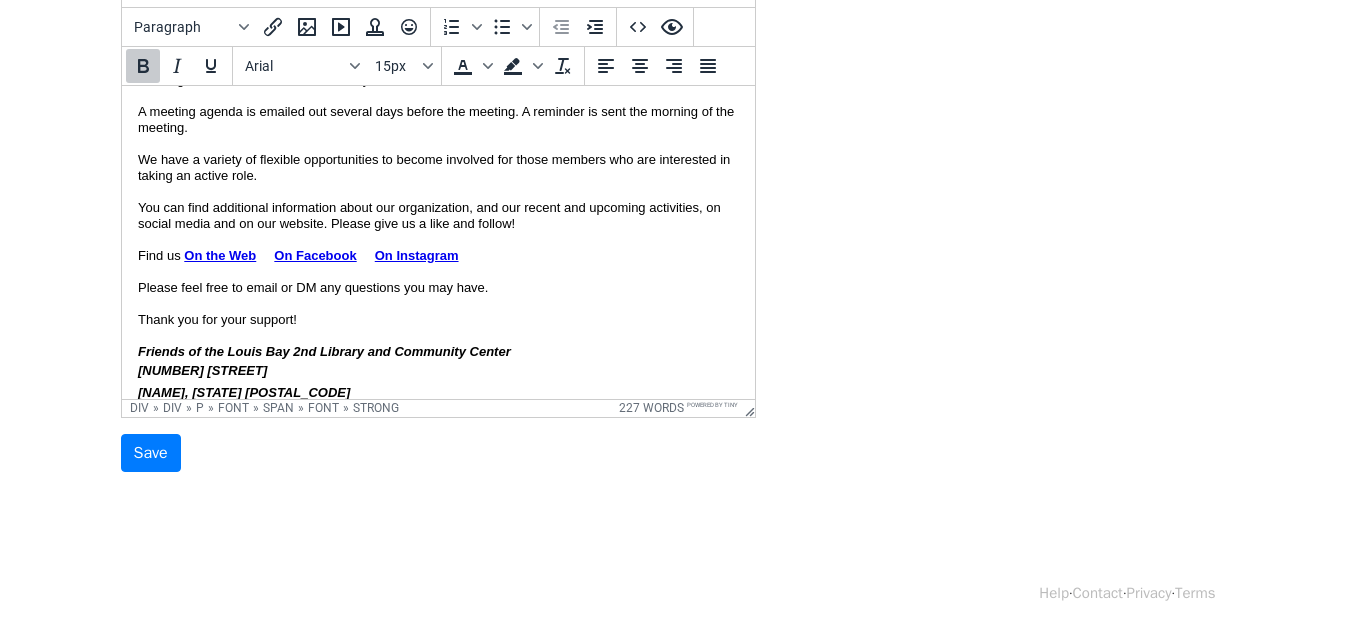 click on "Welcome! Thank you for joining the Friends of the Louis Bay 2 nd  Library and Community Center. This email confirms receipt of your membership form, and payment of {{Amount Collected}} by {{Payment Method }} for your 2025 {{Membership Type (for TY)}} membership, and your additional donation of {{Donation Amt}}. T he Friends meet once a month on the second Tuesday of the month, for all months except July and August. We meet at 7 pm in Community Room C of the library at 345 Lafayette Ave. We hope you will join us. We also have online meeting access for anyone who would like to attend the monthly meeting but is unable to be at the library. A meeting agenda is emailed out several days before the meeting. A reminder is sent the morning of the meeting. We have a variety of flexible opportunities to become involved for those members who are interested in taking an active role.   F ind us    On the Web       On Facebook       On Instagram﻿ Please feel free to email or DM any questions you may have." at bounding box center [437, 147] 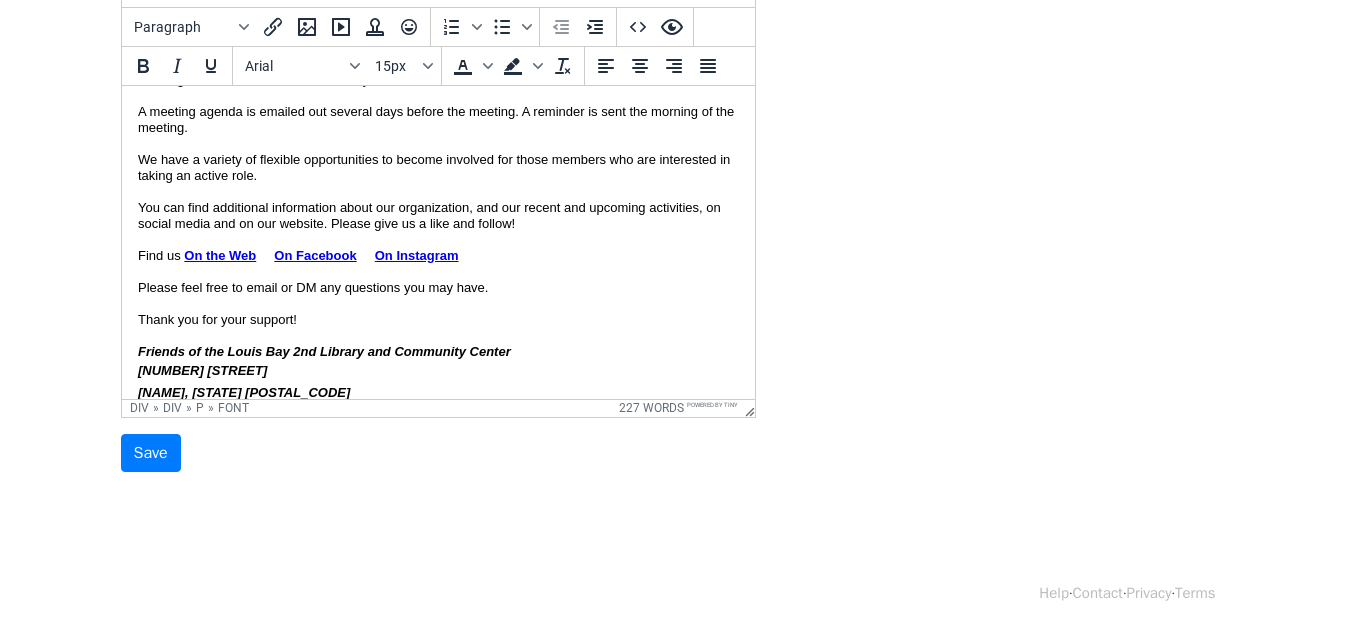type 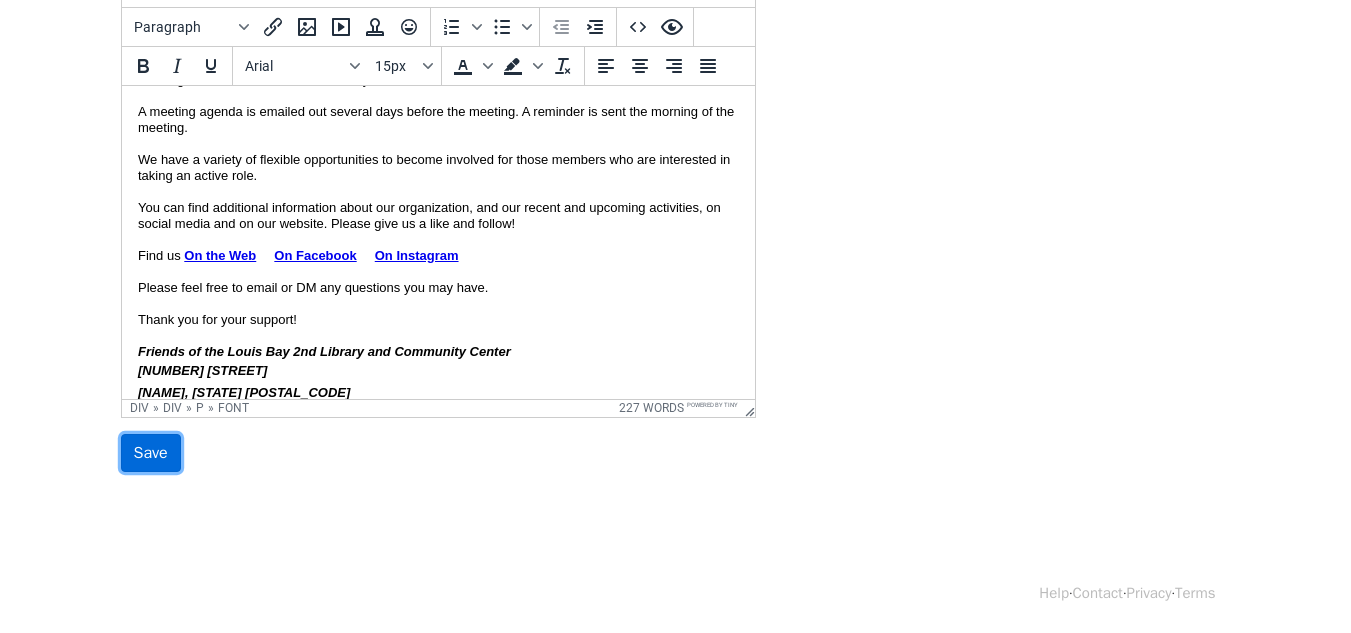 click on "Save" at bounding box center [151, 453] 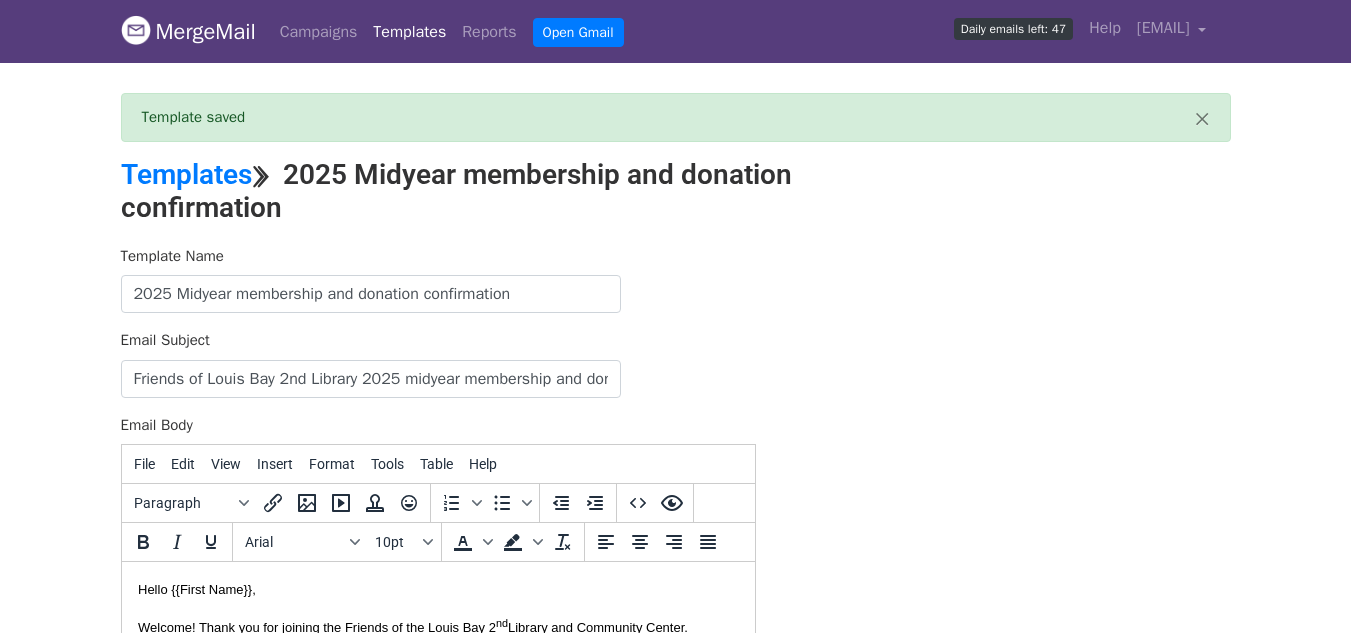 scroll, scrollTop: 0, scrollLeft: 0, axis: both 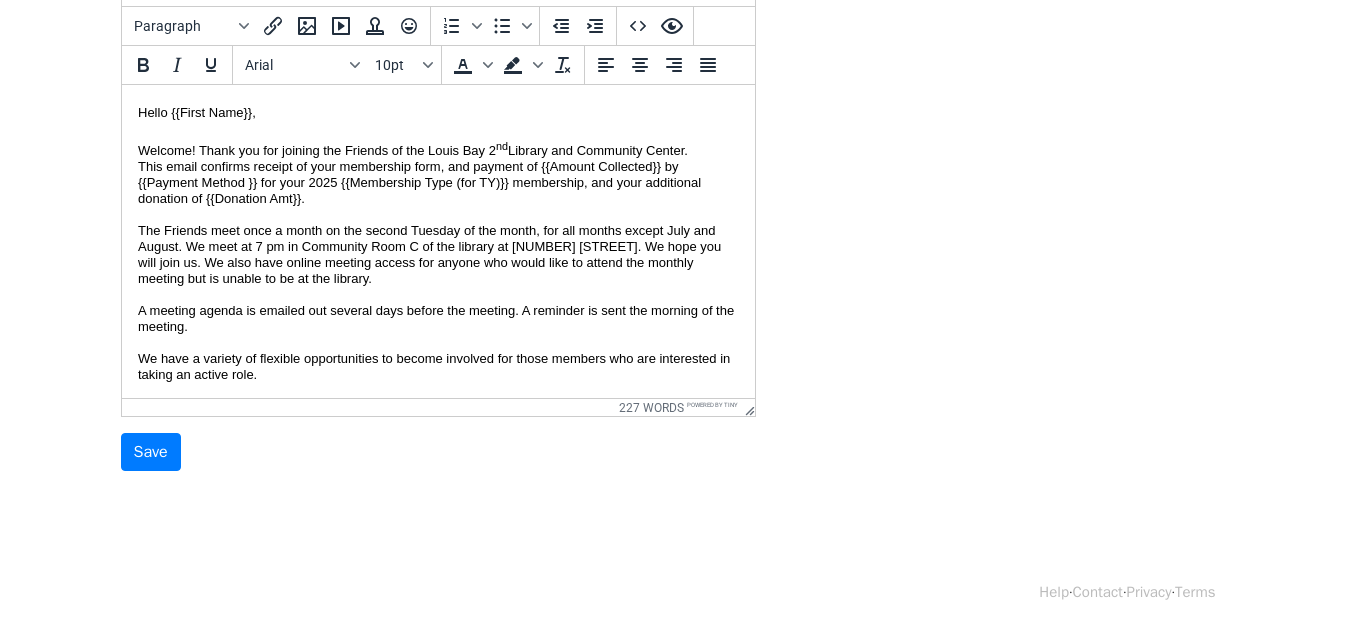 click on "This email confirms receipt of your membership form, and payment of {{Amount Collected}} by {{Payment Method }} for your 2025 {{Membership Type (for TY)}} membership, and your additional donation of {{Donation Amt}}. T" at bounding box center [418, 198] 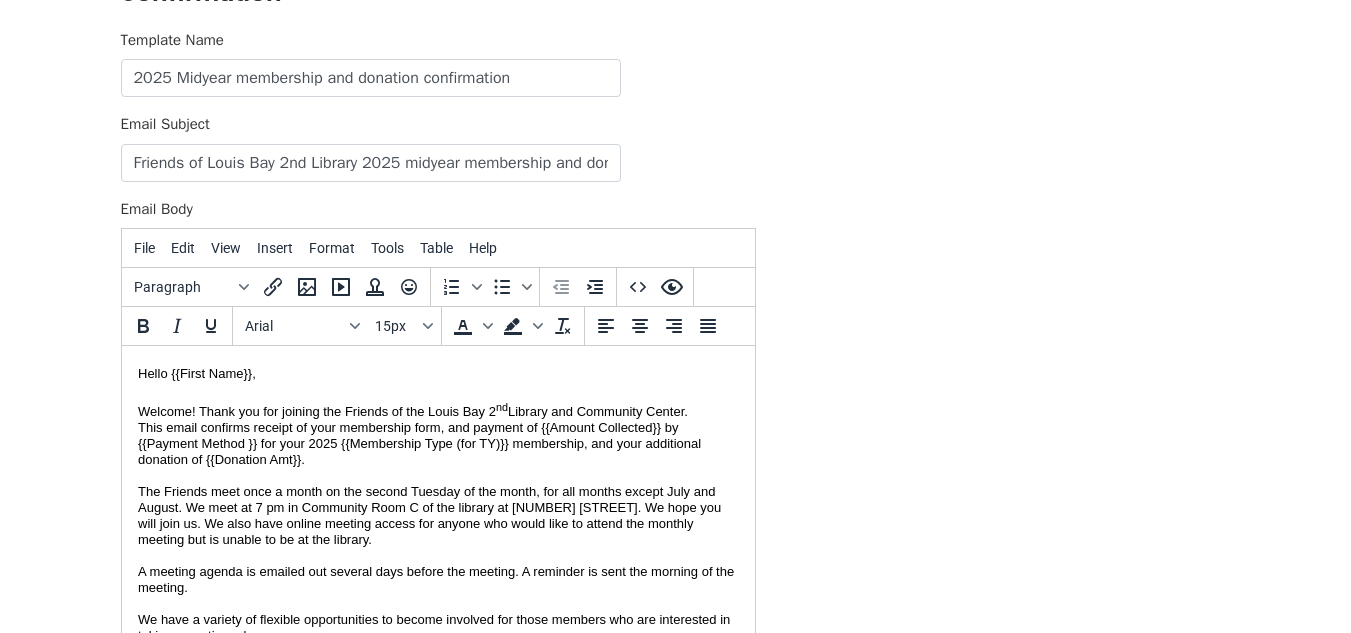 scroll, scrollTop: 0, scrollLeft: 0, axis: both 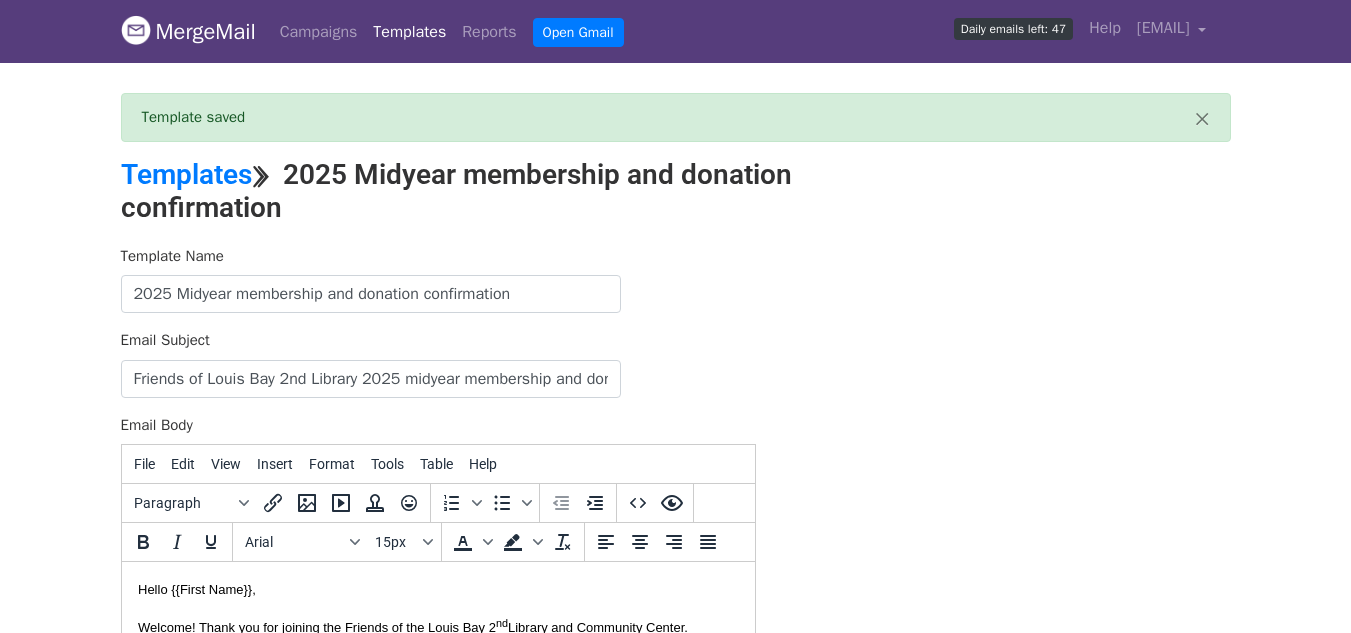 type 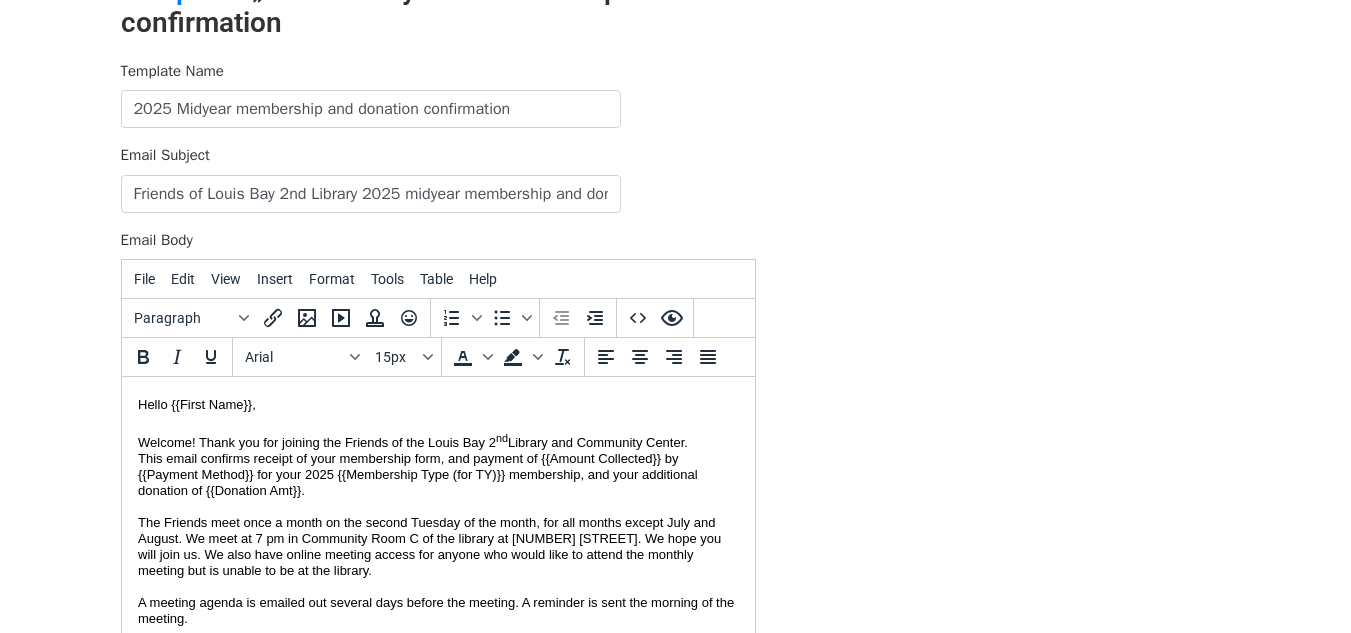 scroll, scrollTop: 333, scrollLeft: 0, axis: vertical 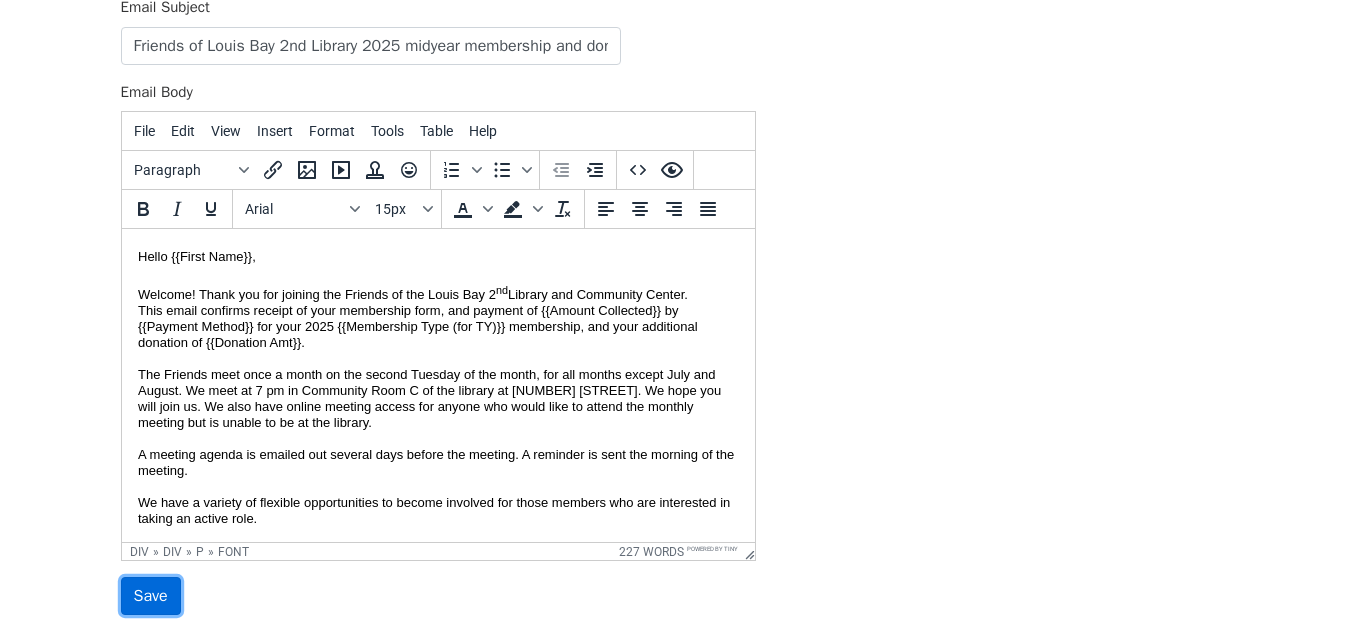 click on "Save" at bounding box center [151, 596] 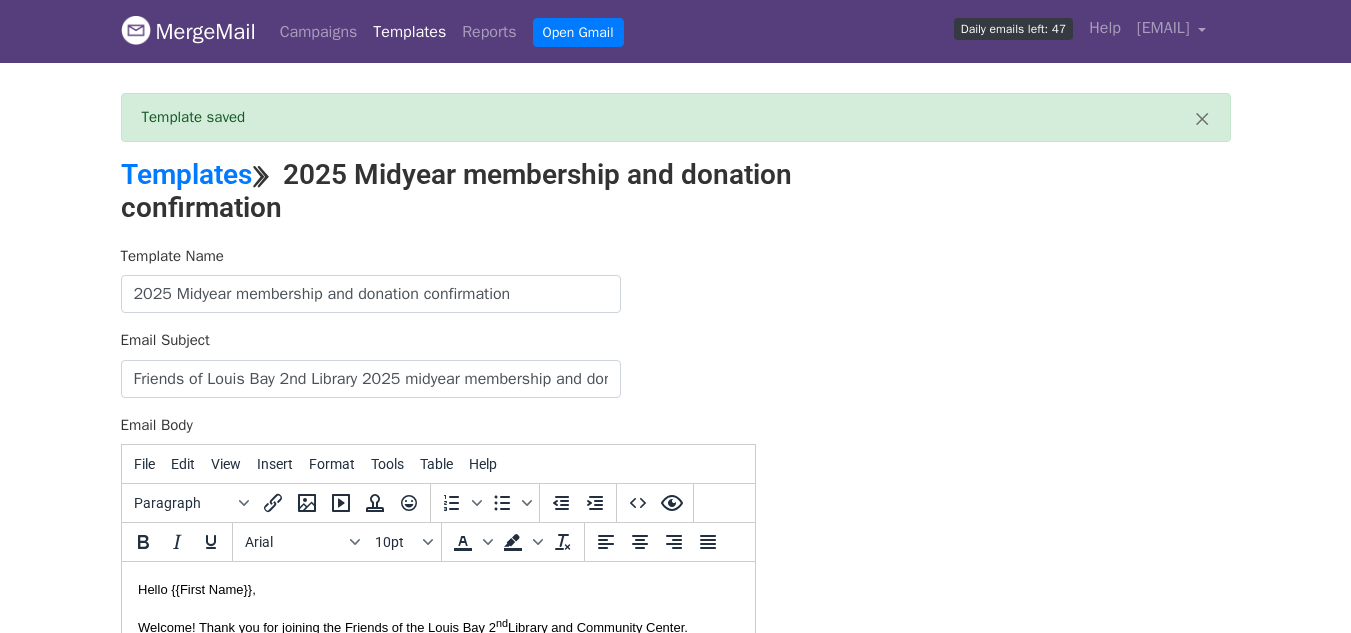 scroll, scrollTop: 0, scrollLeft: 0, axis: both 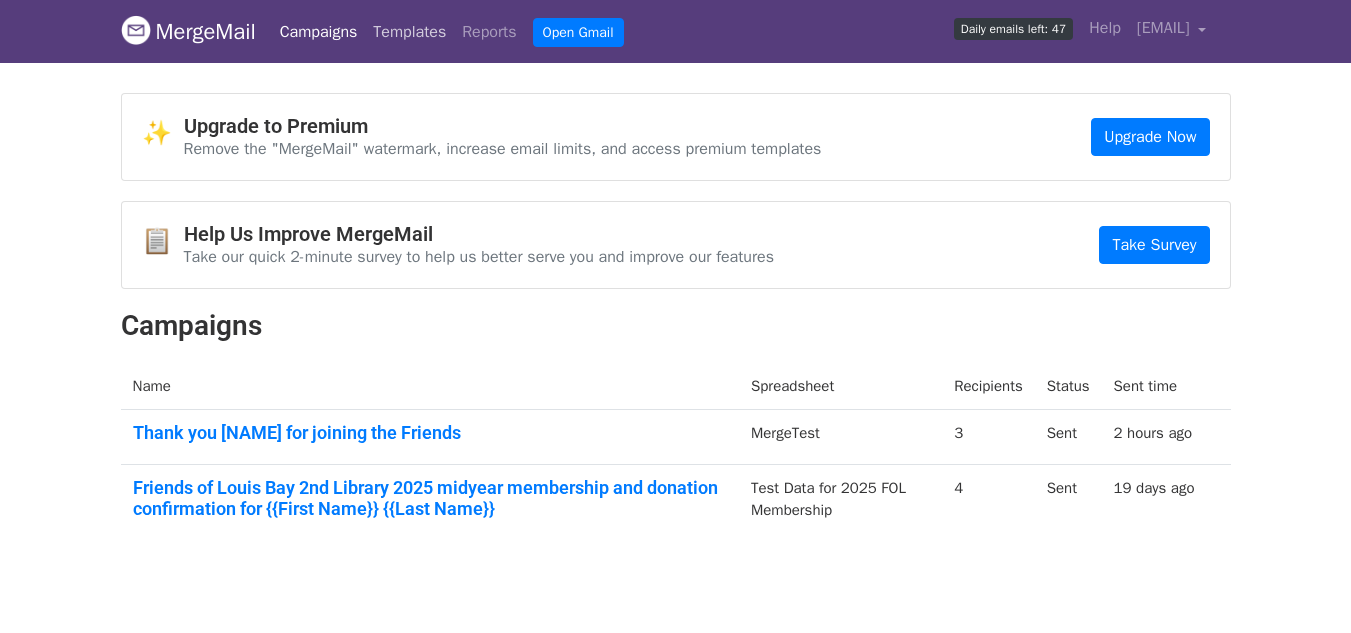 click on "Templates" at bounding box center [409, 32] 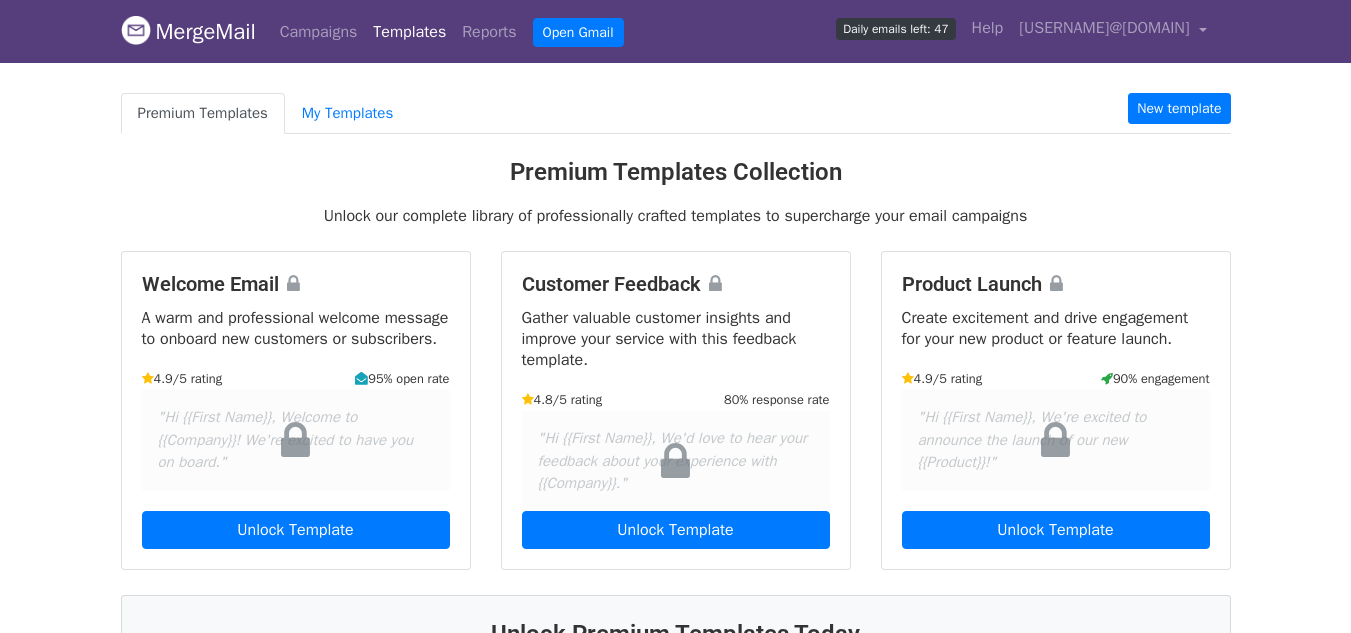 scroll, scrollTop: 0, scrollLeft: 0, axis: both 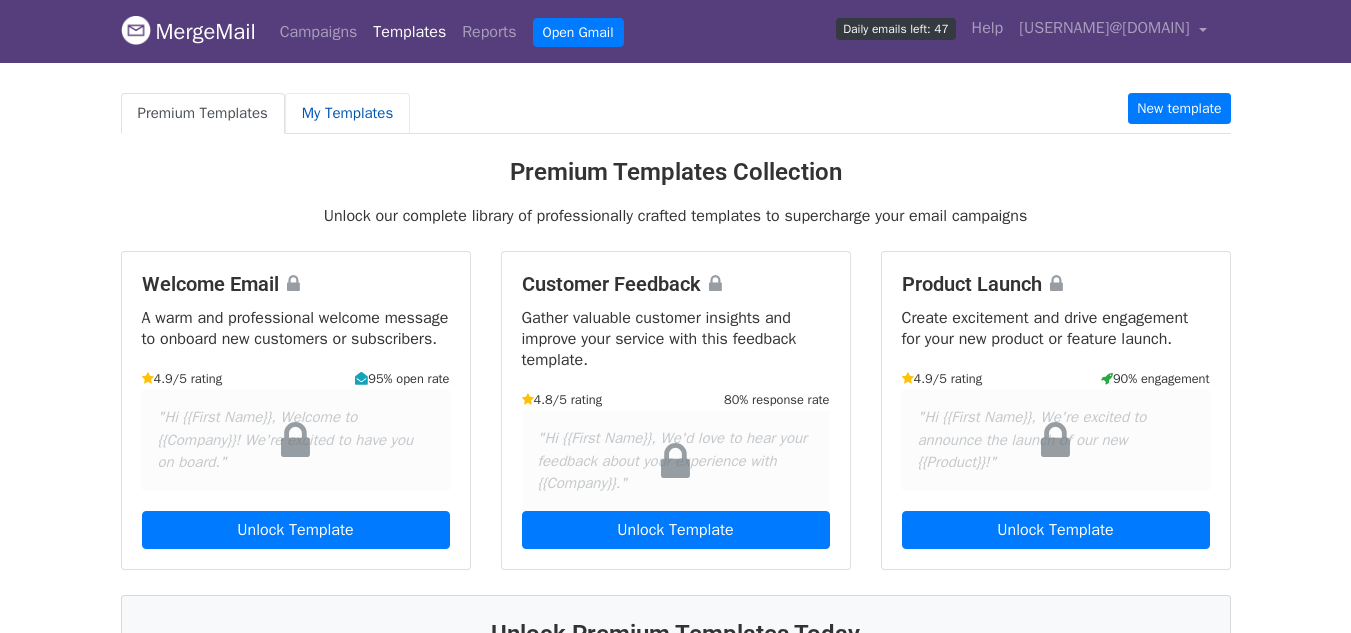 click on "My Templates" at bounding box center [347, 113] 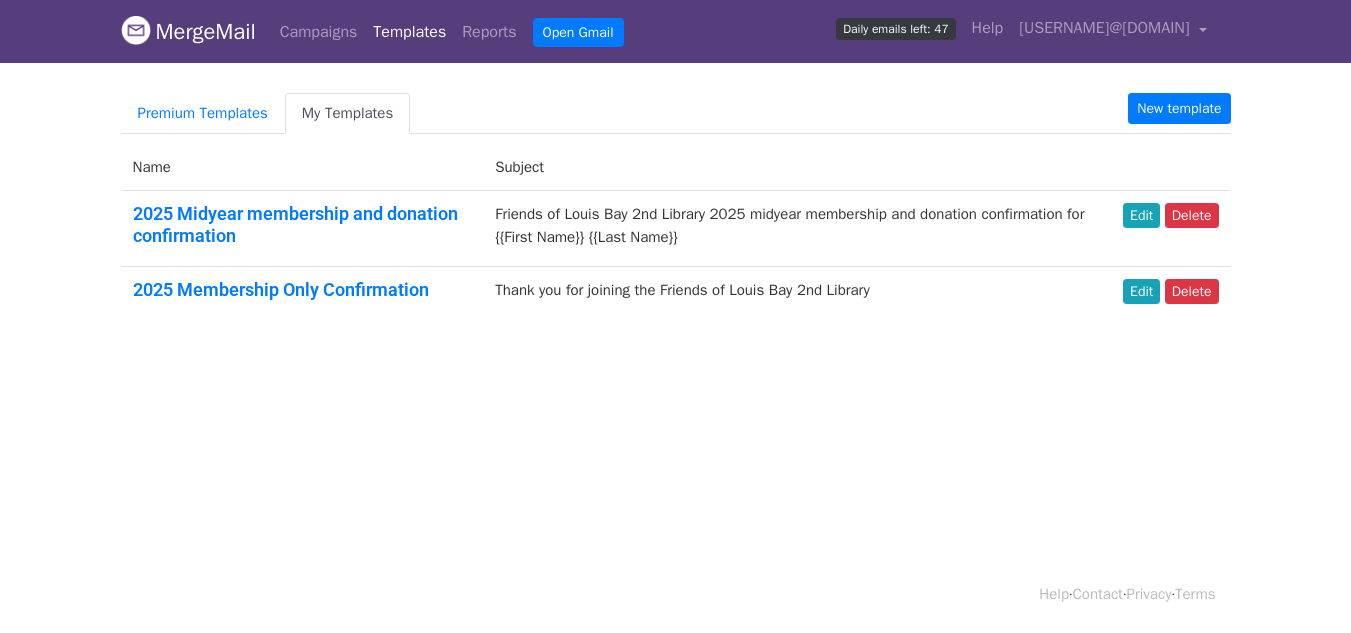 scroll, scrollTop: 0, scrollLeft: 0, axis: both 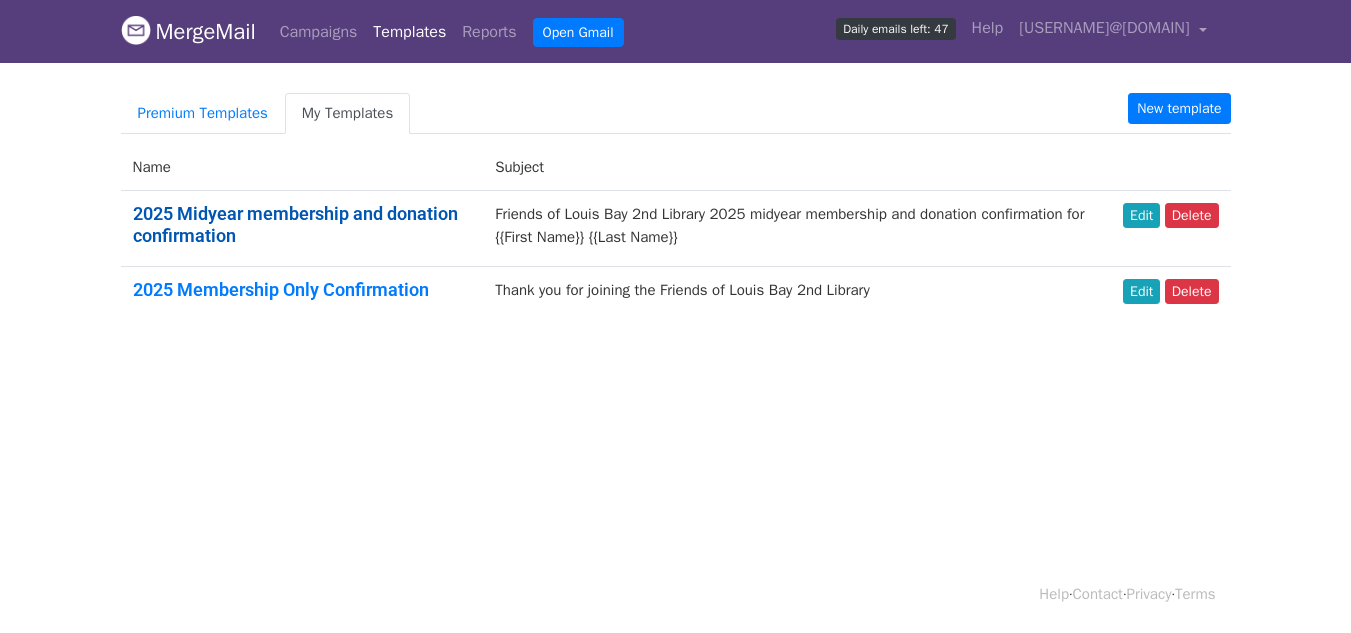 click on "2025 Midyear membership and donation confirmation" at bounding box center (295, 224) 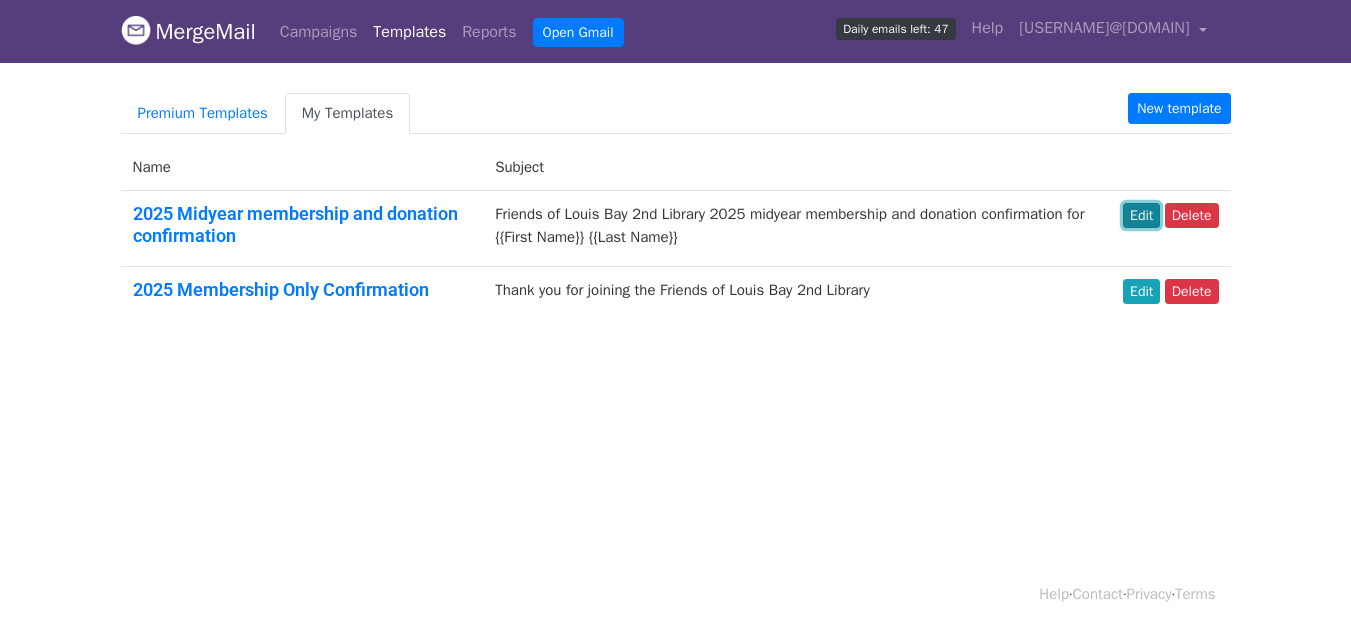 click on "Edit" at bounding box center (1141, 215) 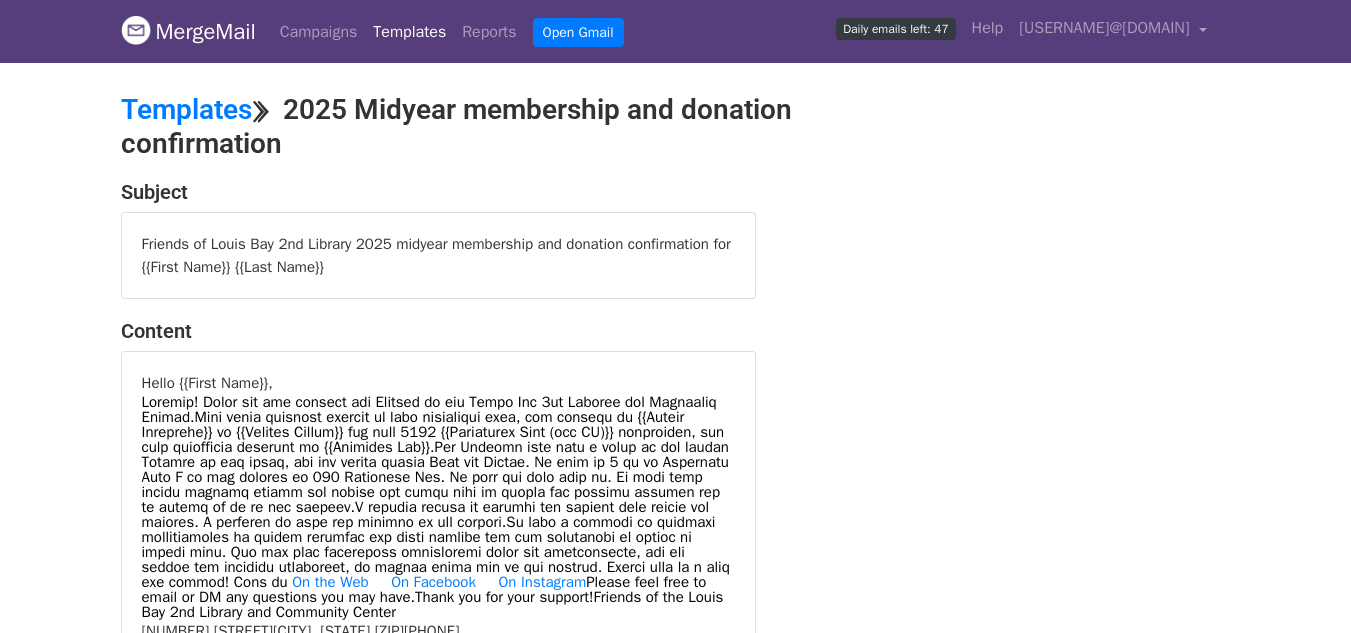 scroll, scrollTop: 0, scrollLeft: 0, axis: both 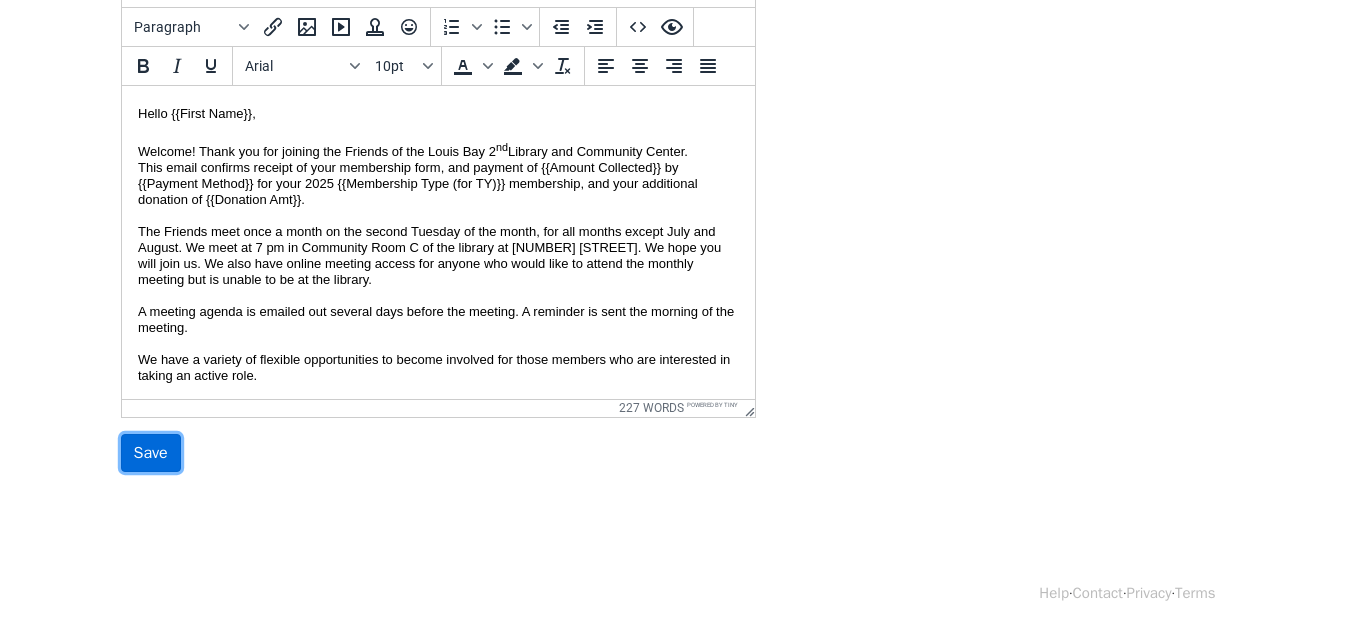 click on "Save" at bounding box center (151, 453) 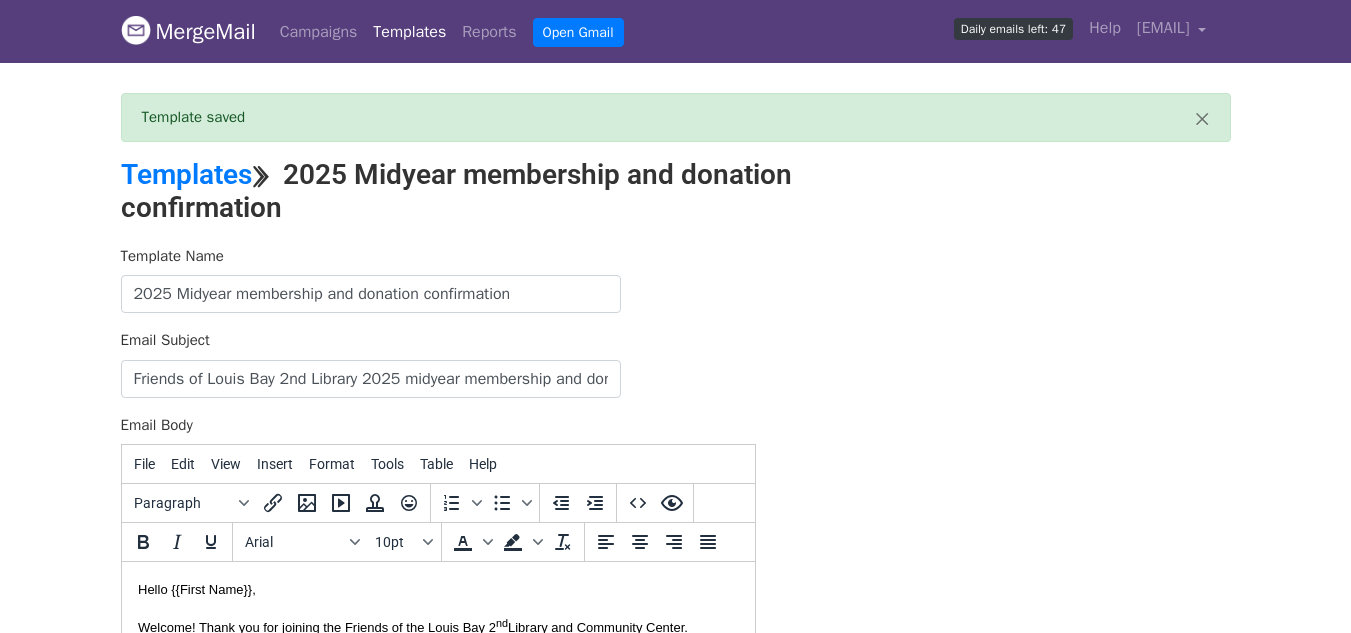 scroll, scrollTop: 0, scrollLeft: 0, axis: both 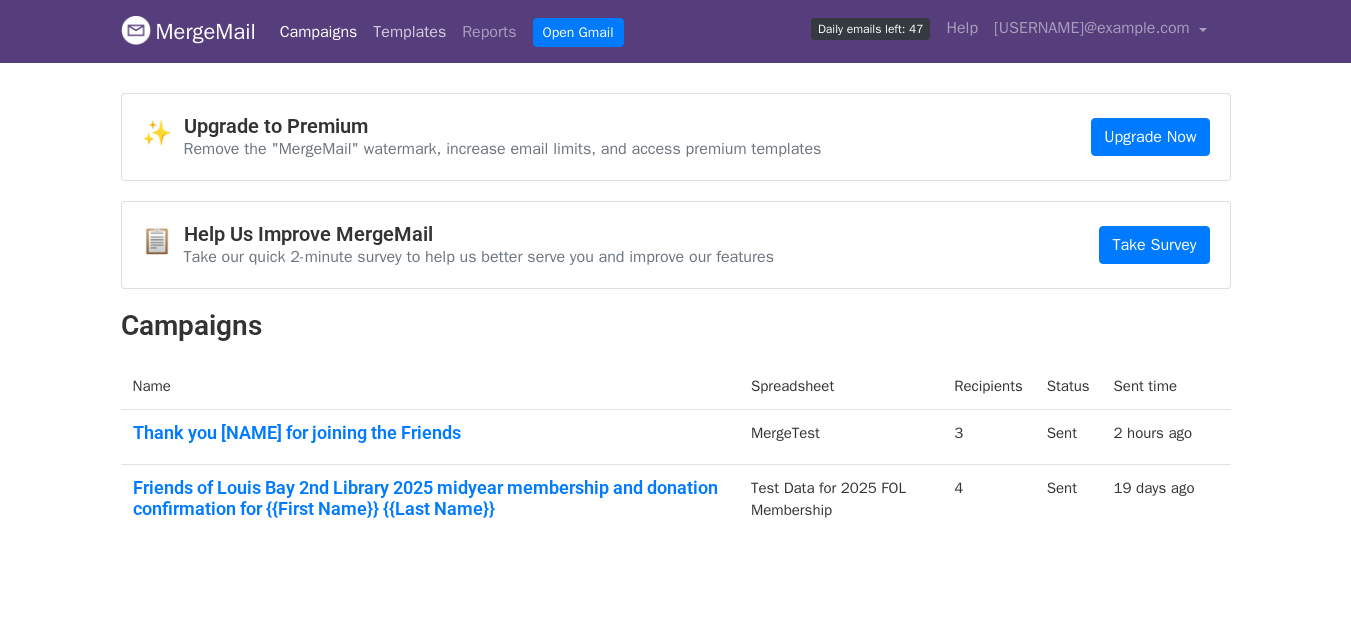 click on "Templates" at bounding box center [409, 32] 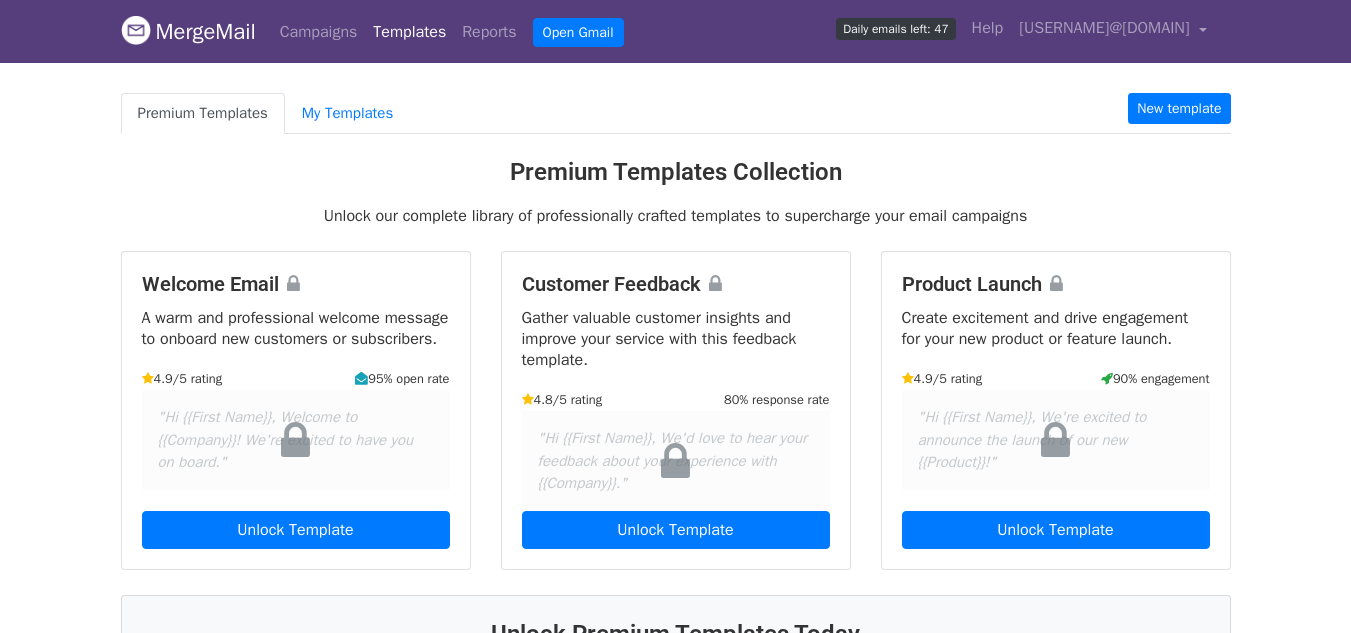 scroll, scrollTop: 0, scrollLeft: 0, axis: both 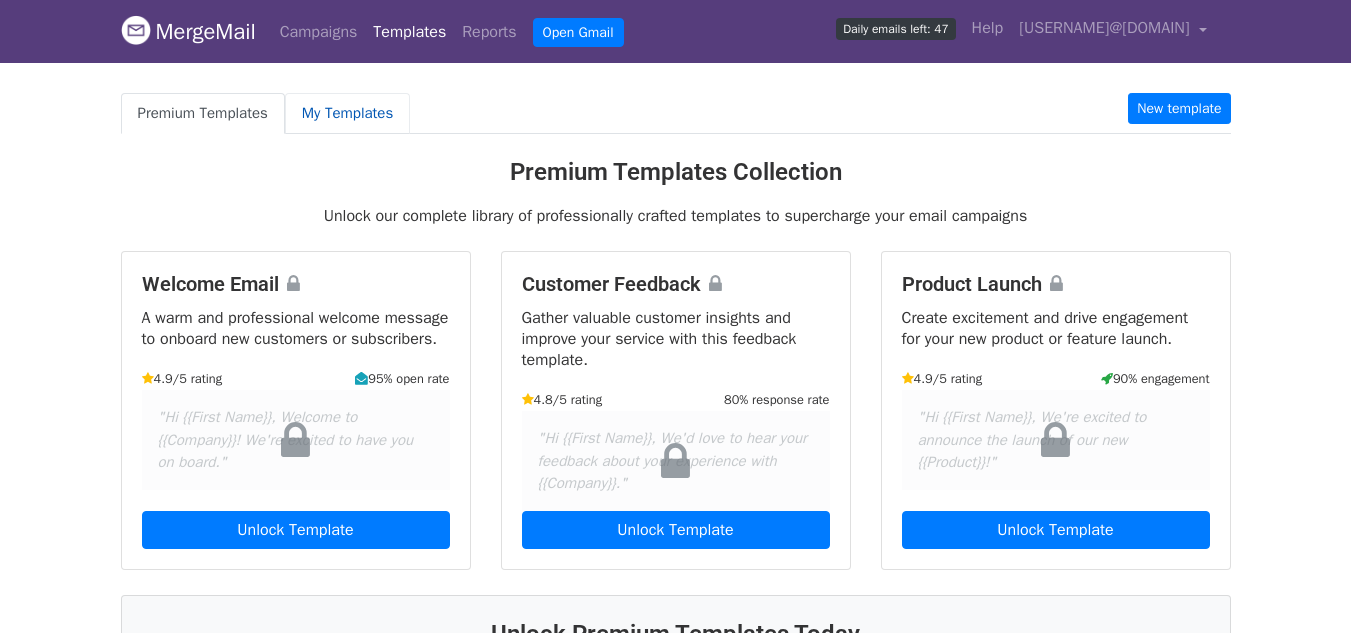 click on "My Templates" at bounding box center (347, 113) 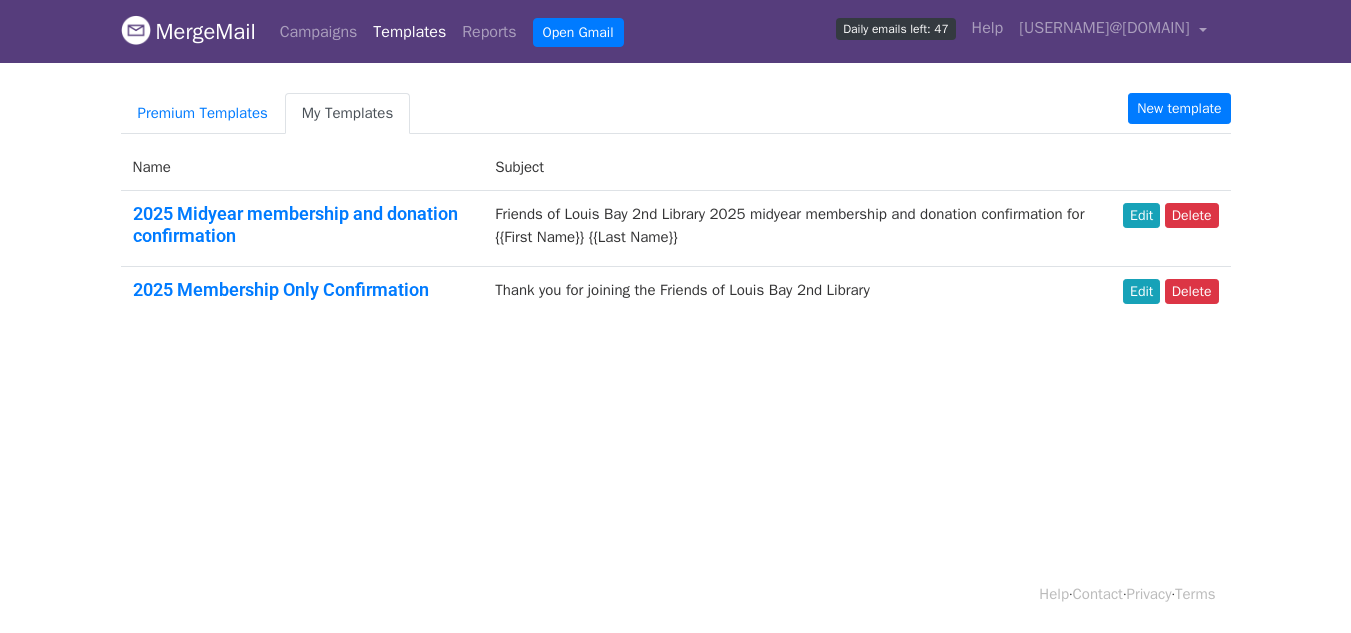 scroll, scrollTop: 0, scrollLeft: 0, axis: both 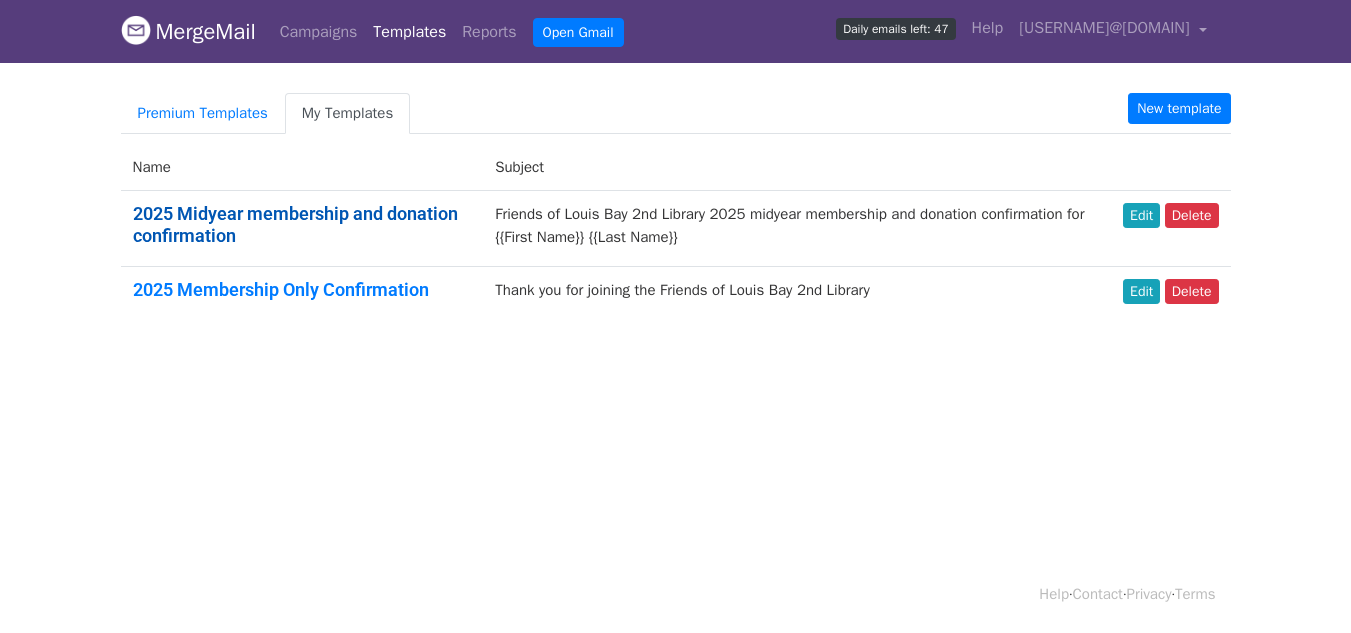 click on "2025 Midyear membership and donation confirmation" at bounding box center [295, 224] 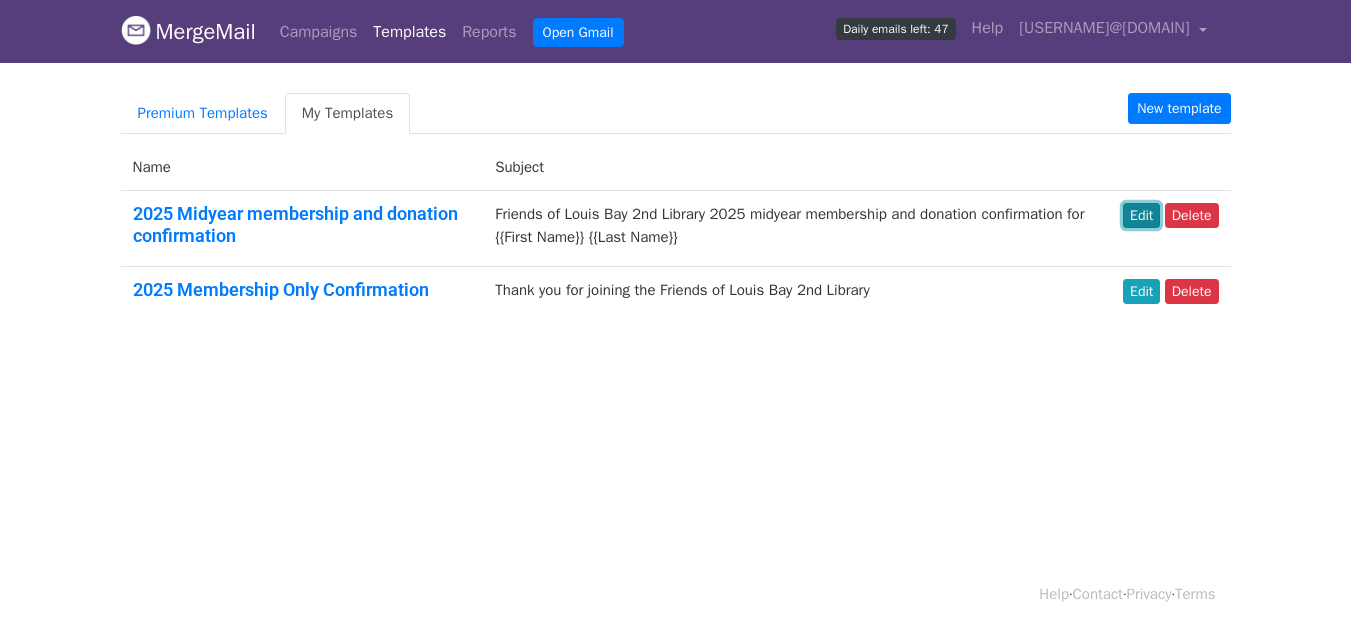 click on "Edit" at bounding box center (1141, 215) 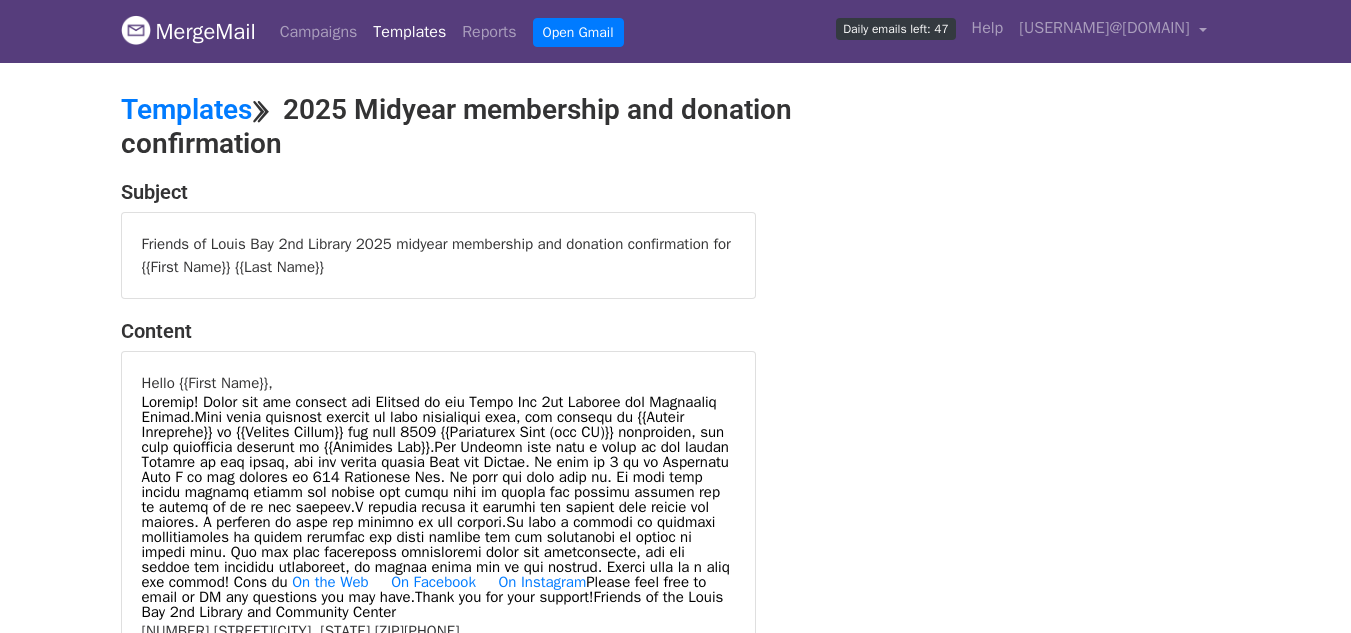 scroll, scrollTop: 0, scrollLeft: 0, axis: both 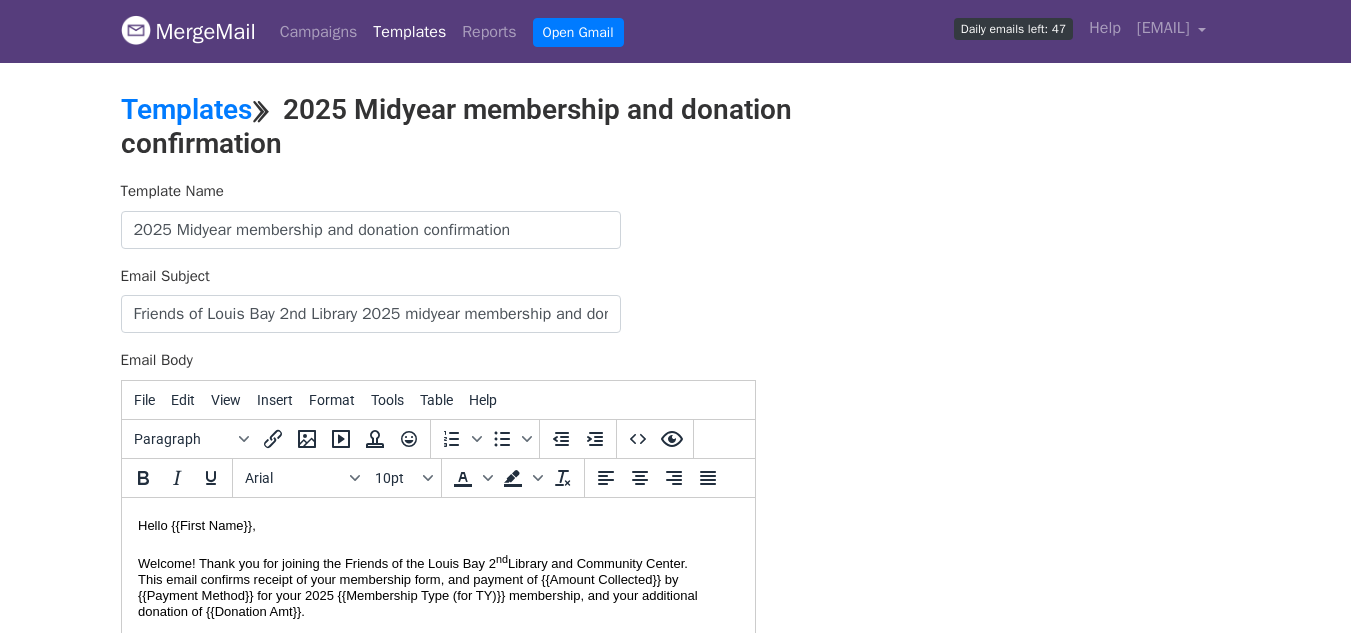drag, startPoint x: 265, startPoint y: 522, endPoint x: 560, endPoint y: 987, distance: 550.6814 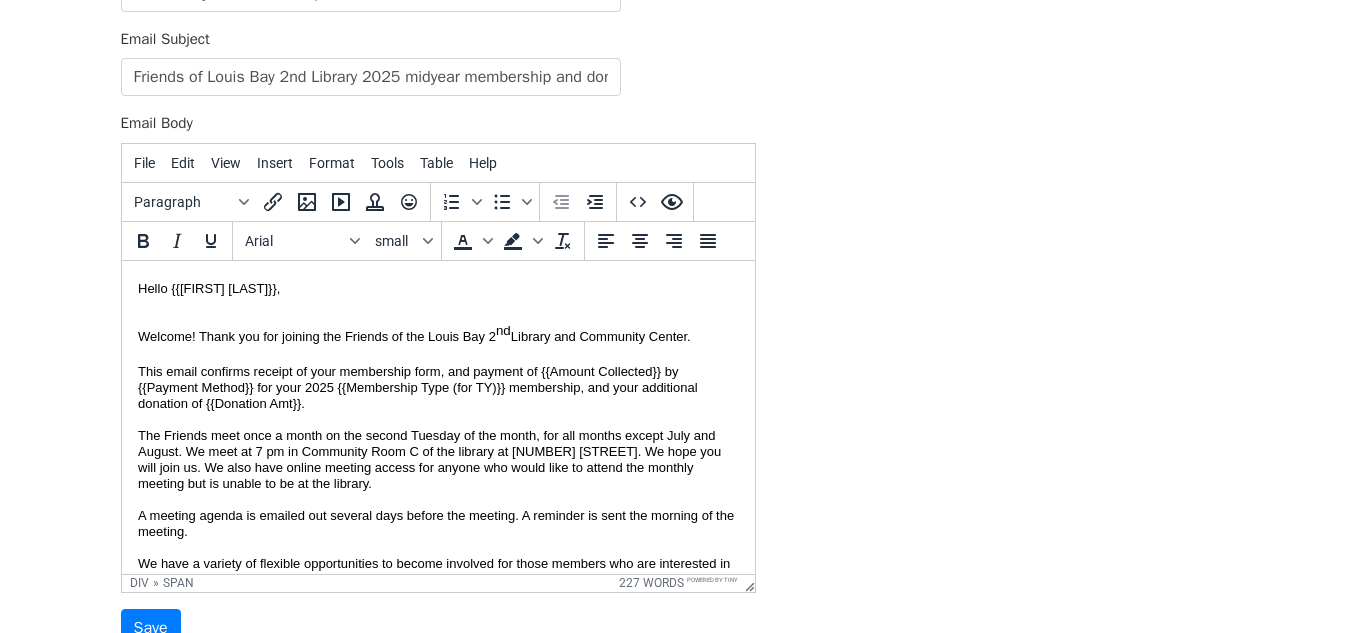 scroll, scrollTop: 412, scrollLeft: 0, axis: vertical 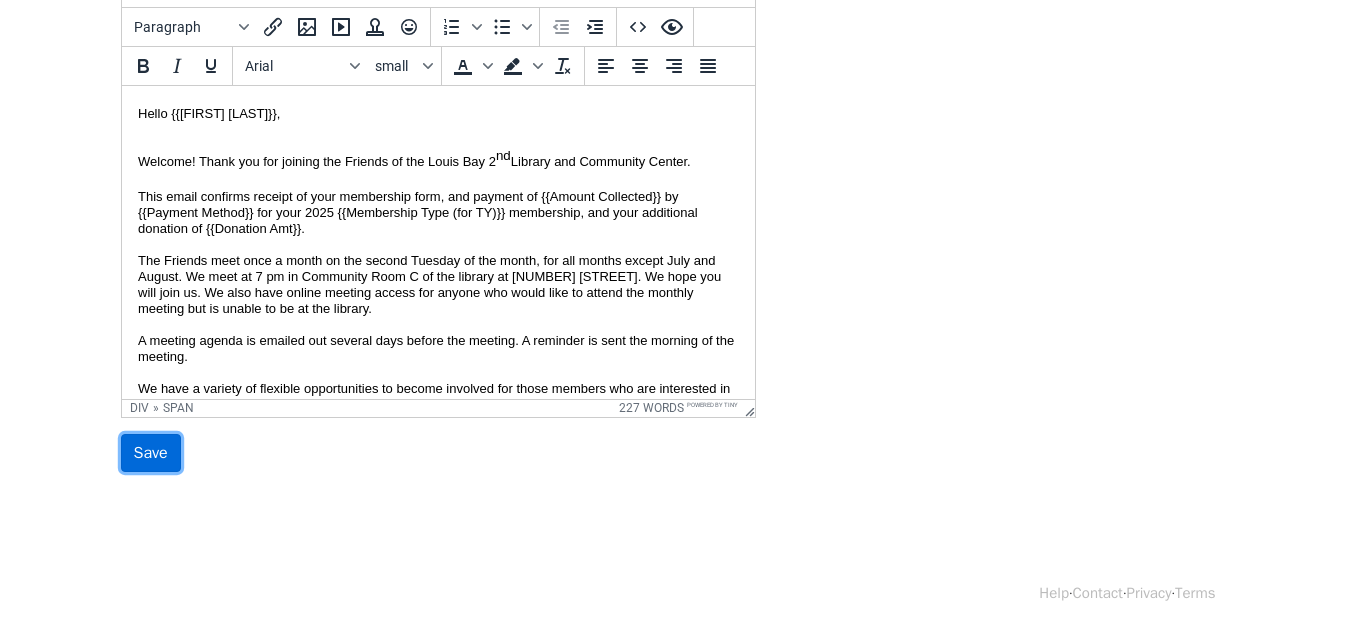 click on "Save" at bounding box center (151, 453) 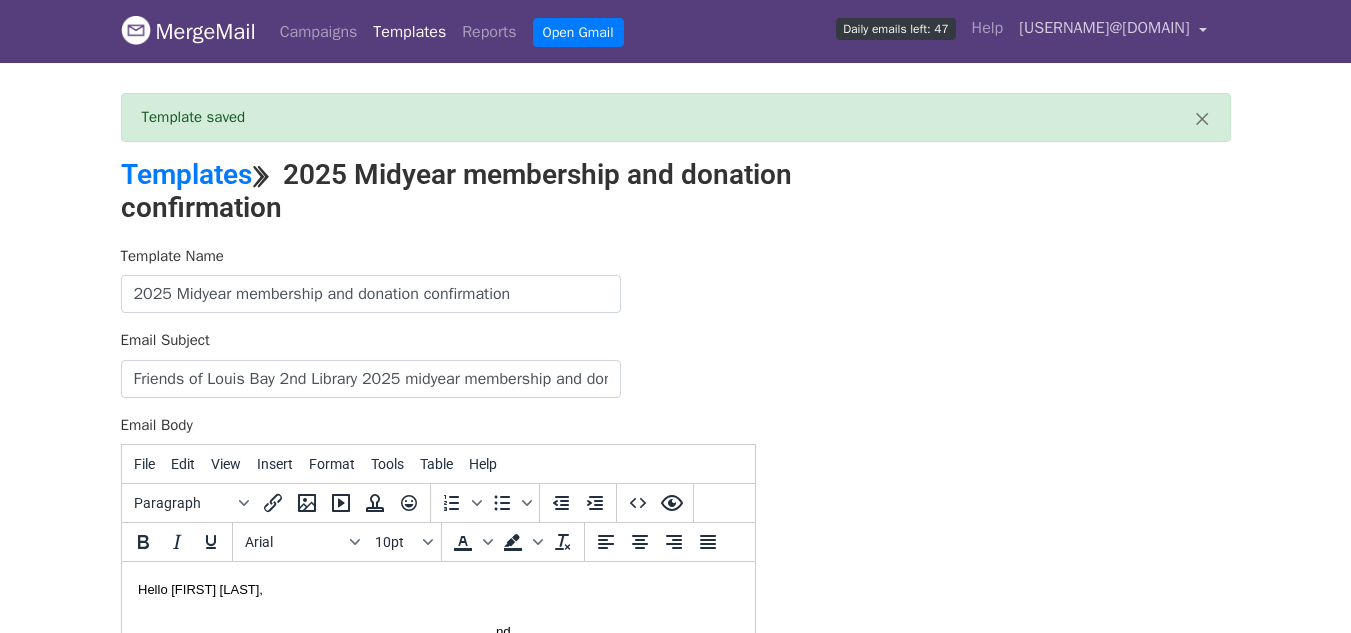 scroll, scrollTop: 0, scrollLeft: 0, axis: both 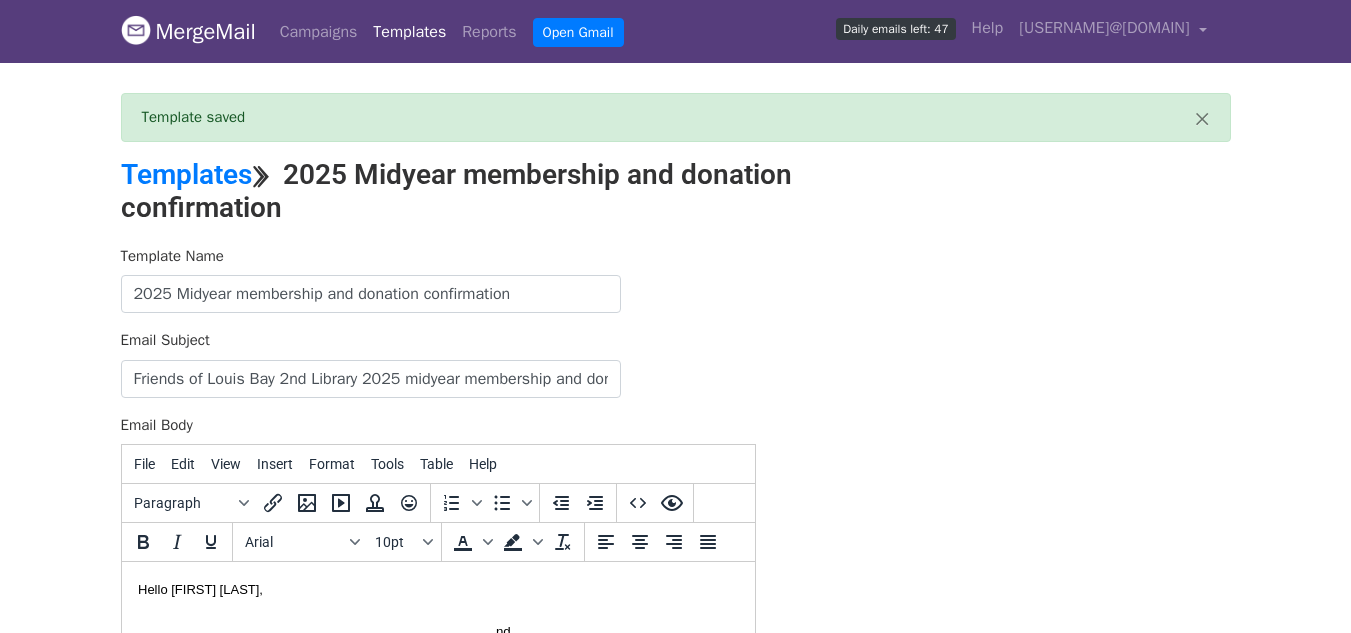 click on "Templates" at bounding box center (409, 32) 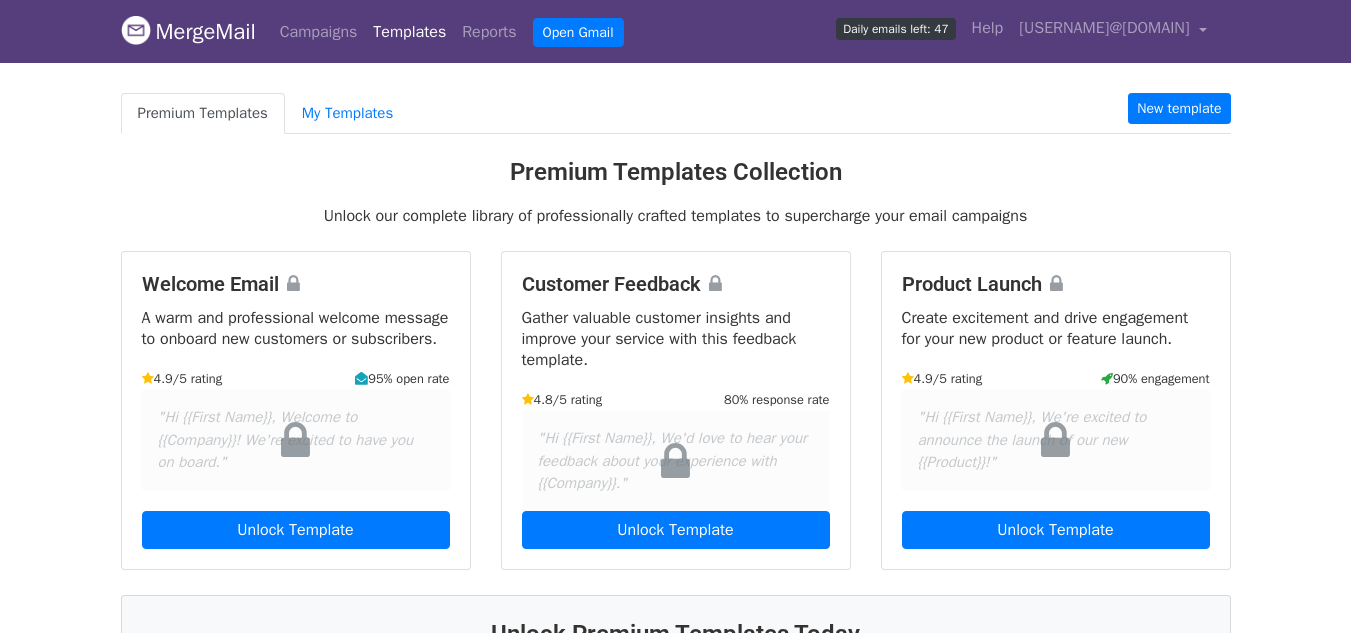 scroll, scrollTop: 0, scrollLeft: 0, axis: both 